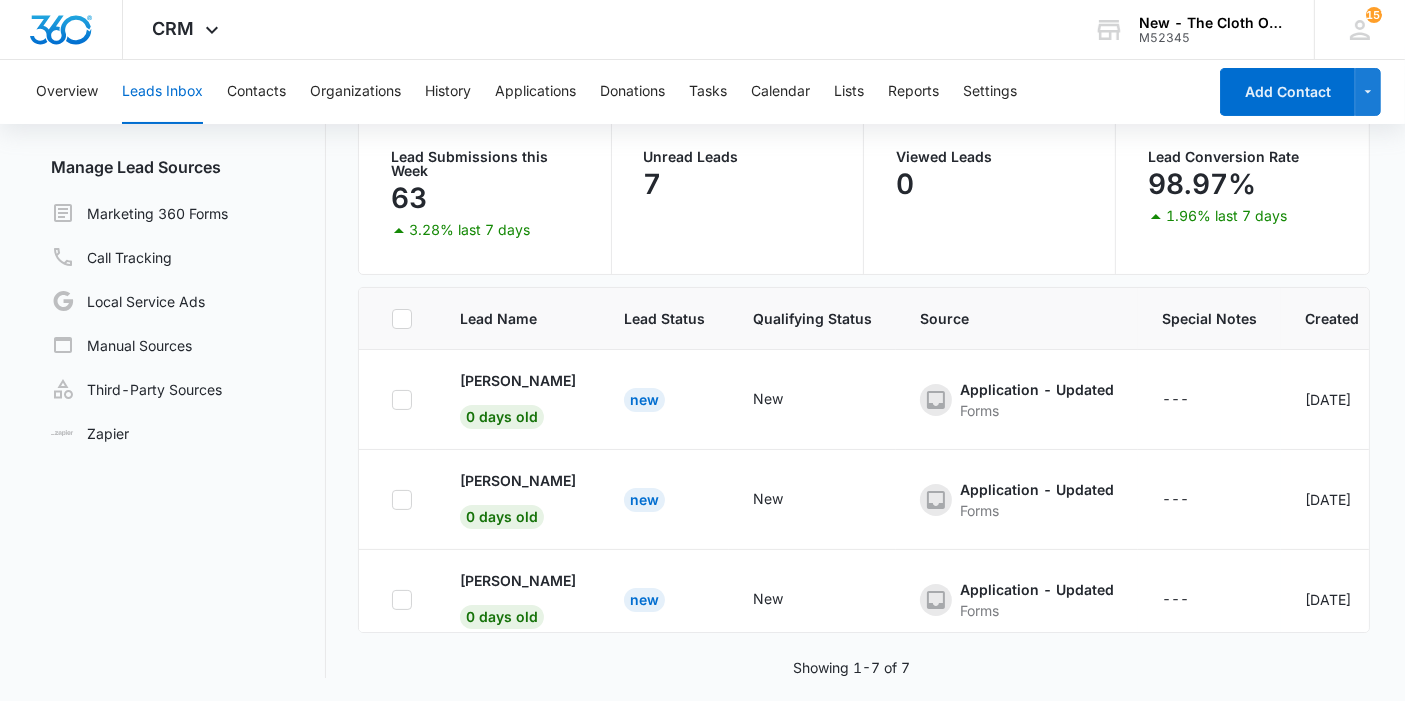 scroll, scrollTop: 0, scrollLeft: 0, axis: both 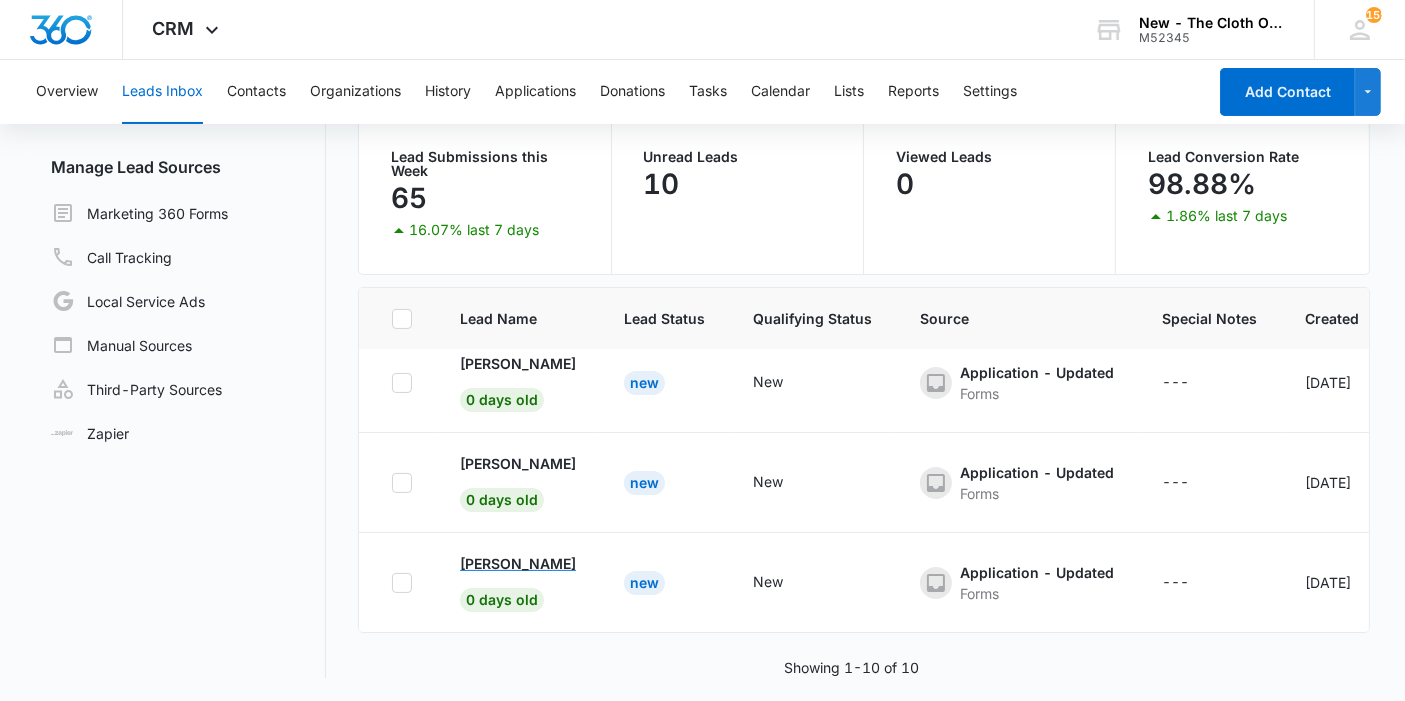 click on "[PERSON_NAME]" at bounding box center [518, 563] 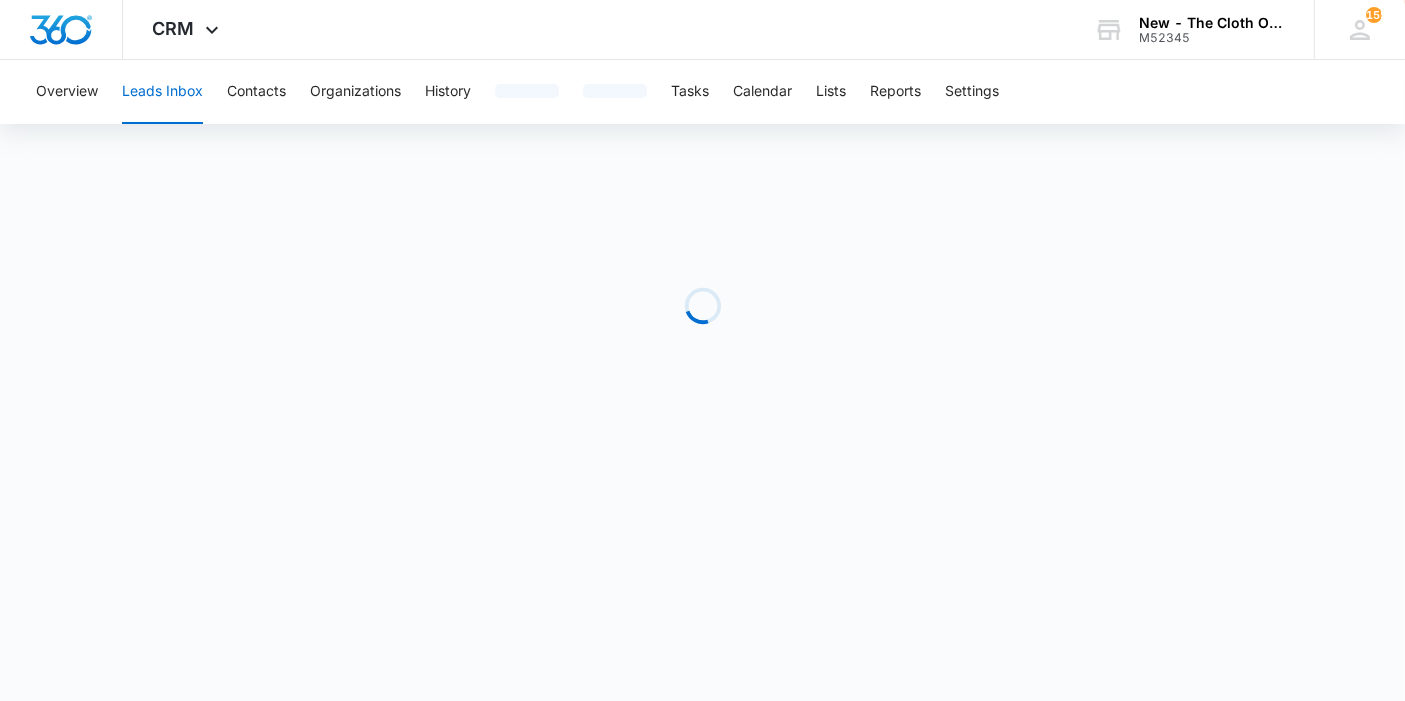 scroll, scrollTop: 0, scrollLeft: 0, axis: both 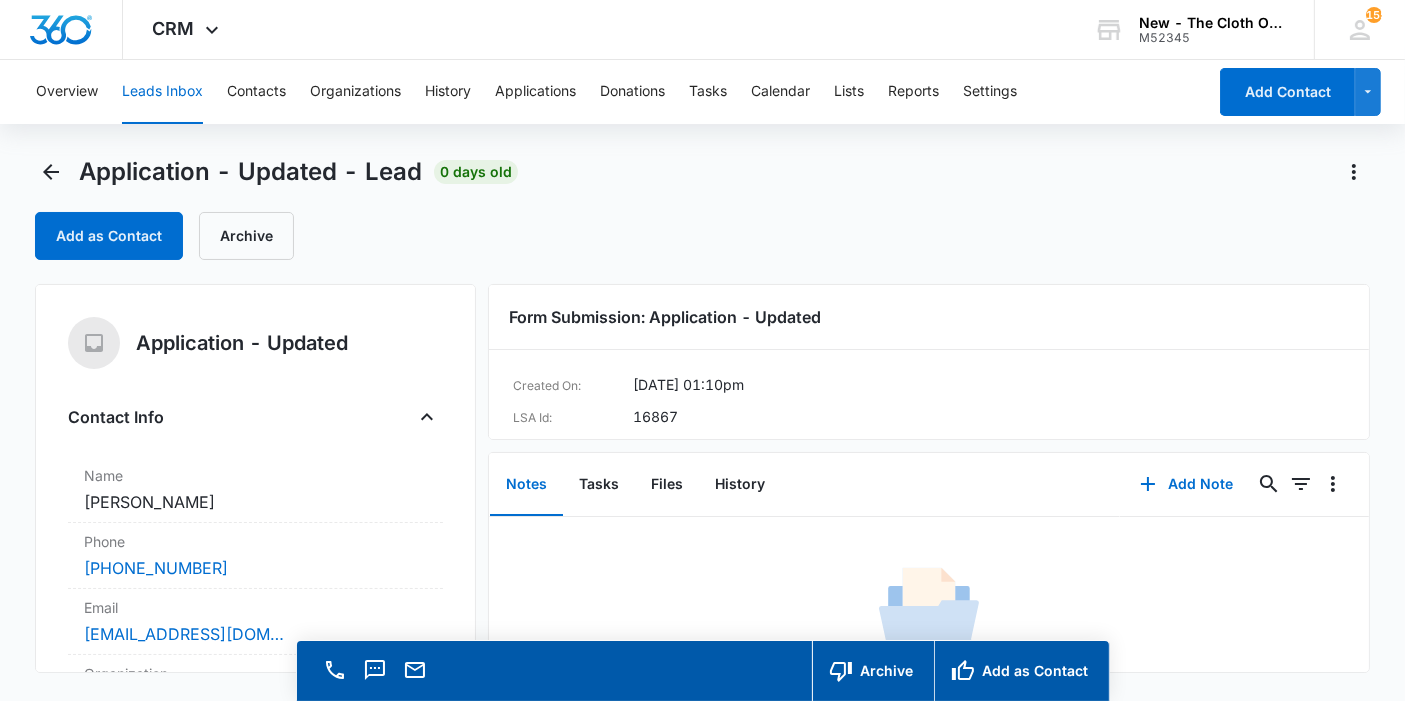 copy on "[PERSON_NAME]" 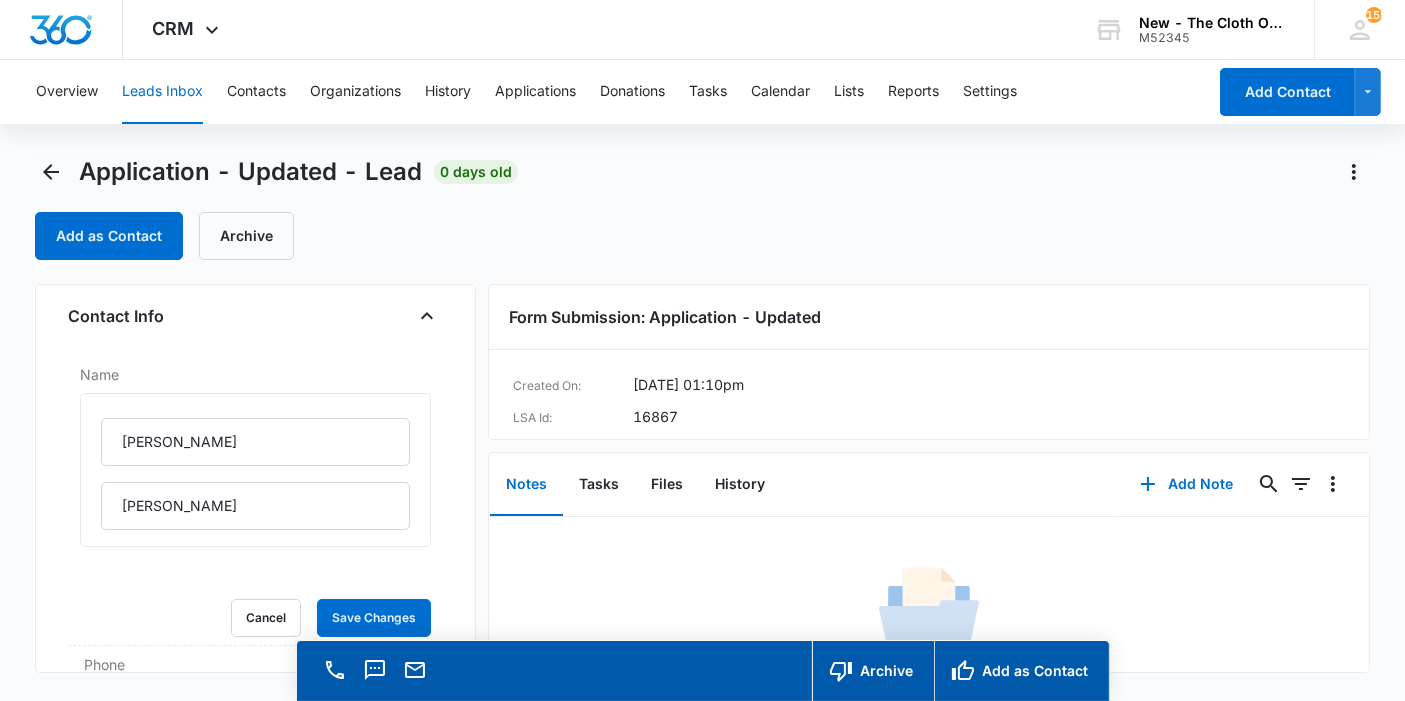 scroll, scrollTop: 222, scrollLeft: 0, axis: vertical 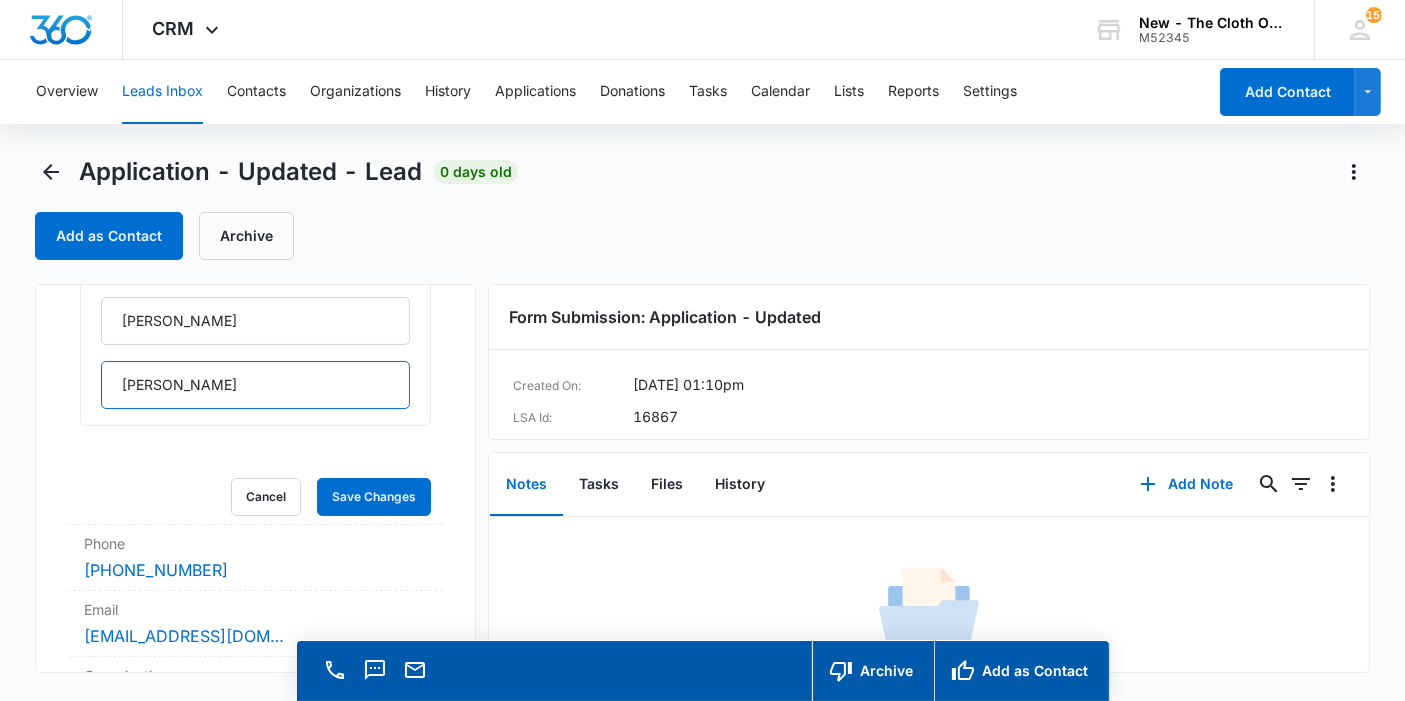click on "DIAZ DOMINGUEZ" at bounding box center (255, 385) 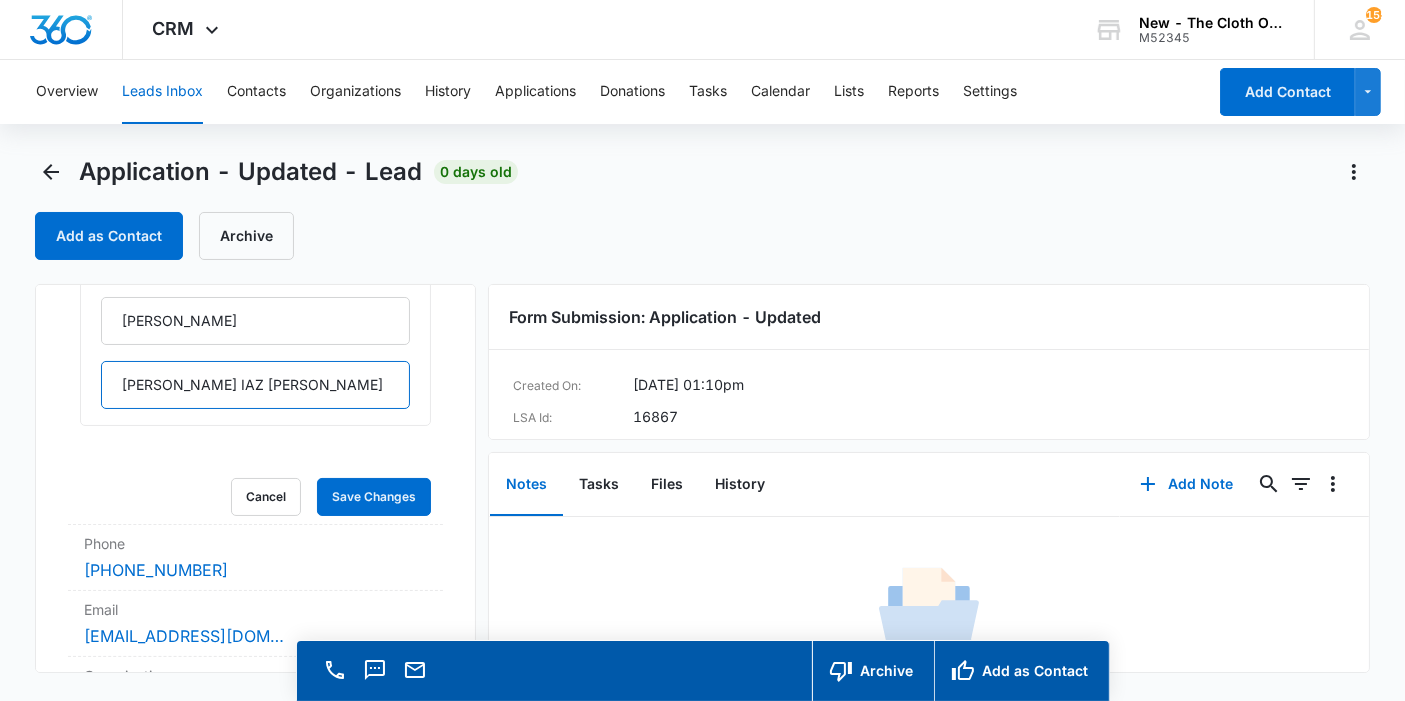 drag, startPoint x: 353, startPoint y: 386, endPoint x: 231, endPoint y: 381, distance: 122.10242 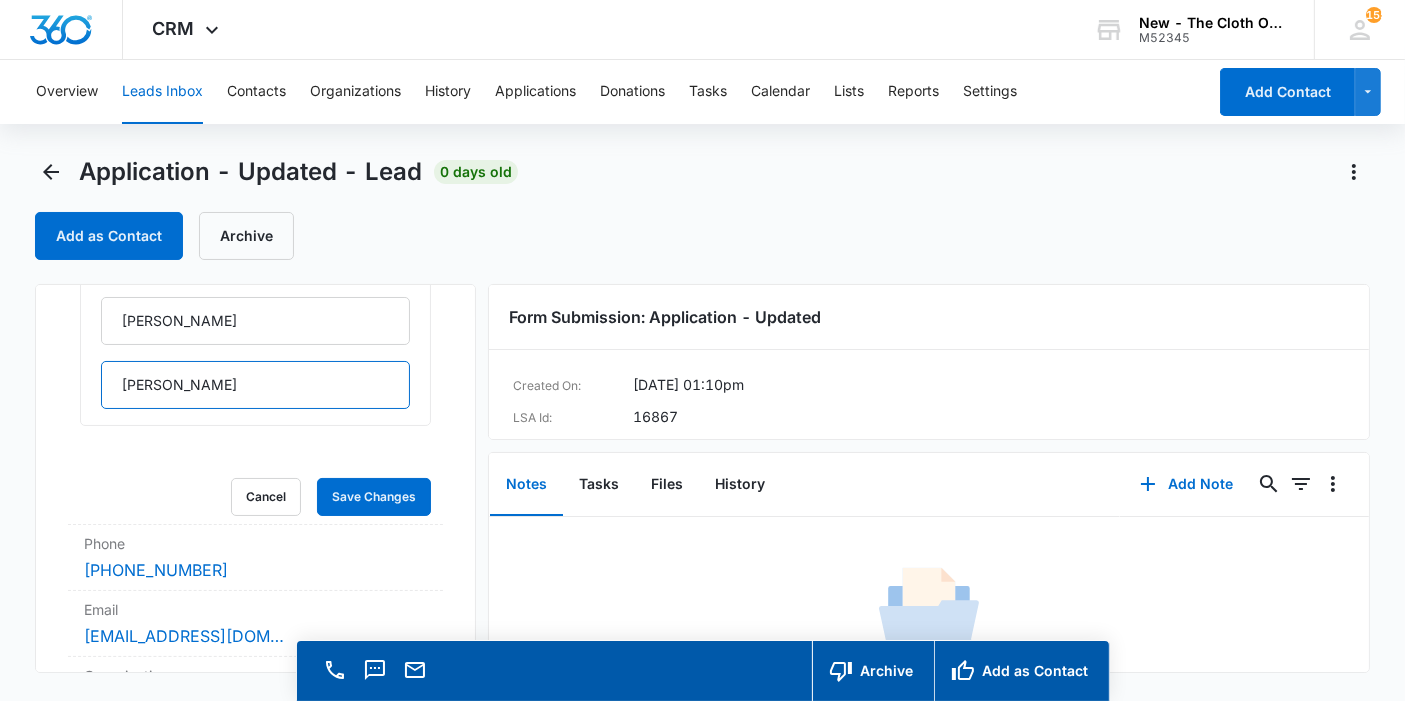 type on "Diaz Dominguez" 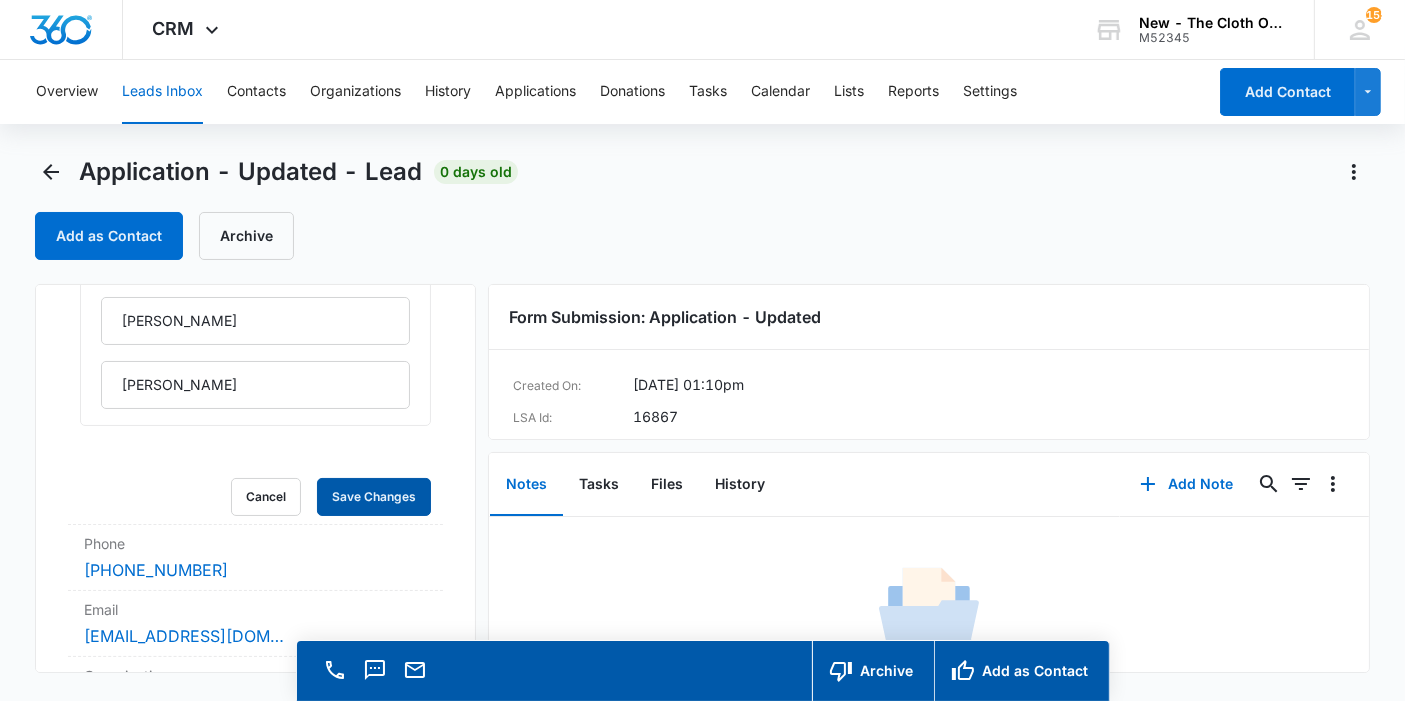 click on "Save Changes" at bounding box center [374, 497] 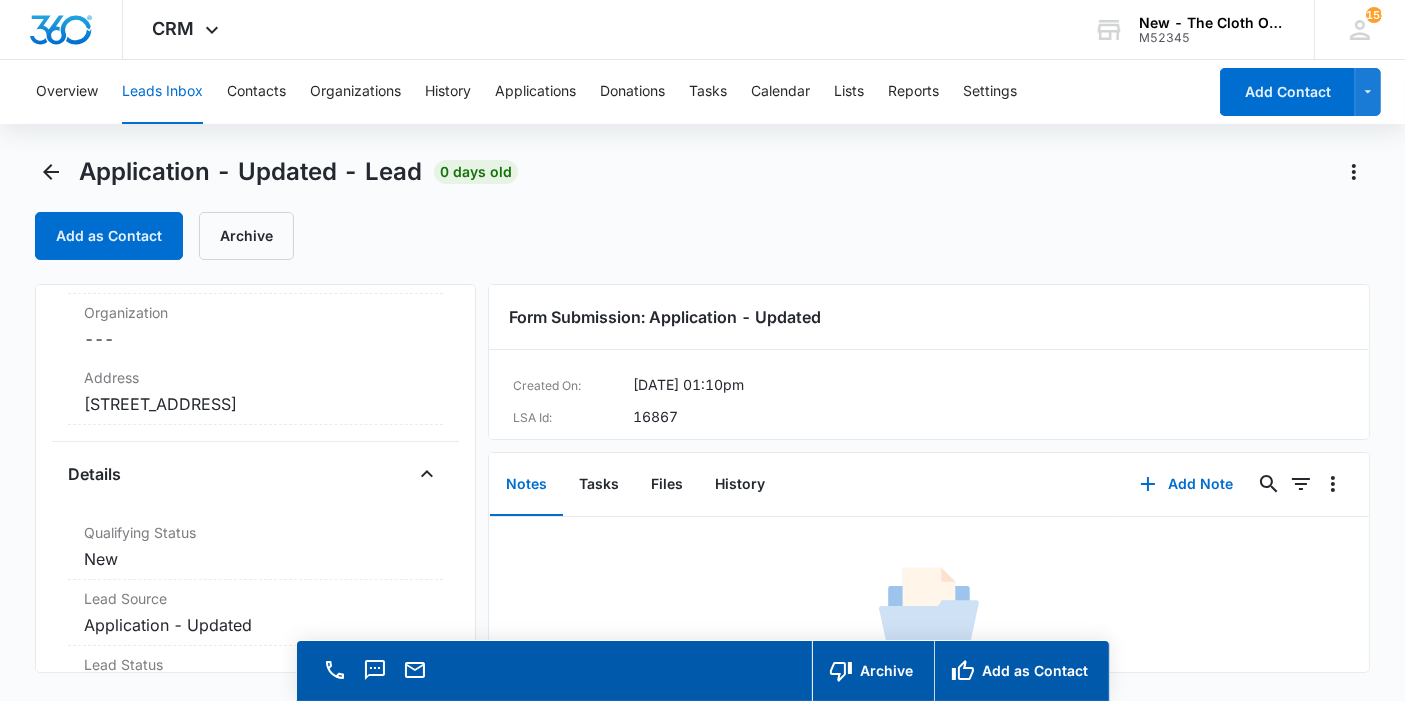 scroll, scrollTop: 666, scrollLeft: 0, axis: vertical 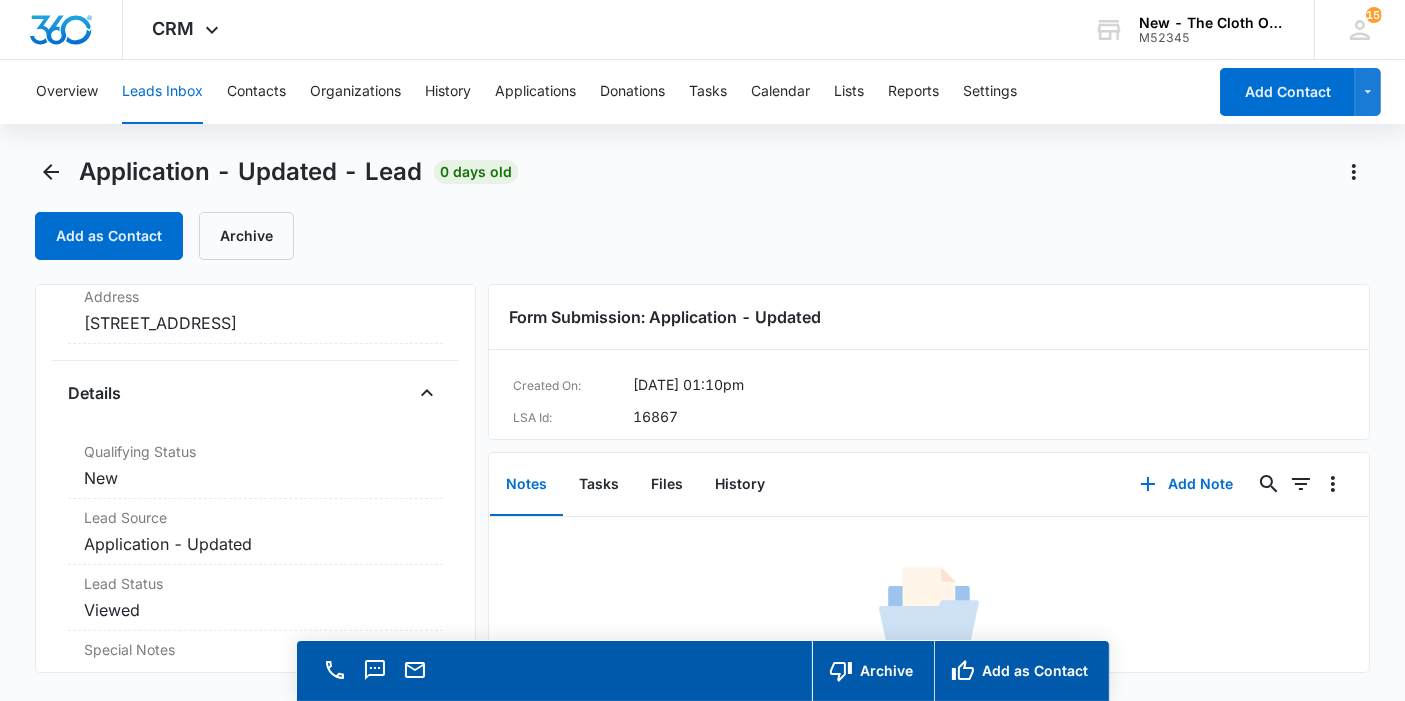 click on "Cancel Save Changes 3314 45th St W Lehigh Acres Fl 33971" at bounding box center (255, 323) 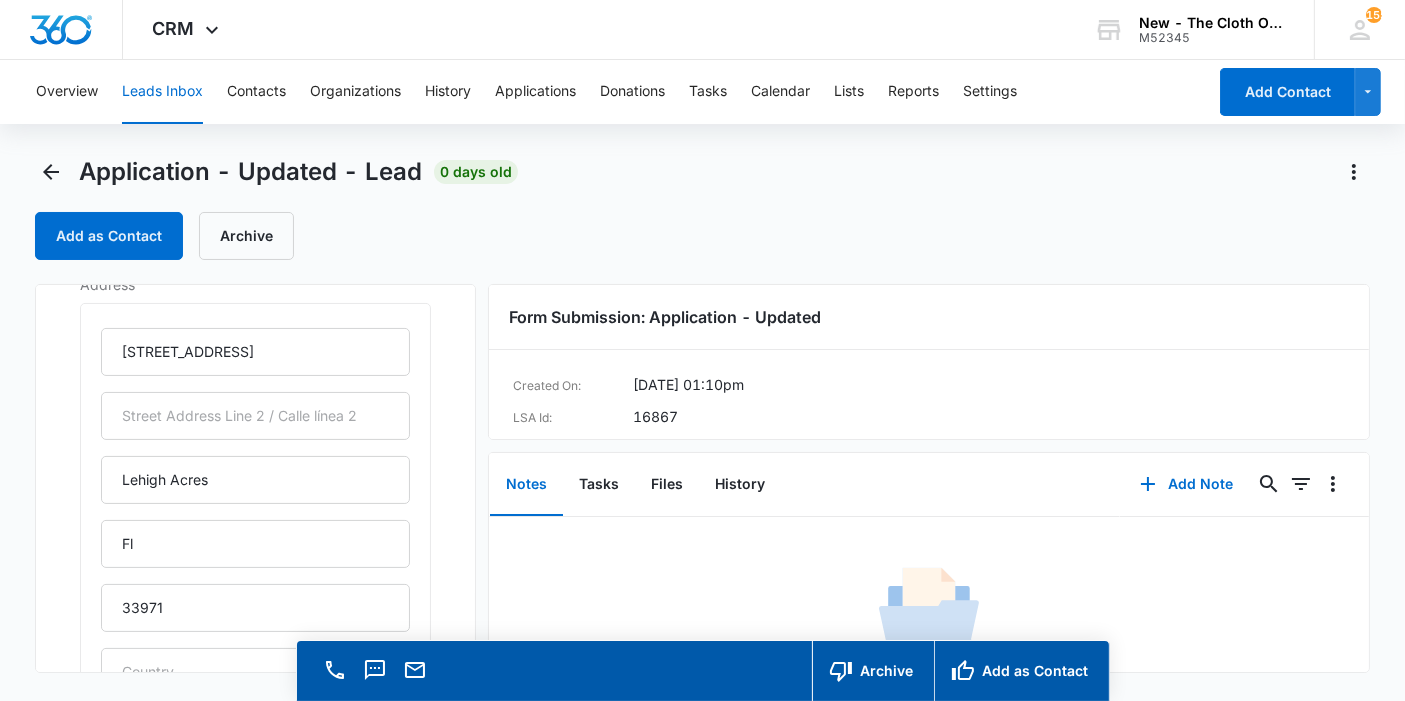 scroll, scrollTop: 442, scrollLeft: 0, axis: vertical 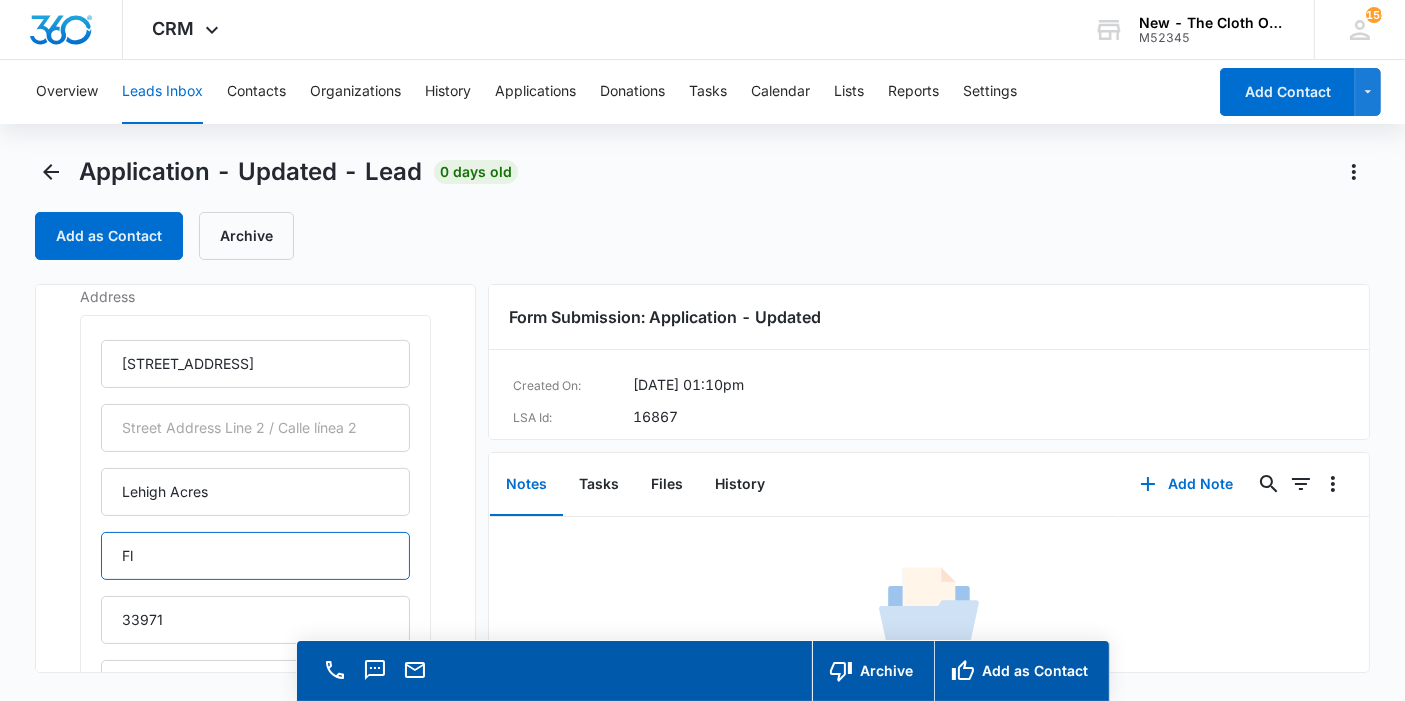 click on "Fl" at bounding box center [255, 556] 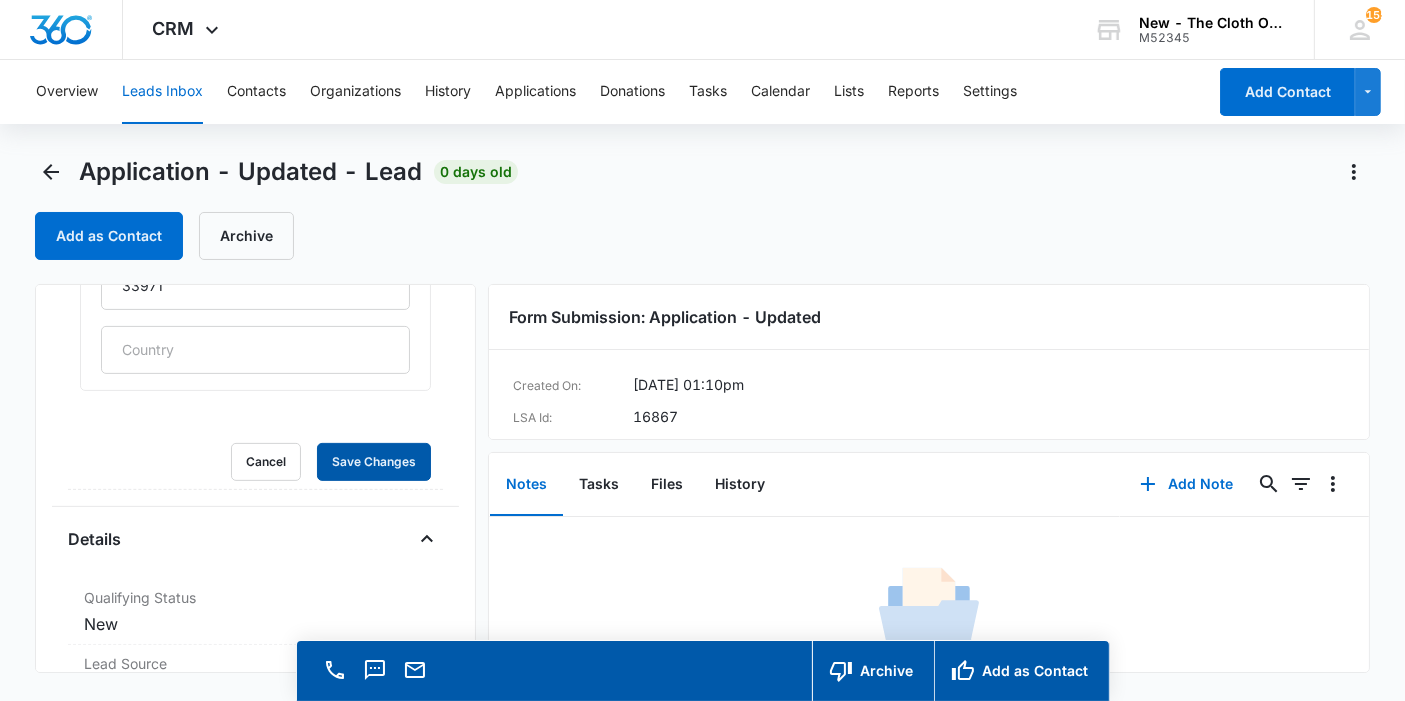 click on "Save Changes" at bounding box center [374, 462] 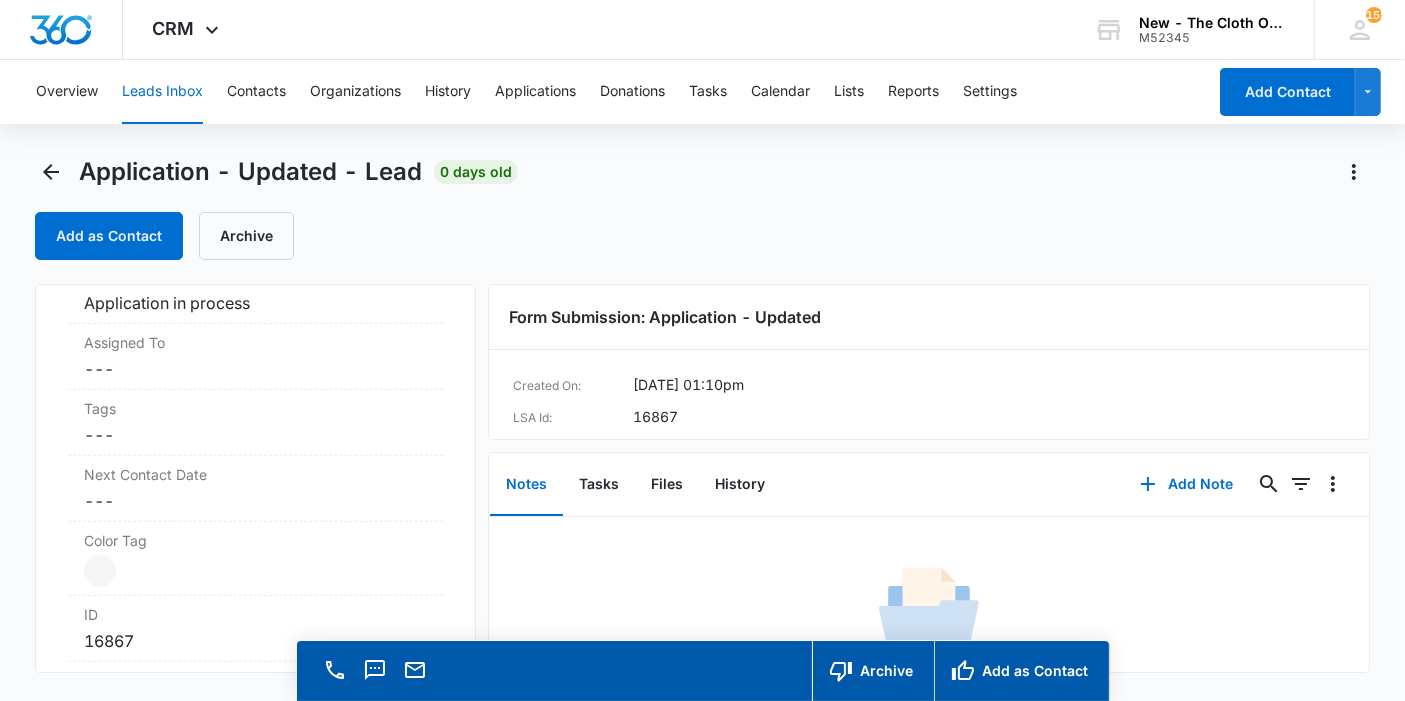 scroll, scrollTop: 1442, scrollLeft: 0, axis: vertical 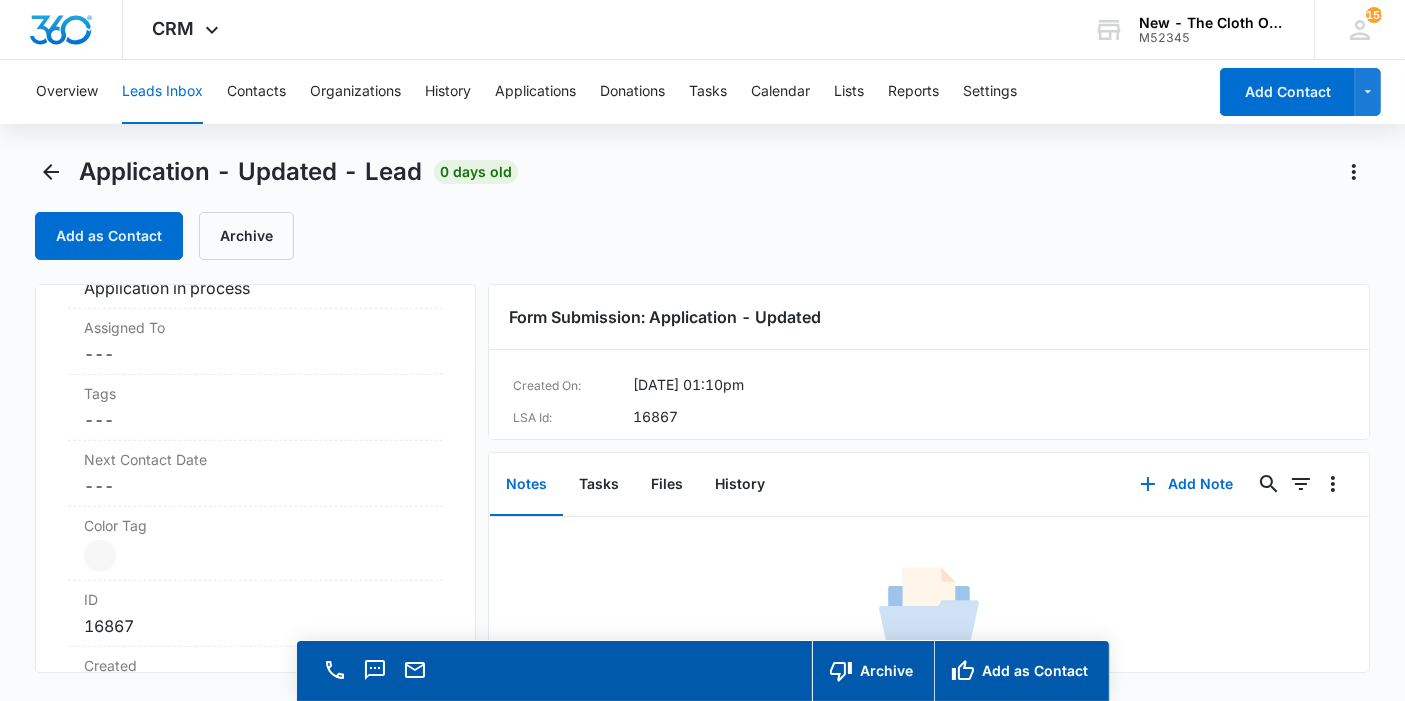 click on "Cancel Save Changes ---" at bounding box center [255, 354] 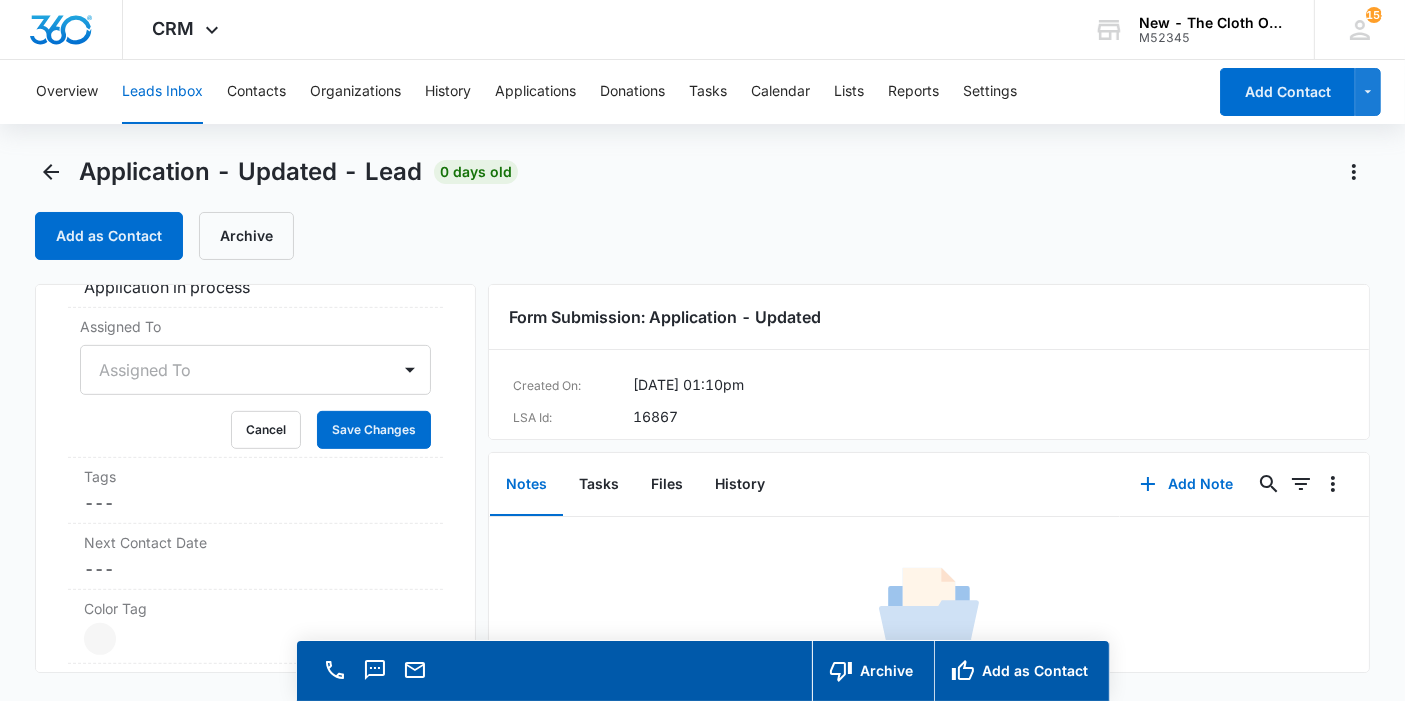 scroll, scrollTop: 987, scrollLeft: 0, axis: vertical 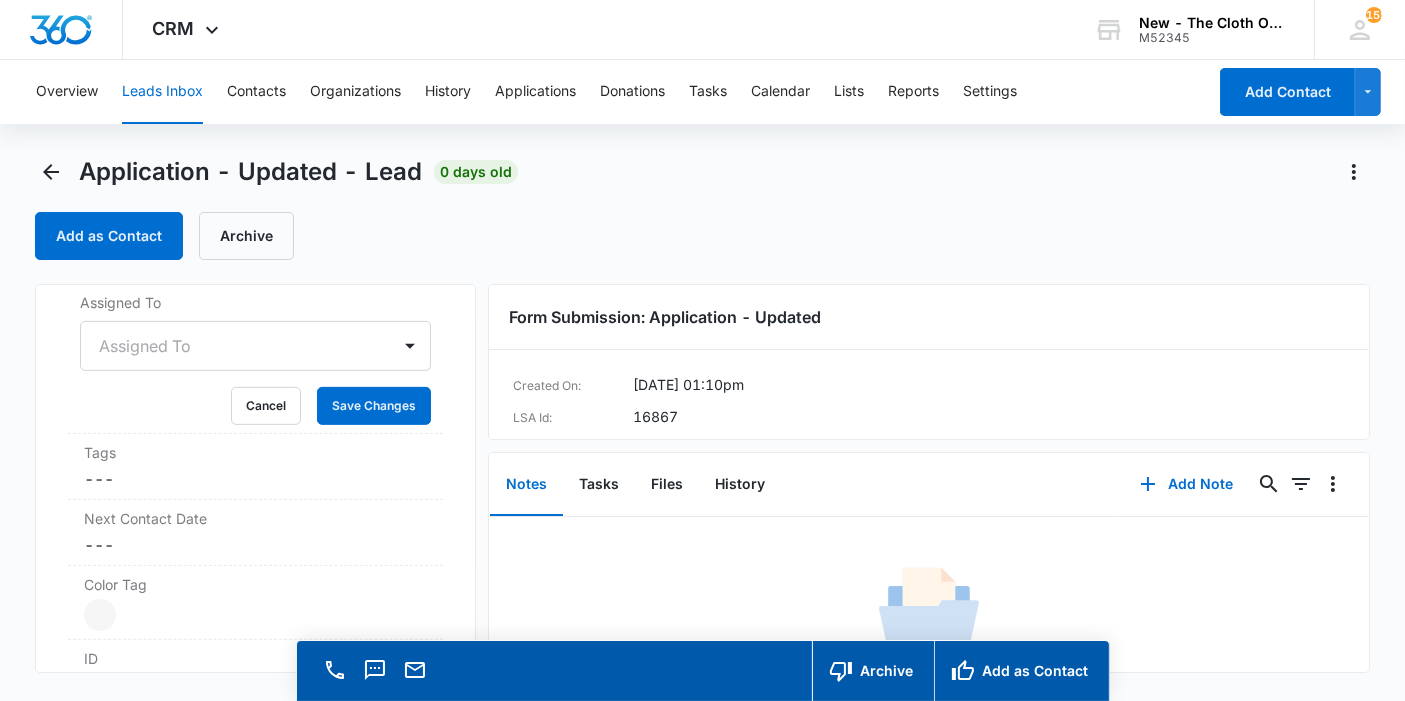 click at bounding box center [231, 346] 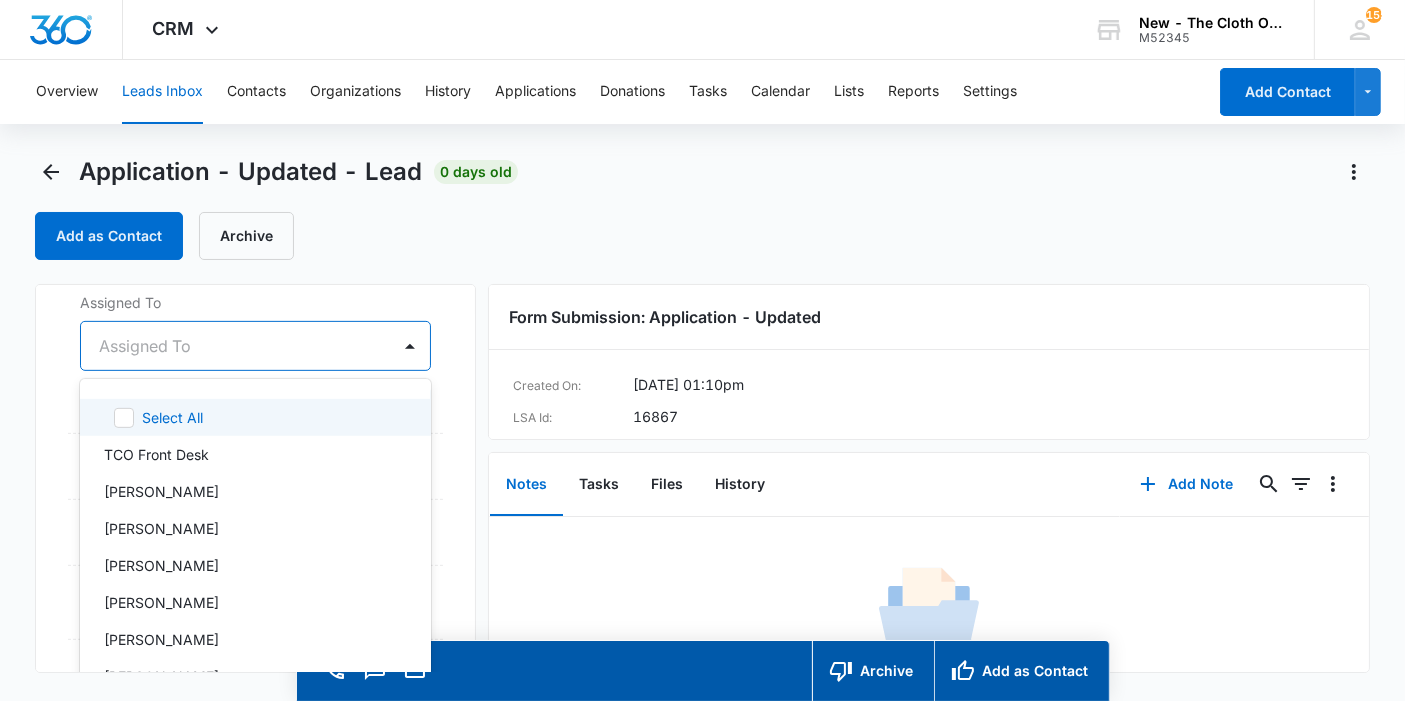 scroll, scrollTop: 11, scrollLeft: 0, axis: vertical 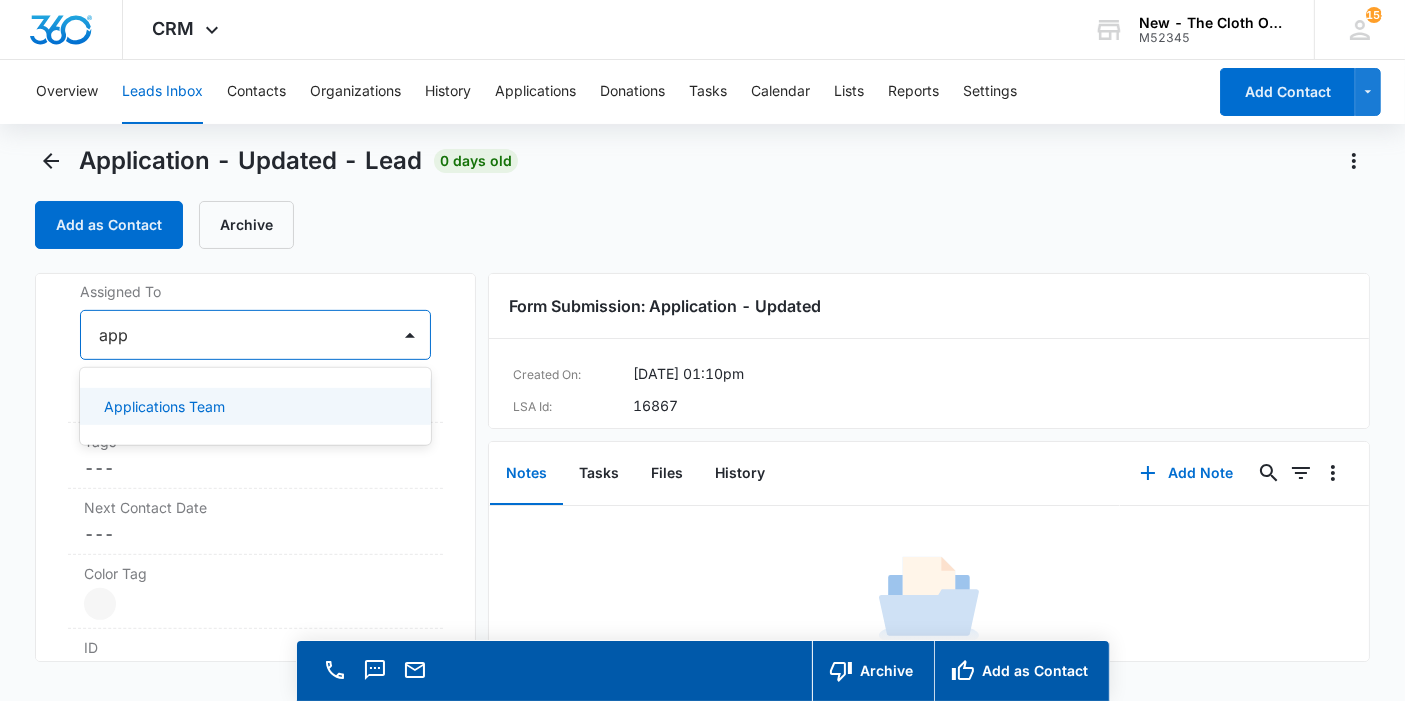 type on "appl" 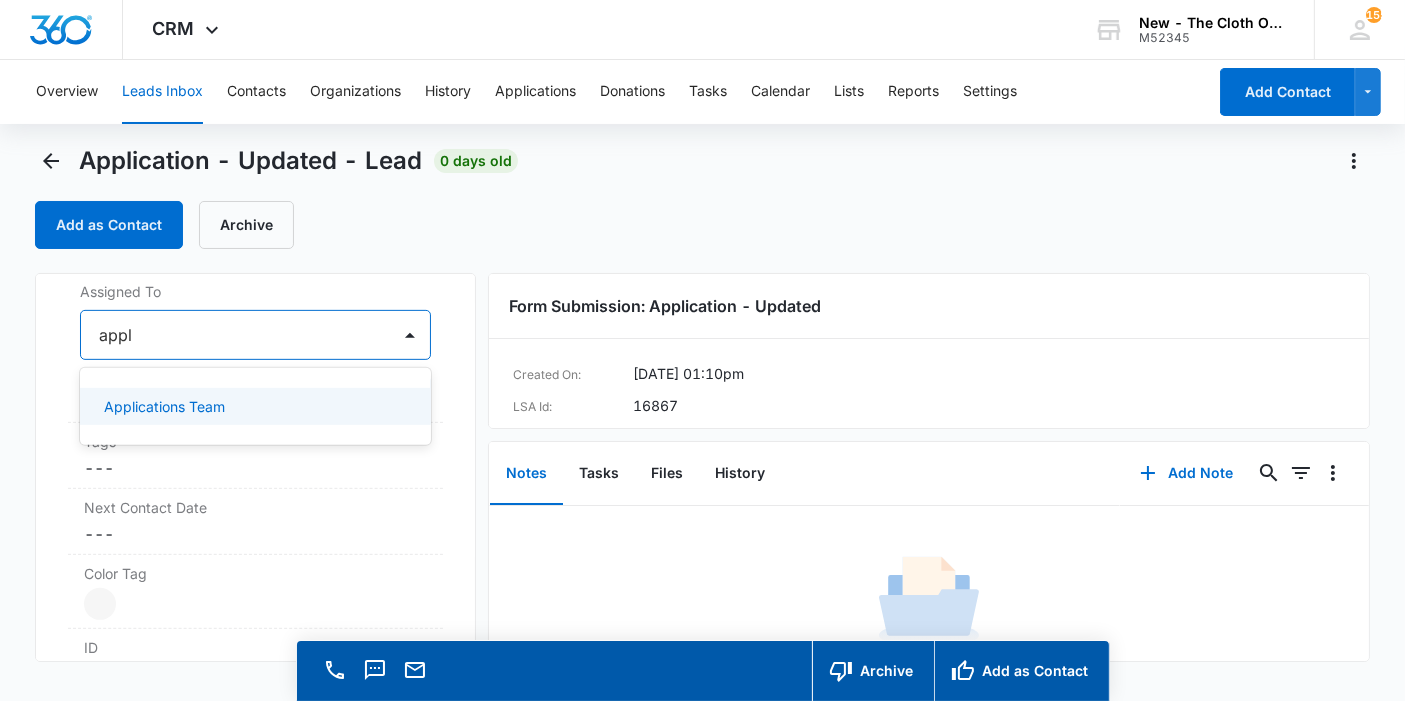 click on "Applications Team" at bounding box center (164, 406) 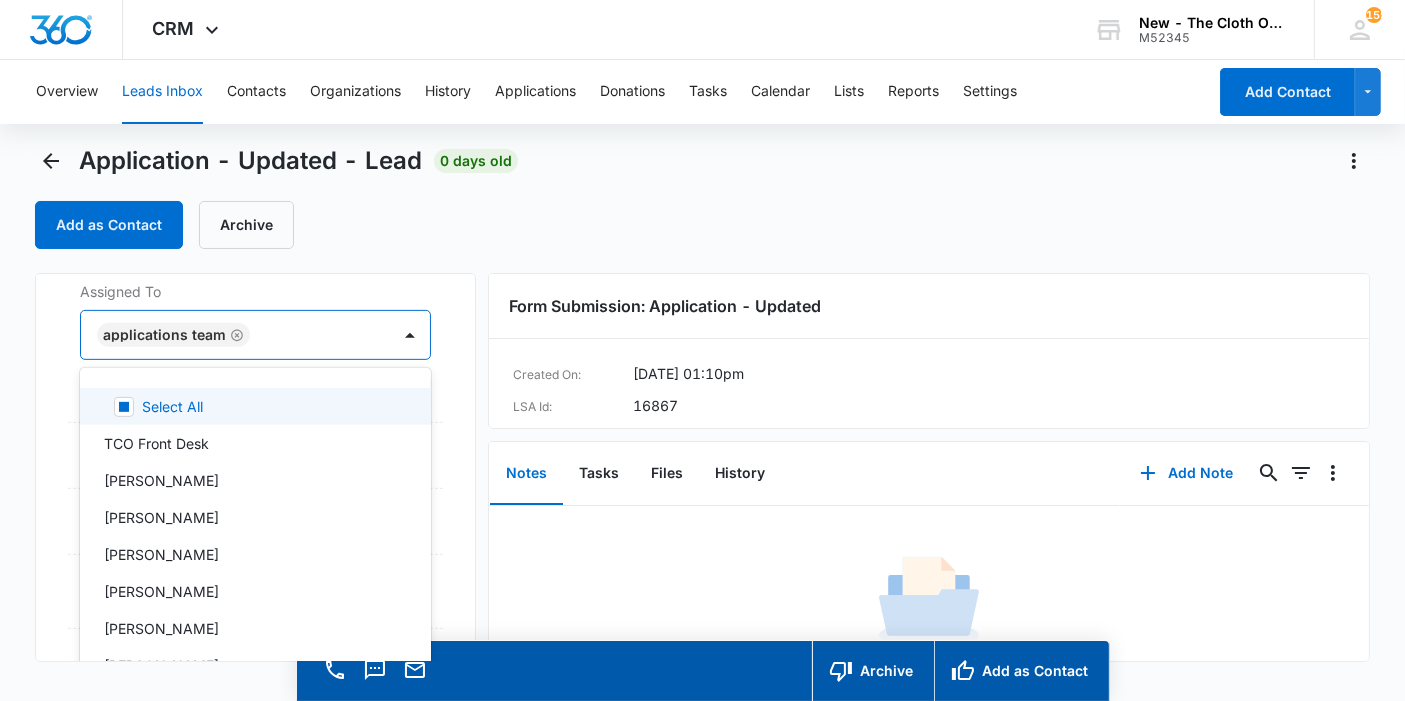 click on "Assigned To option Applications Team, selected. 47 results available. Use Up and Down to choose options, press Enter to select the currently focused option, press Escape to exit the menu, press Tab to select the option and exit the menu. Applications Team Select All TCO Front Desk Jennifer Taylor Chelsea Moerles Lauren Easden Makira Manns Kate Hoffman Reba Davis Carmella Palmer Sarah Wells Kathryn Coursey Faye Laherty Kesha Gibbs Kayle Simons Rachel Mol Britani Hampton Cheyenne Bridgeman Lauren Miranda Kerin Napoliello Meg Nikolaeva Katie Lohr Rebekah Woodruff Avery Edwards Kaitlyn Federwitz Sadie Cora Abigail Adams Sponsorship Committee Brian Lohr Karen Burkey Jessica Stone Dana Britt Josephine Lovejoy Sandra Bildstein Sarah Nay Applications Team Meaghan Beraha Zoë Hill Auriel Bentley TCO Donation Support Mariah Kaiser Breauna Adams Jen MacLean Jolene Olsen Shipping Coordinator Courtney Deats-Cascio Miranda Dalrymple Brianna Briggs Cancel Save Changes" at bounding box center [255, 348] 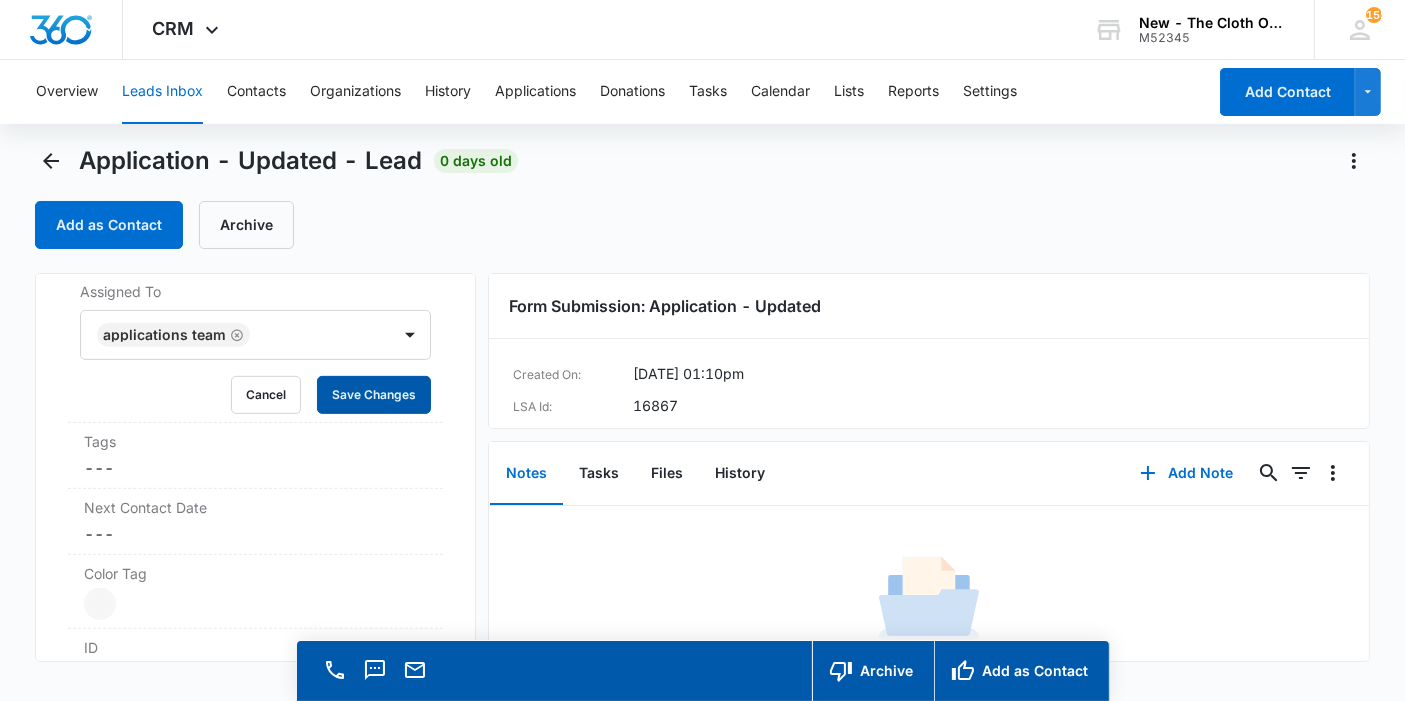 click on "Save Changes" at bounding box center (374, 395) 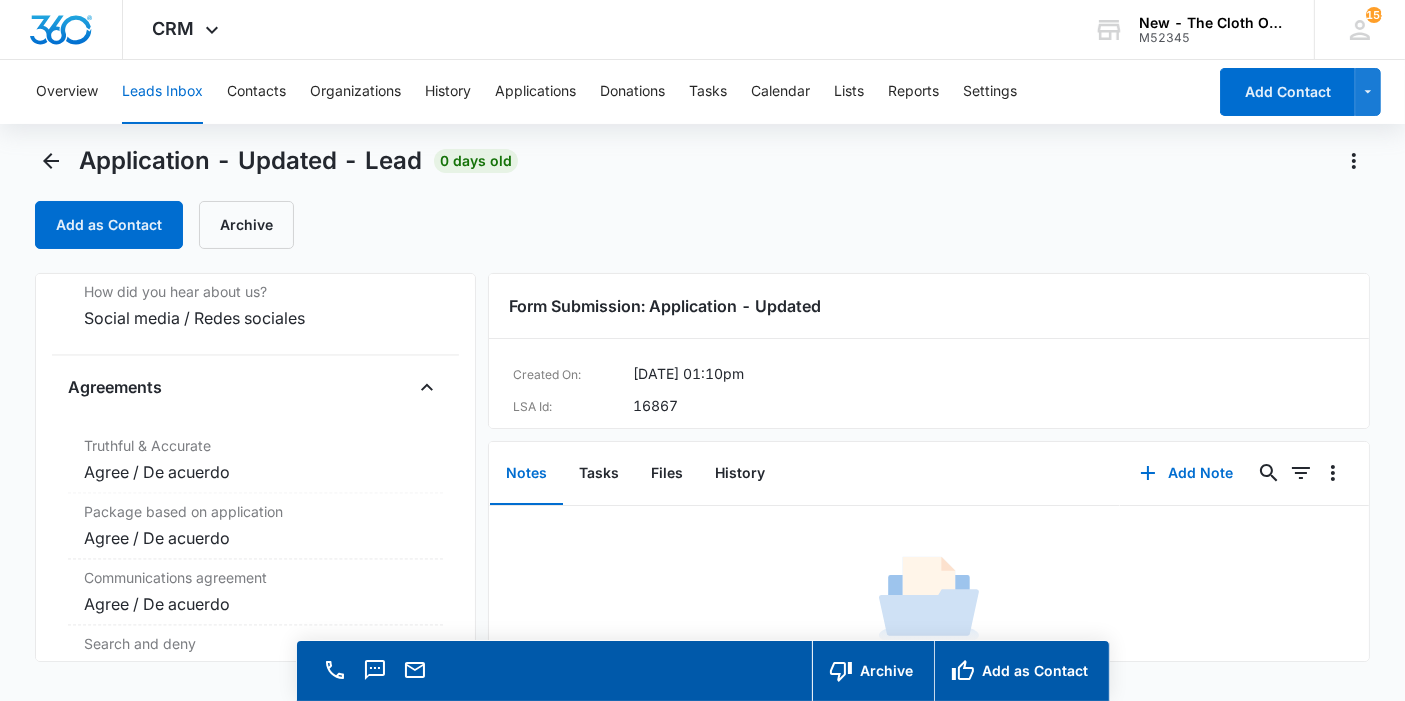 scroll, scrollTop: 4129, scrollLeft: 0, axis: vertical 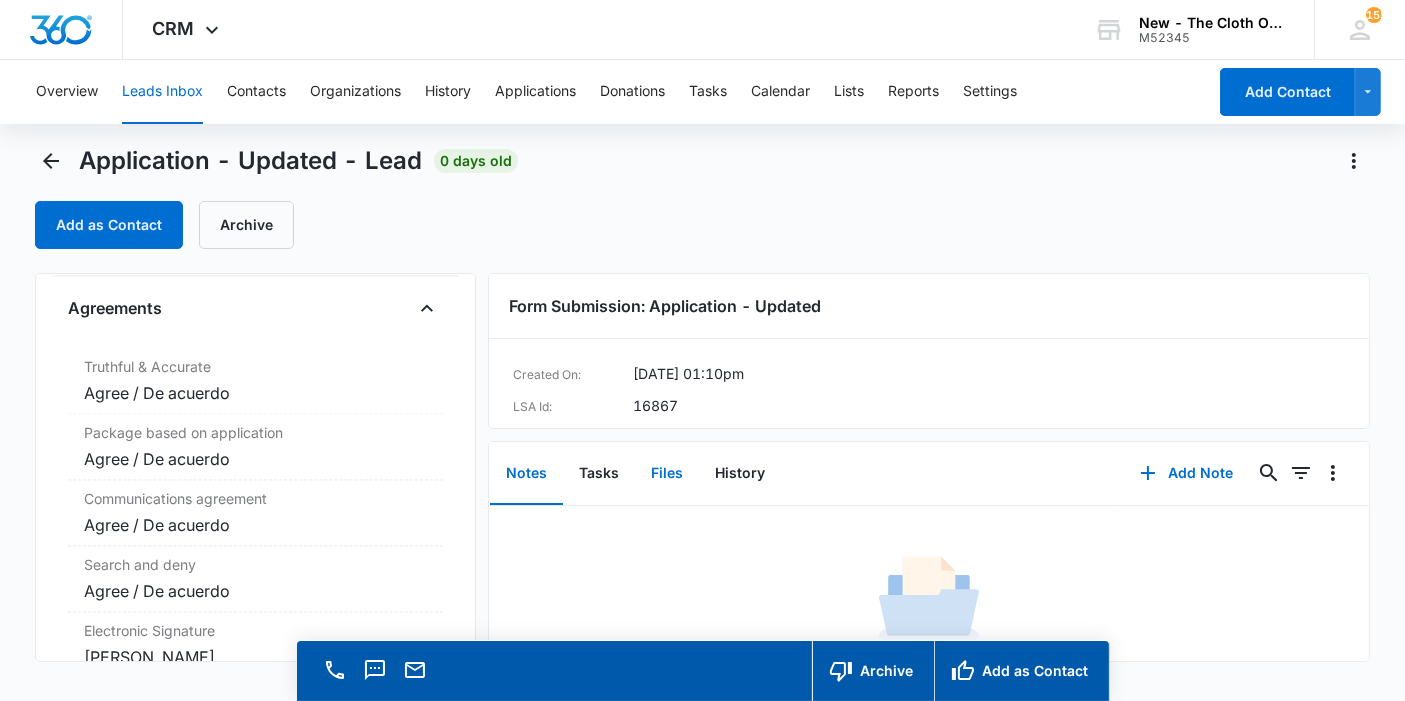 click on "Files" at bounding box center (667, 474) 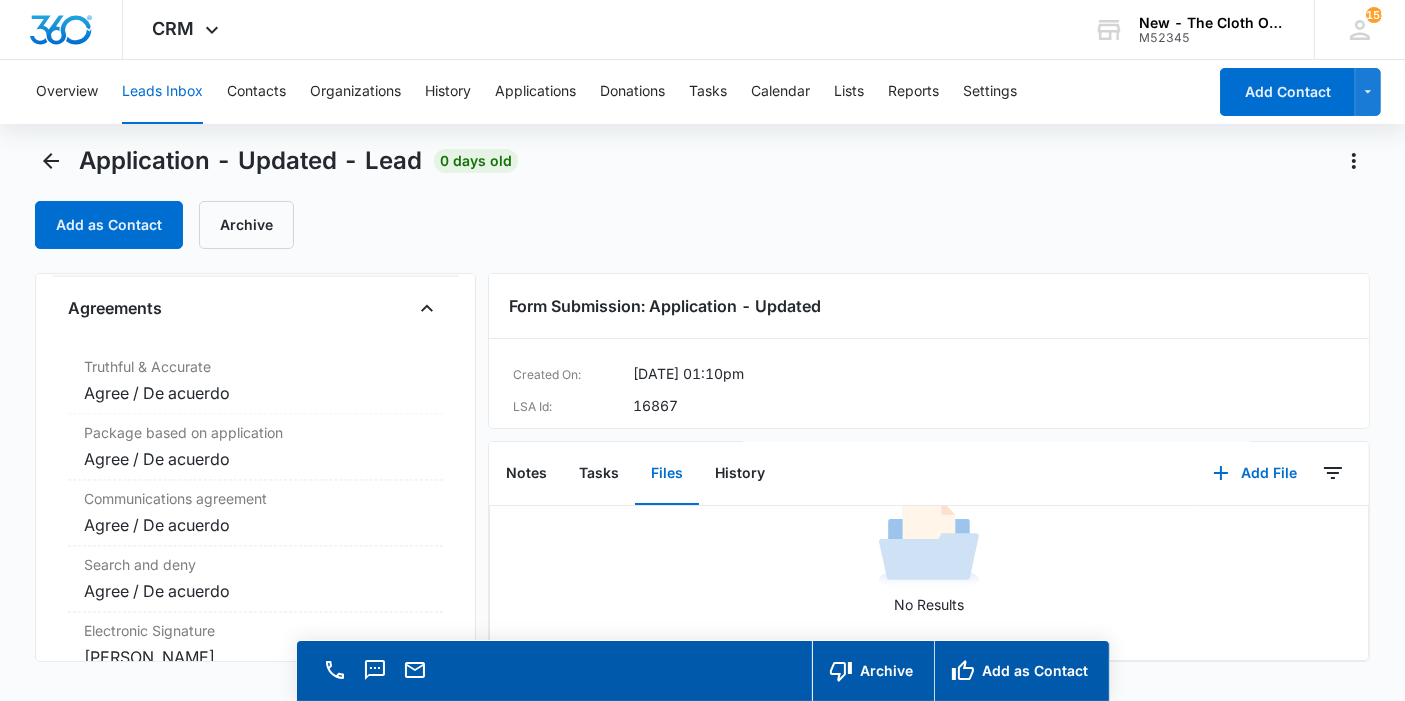 scroll, scrollTop: 135, scrollLeft: 0, axis: vertical 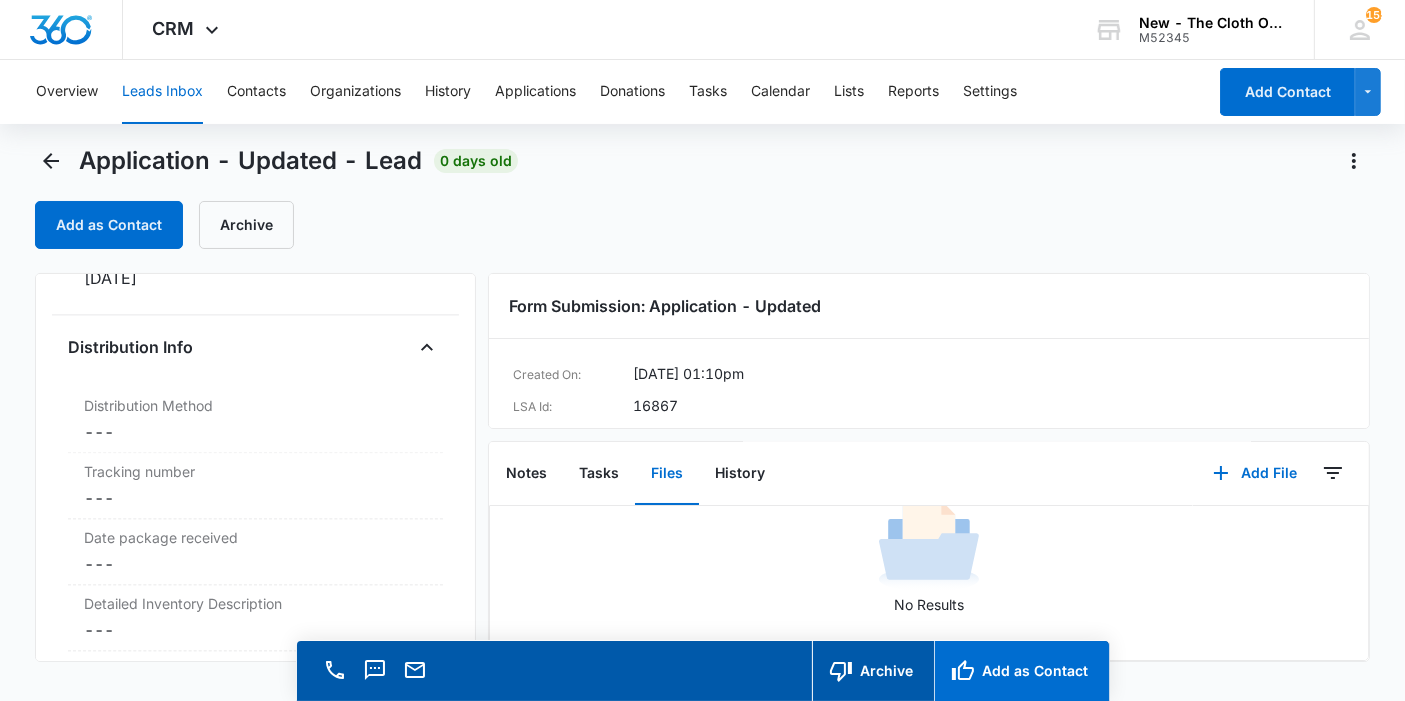 click on "Add as Contact" at bounding box center (1021, 671) 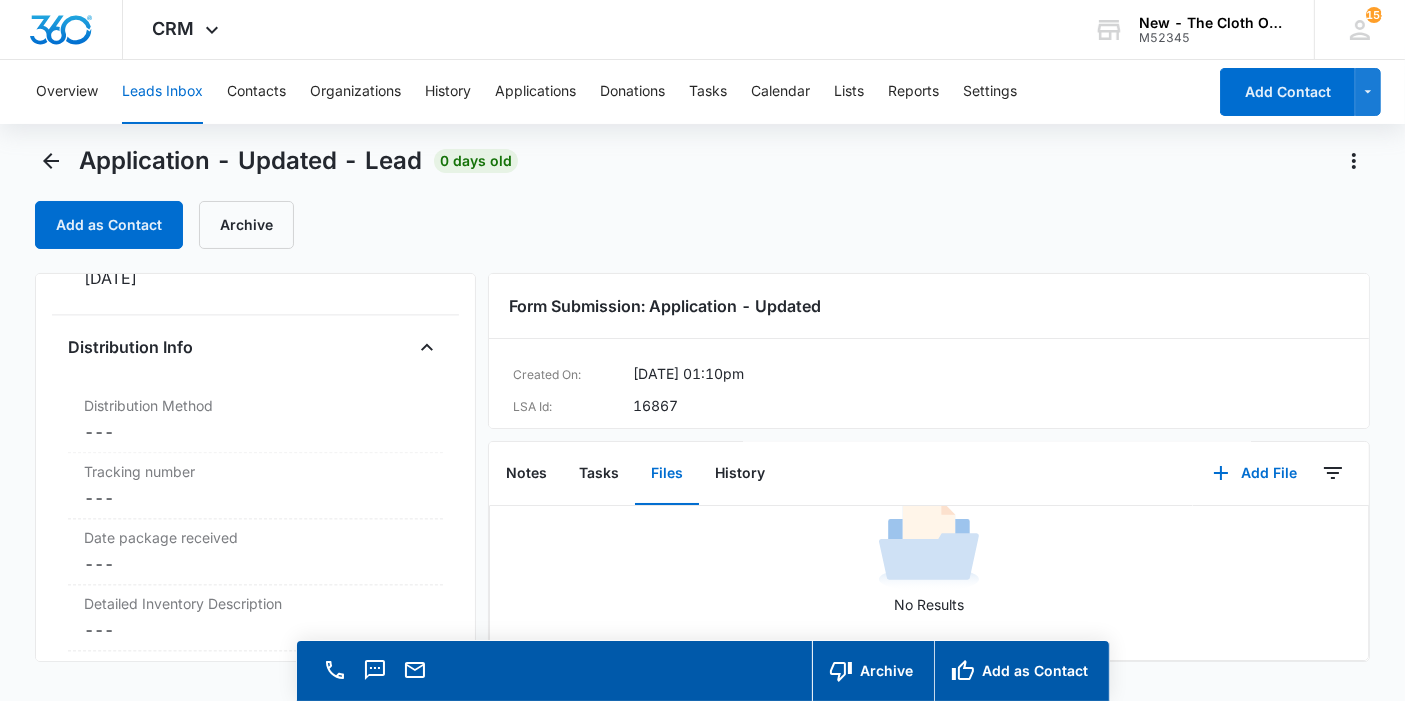 scroll, scrollTop: 4594, scrollLeft: 0, axis: vertical 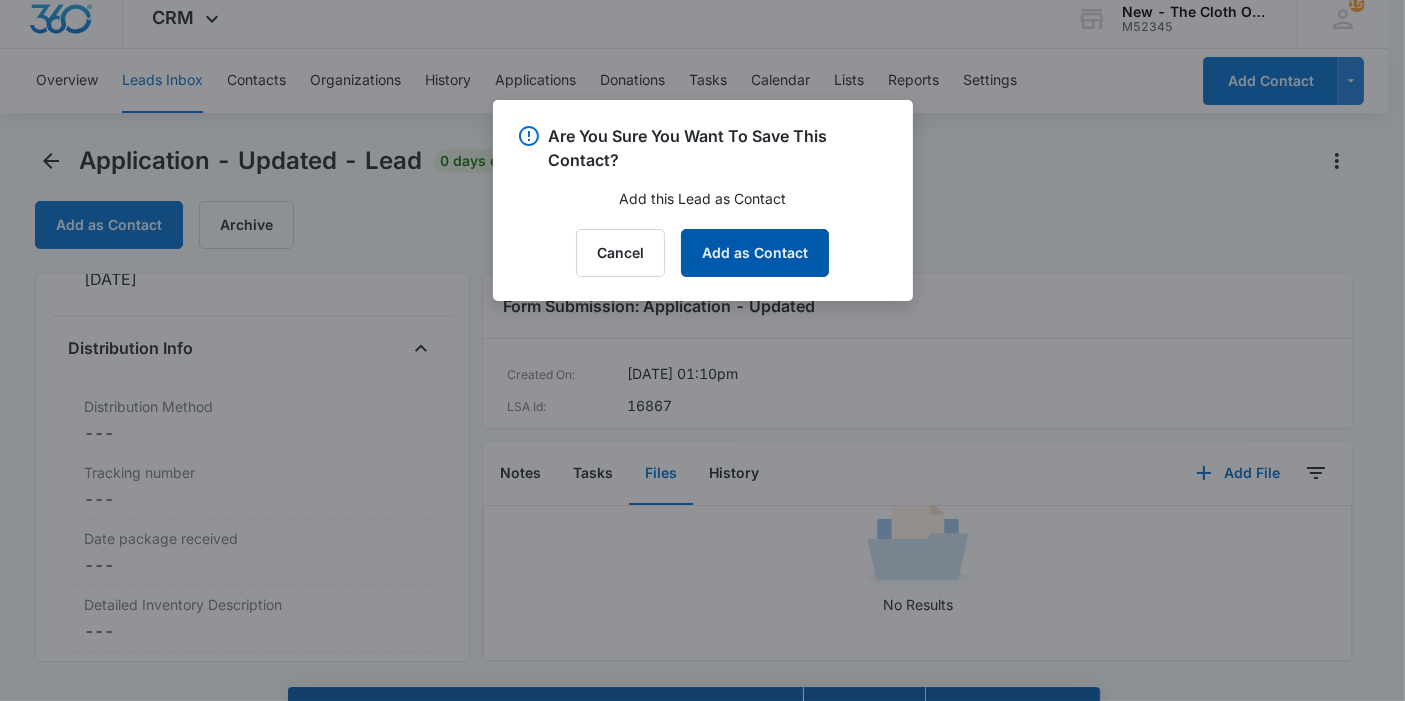 click on "Add as Contact" at bounding box center [755, 253] 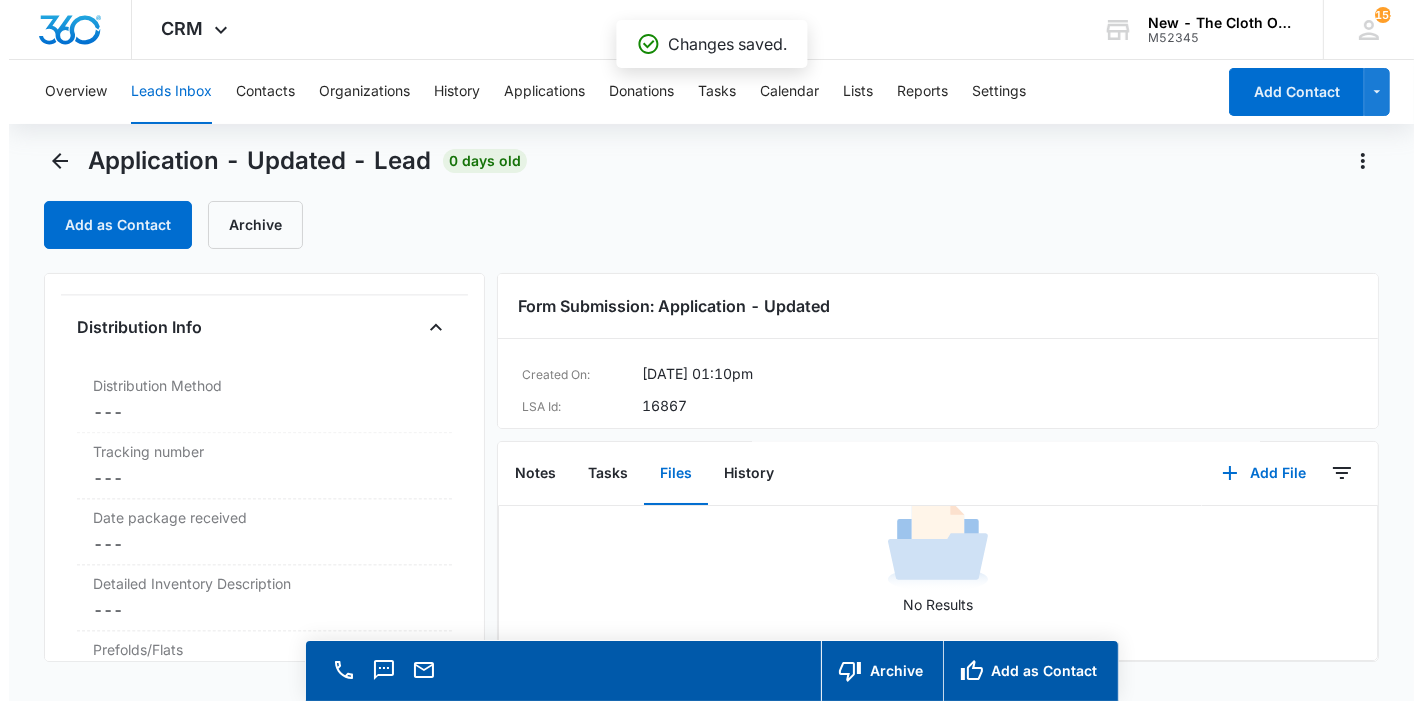 scroll, scrollTop: 0, scrollLeft: 0, axis: both 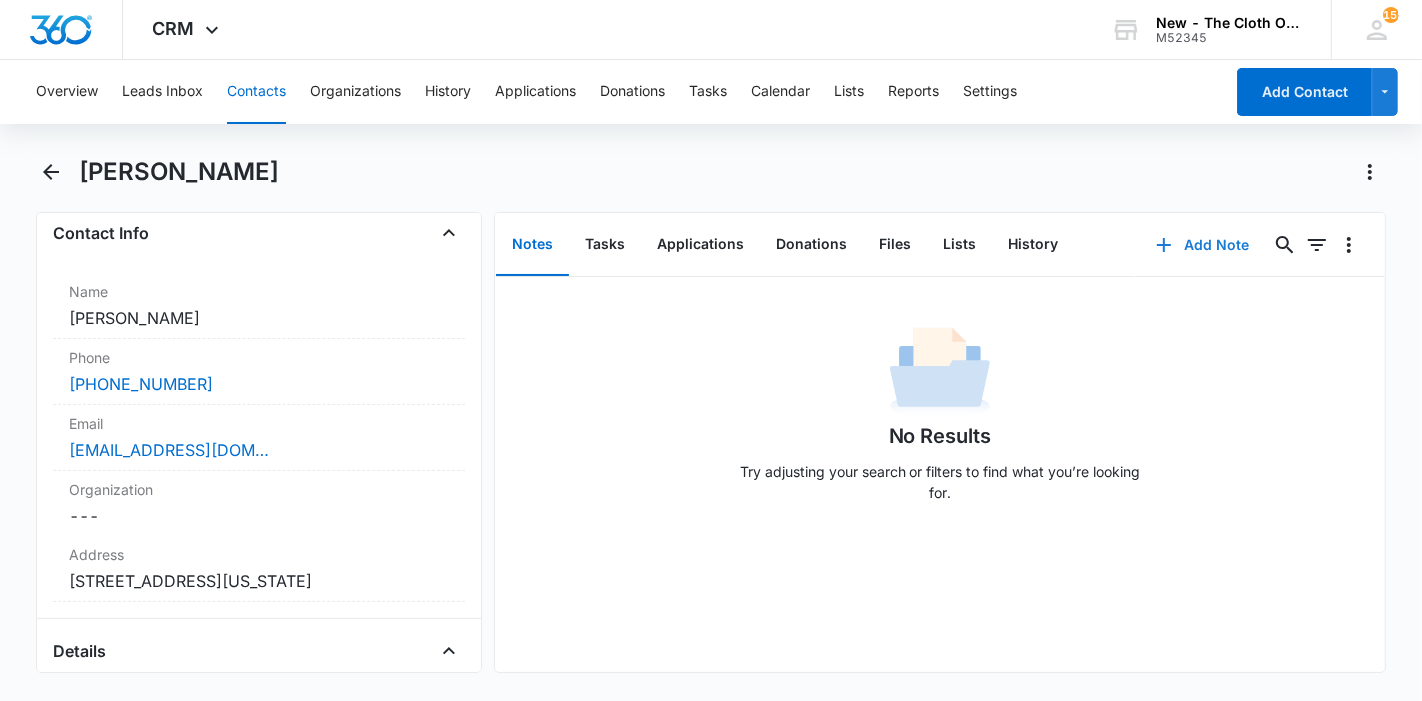 click on "Add Note" at bounding box center (1202, 245) 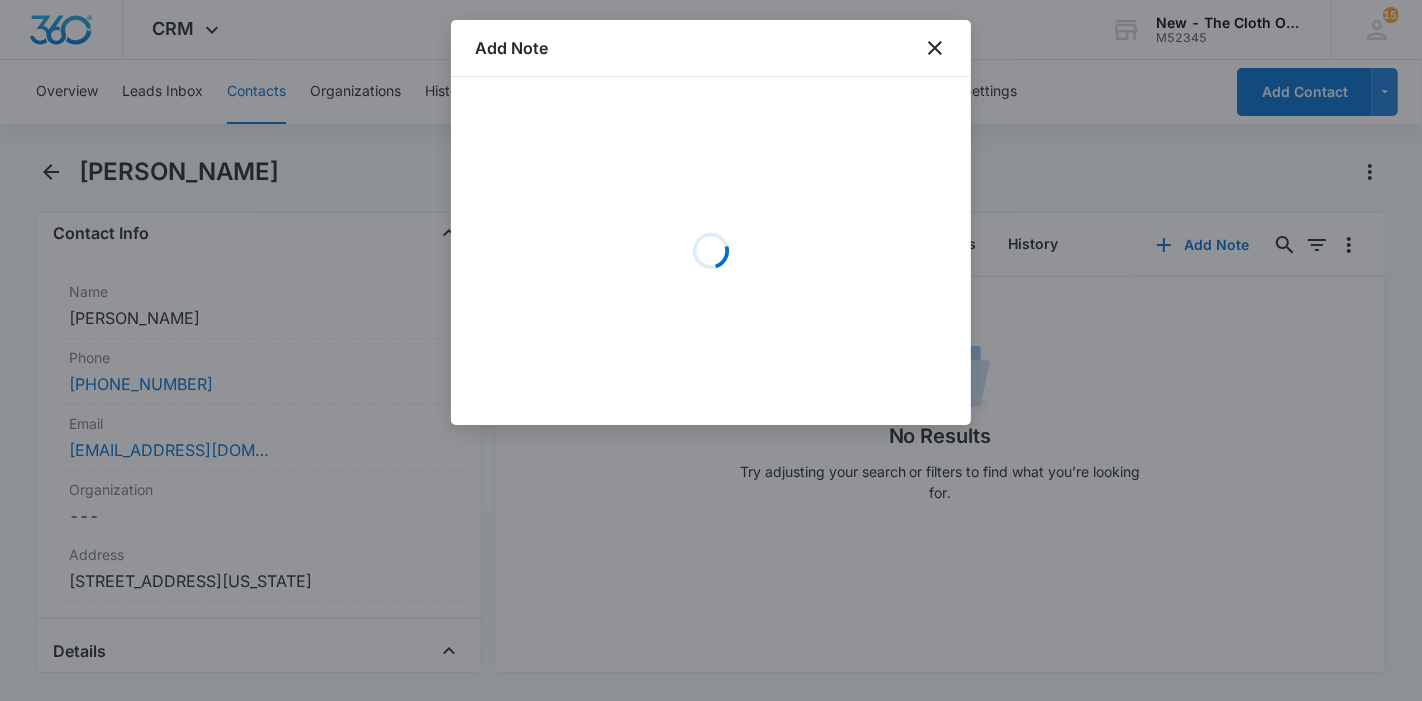 click on "Loading" at bounding box center (711, 251) 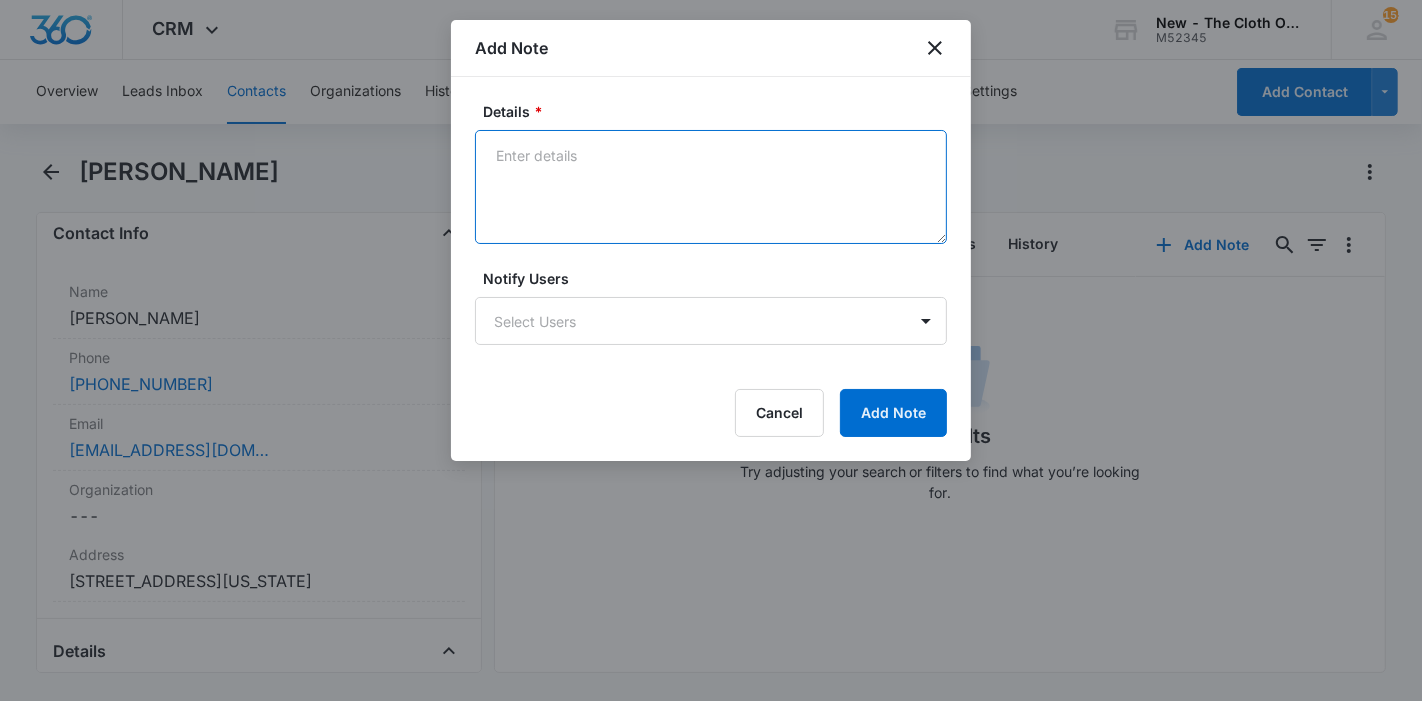 click on "Details *" at bounding box center [711, 187] 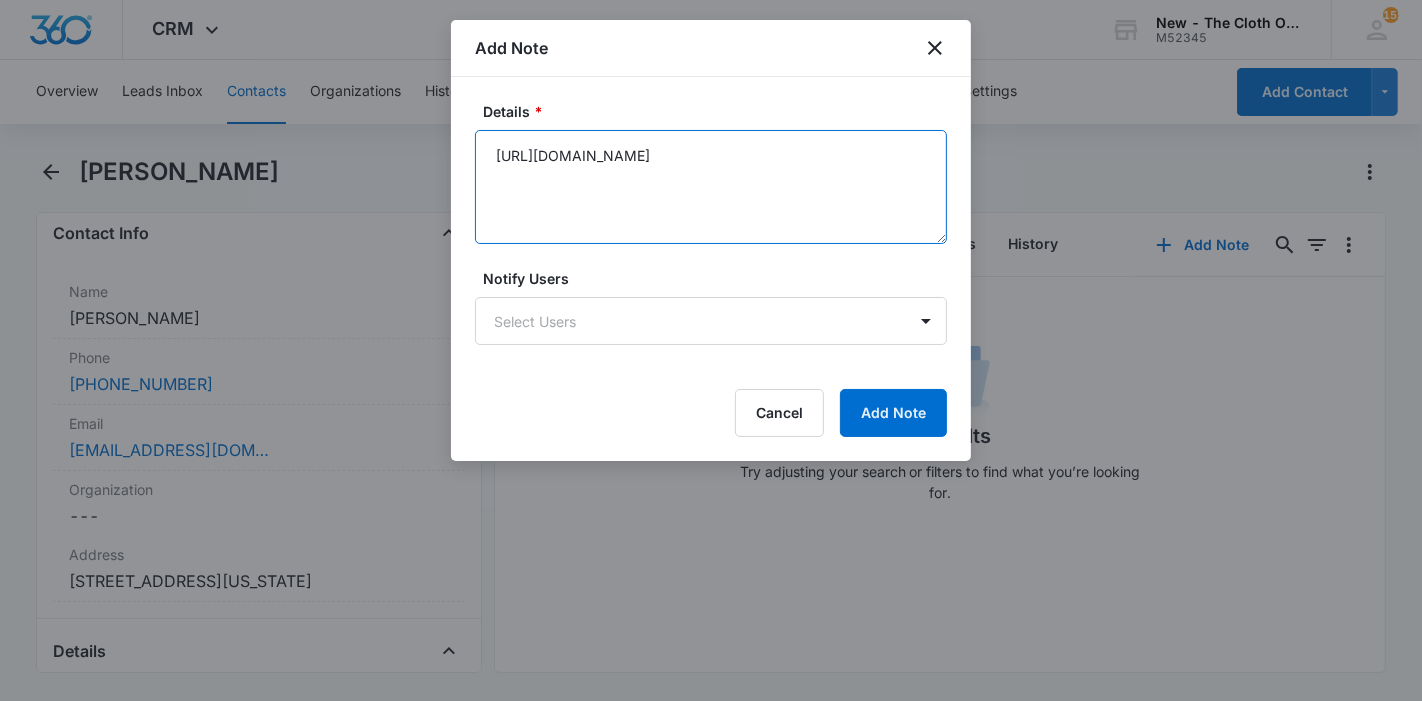 type on "https://www.facebook.com/elianys.elianys.39" 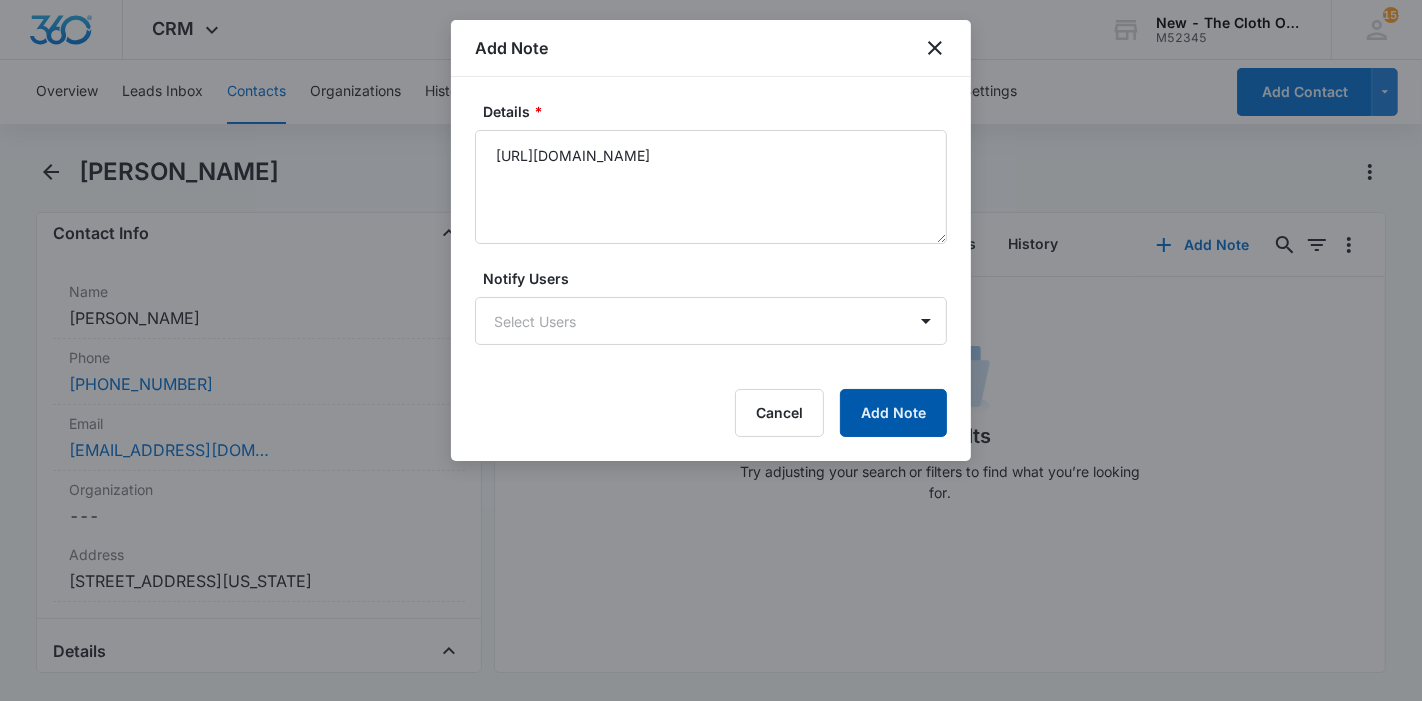 click on "Add Note" at bounding box center (893, 413) 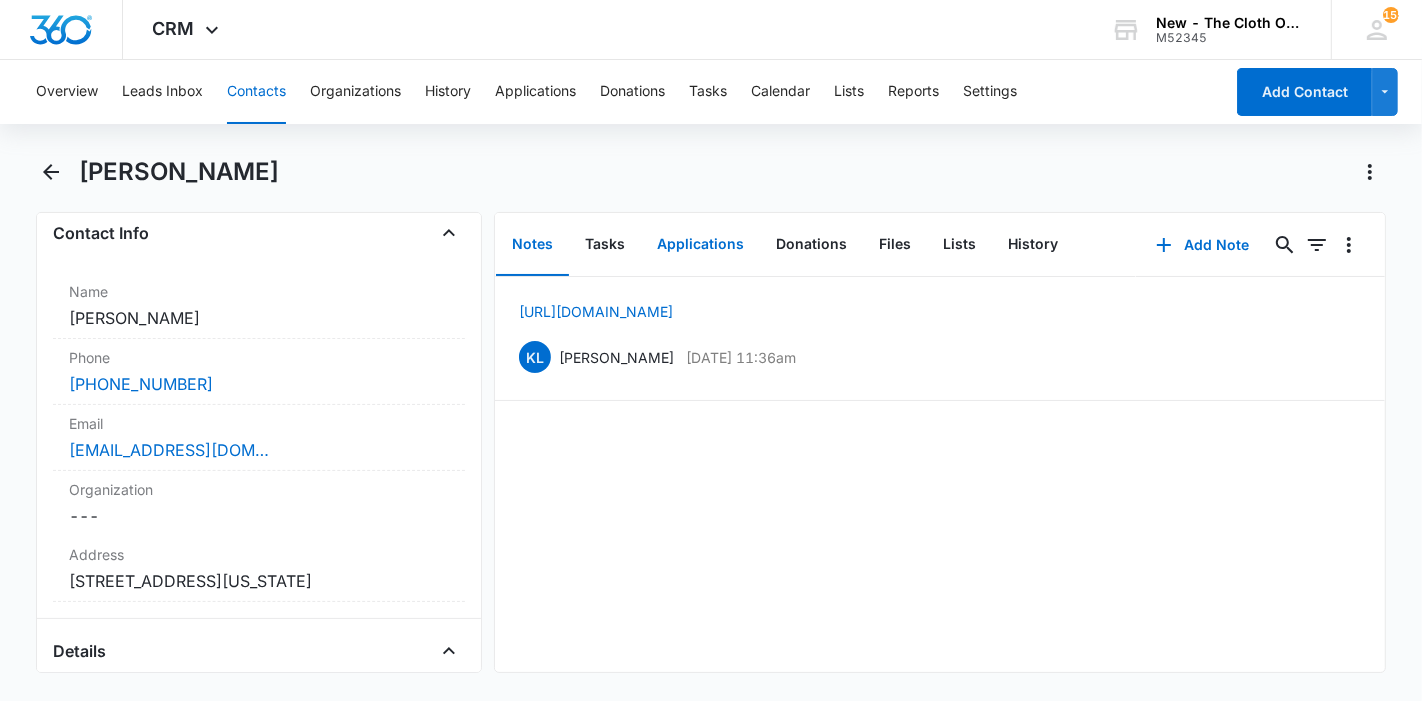 click on "Applications" at bounding box center [700, 245] 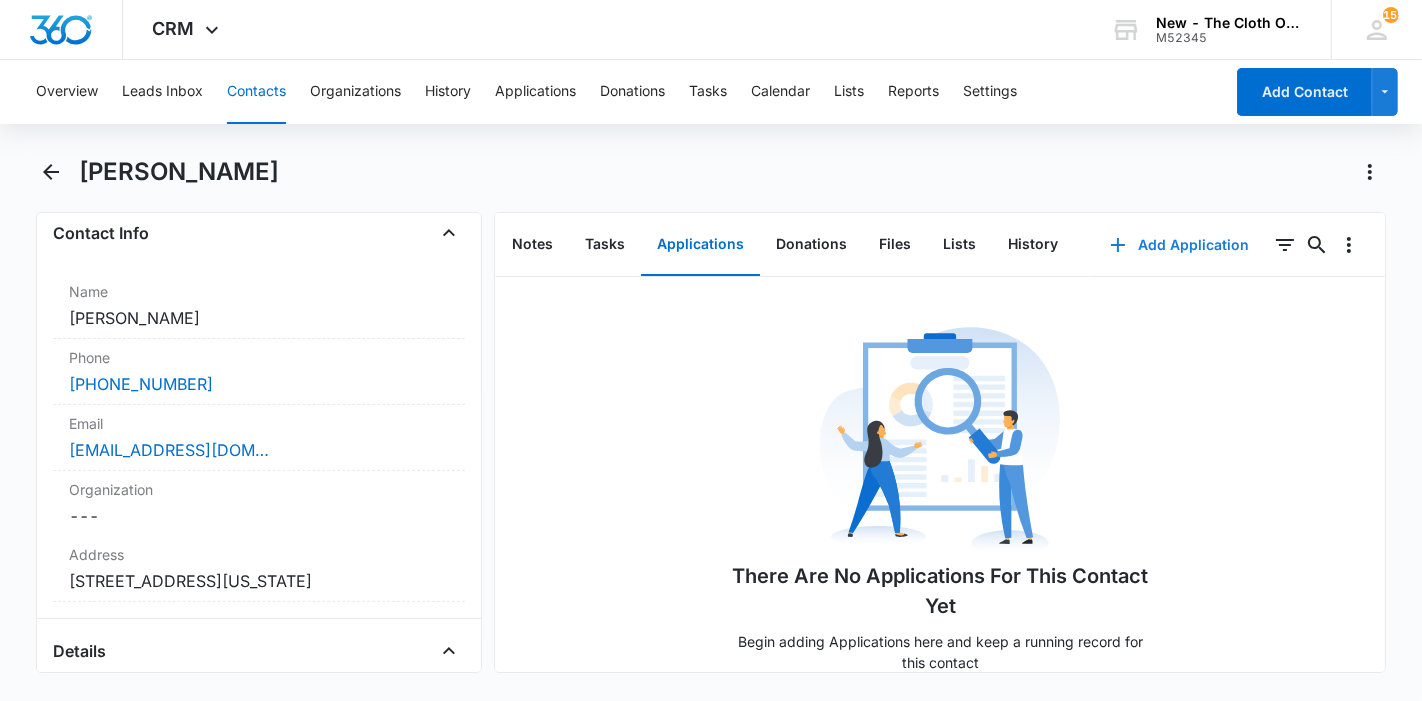 click on "Add Application" at bounding box center [1179, 245] 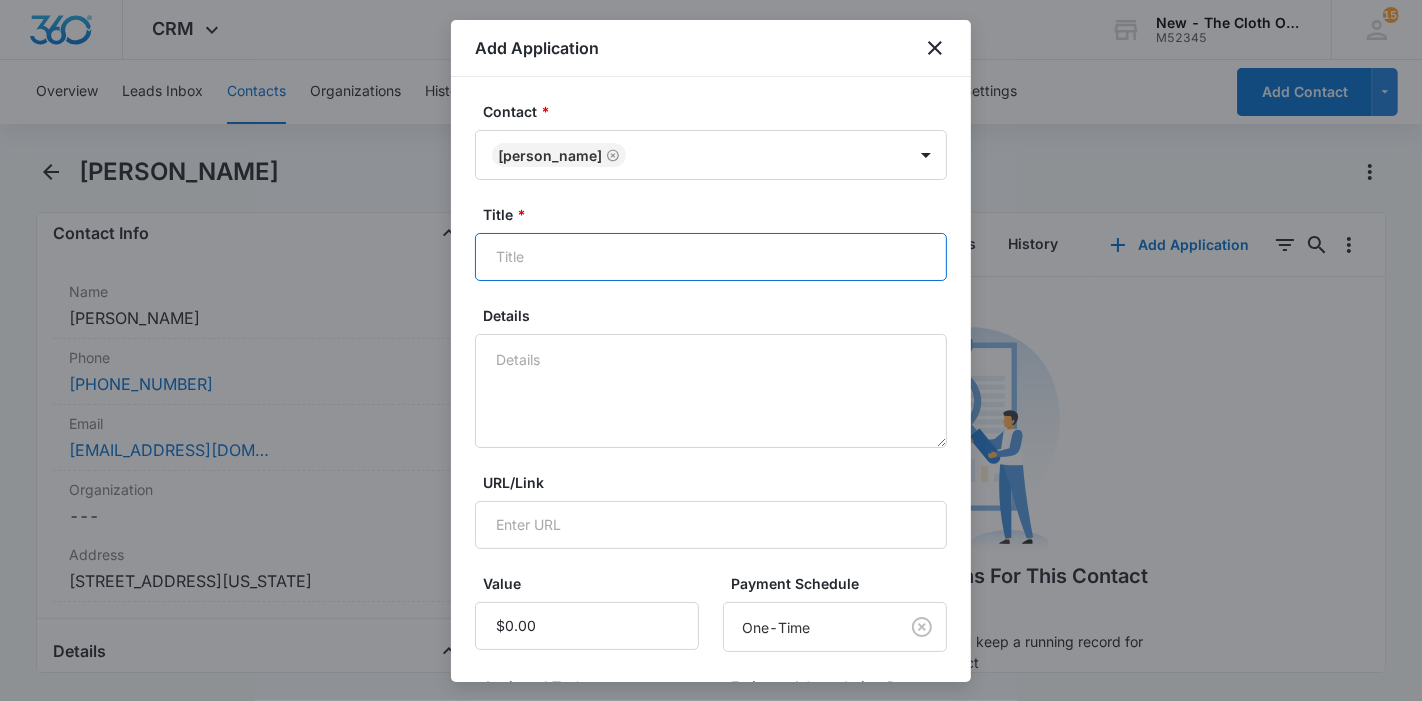 click on "Title *" at bounding box center [711, 257] 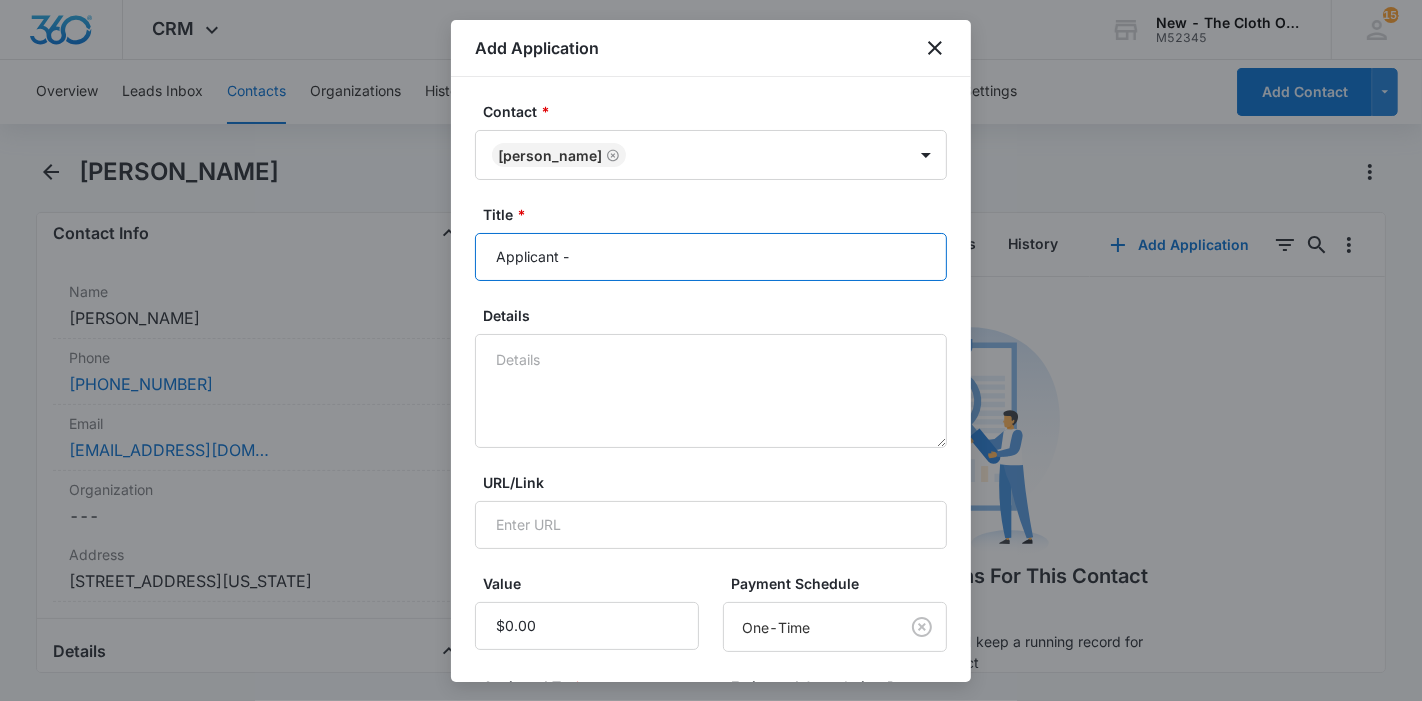 paste on "Elianys Díaz Domínguez" 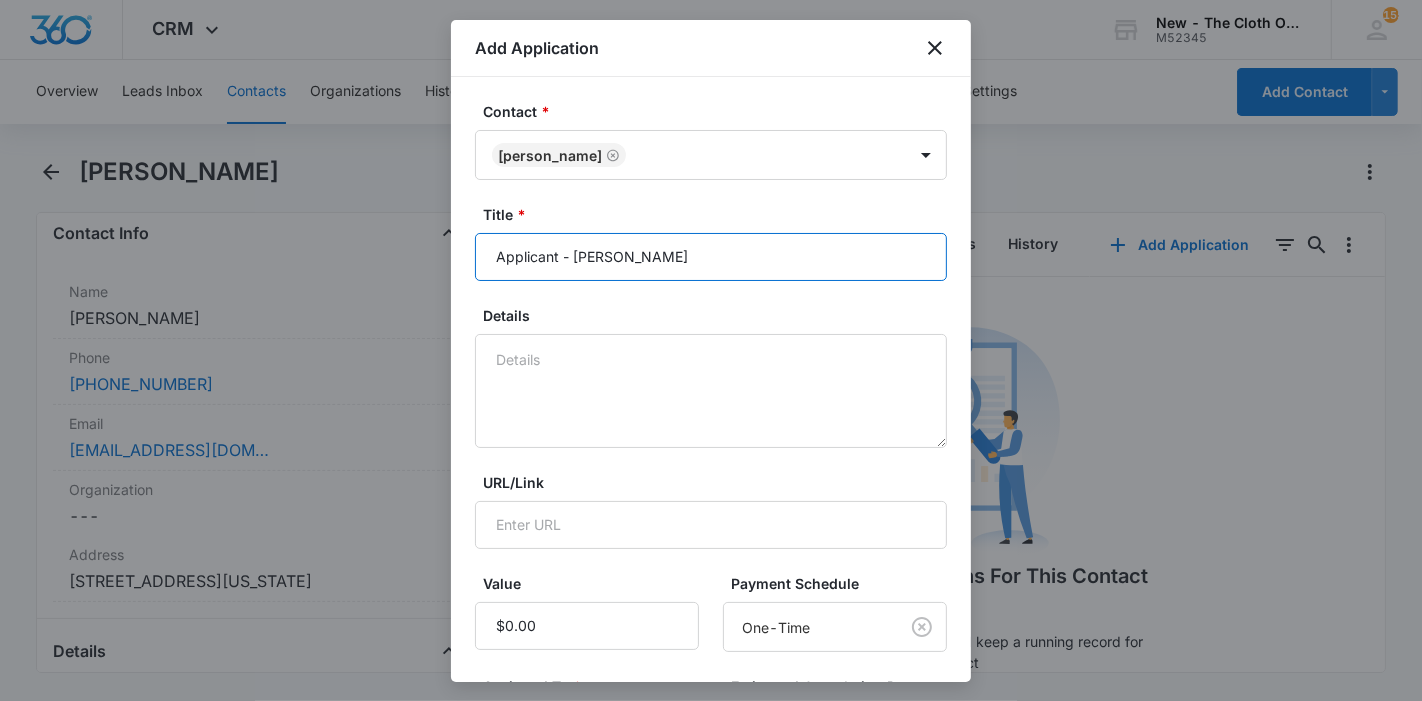 type on "Applicant - Elianys Díaz Domínguez" 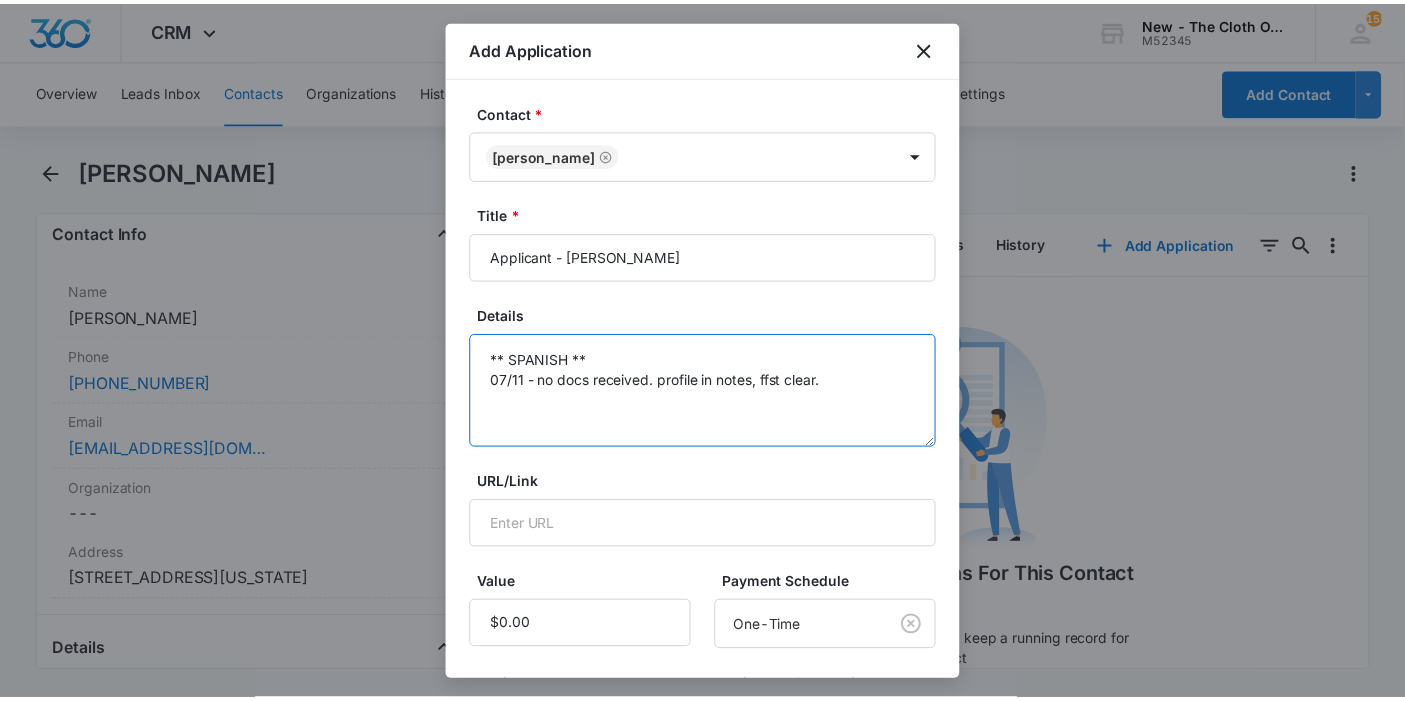 scroll, scrollTop: 285, scrollLeft: 0, axis: vertical 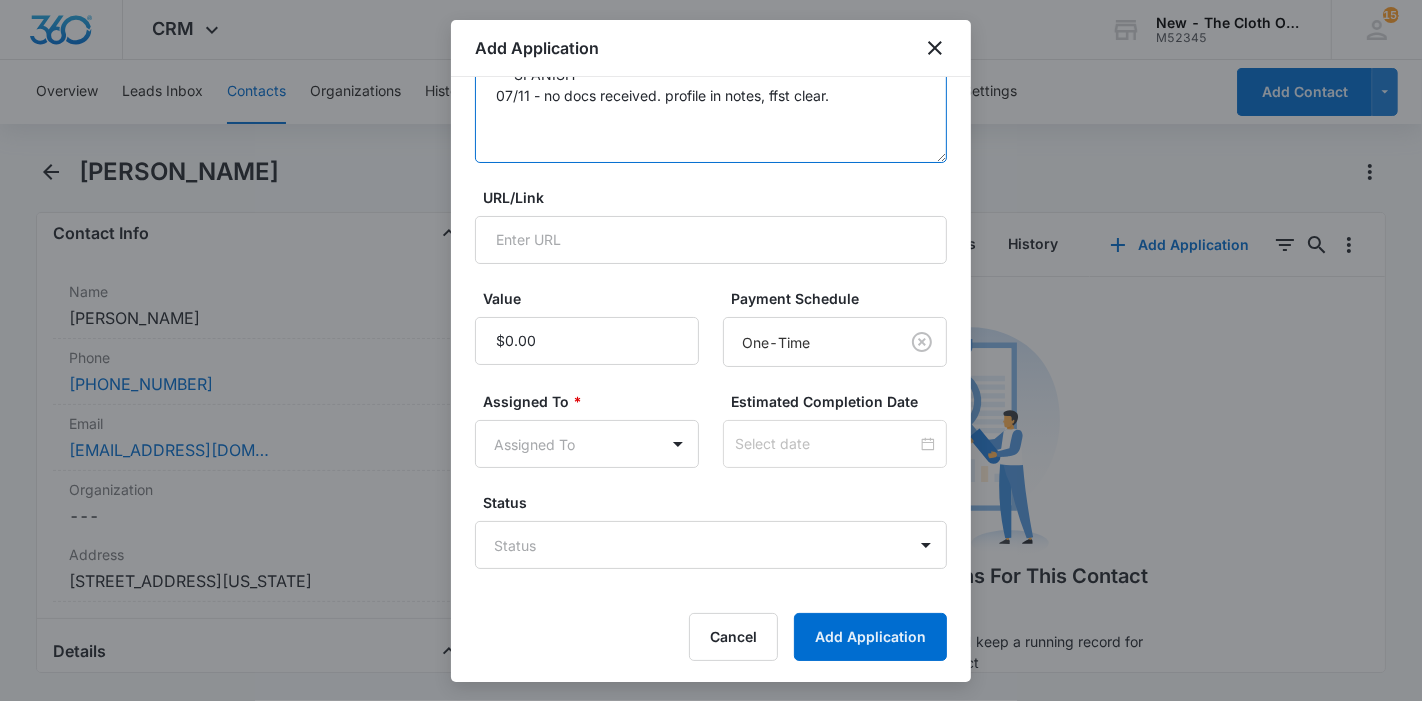 type on "** SPANISH **
07/11 - no docs received. profile in notes, ffst clear." 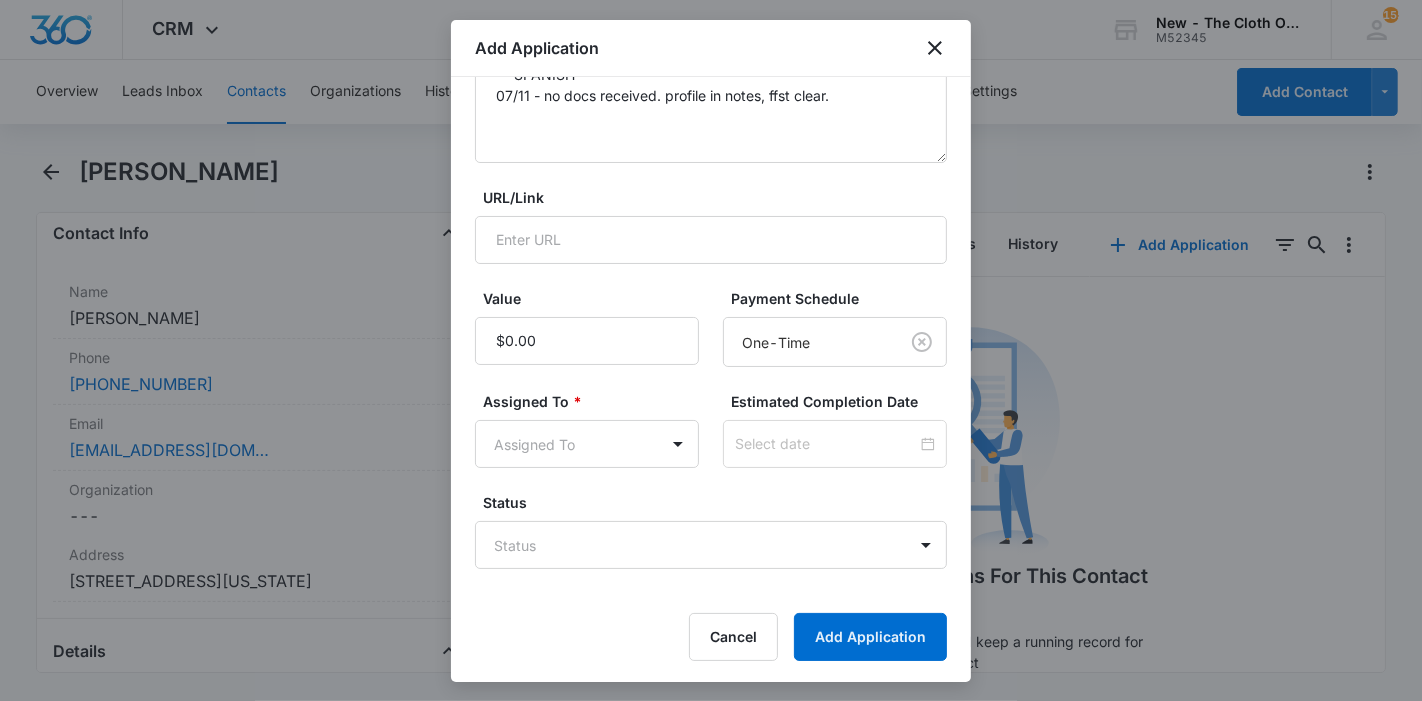 click on "Contact * Elianys Diaz Dominguez Title * Applicant - Elianys Díaz Domínguez Details ** SPANISH **
07/11 - no docs received. profile in notes, ffst clear. URL/Link Value Payment Schedule One-Time Assigned To * Assigned To Estimated Completion Date Status Status Cancel Add Application" at bounding box center [711, 238] 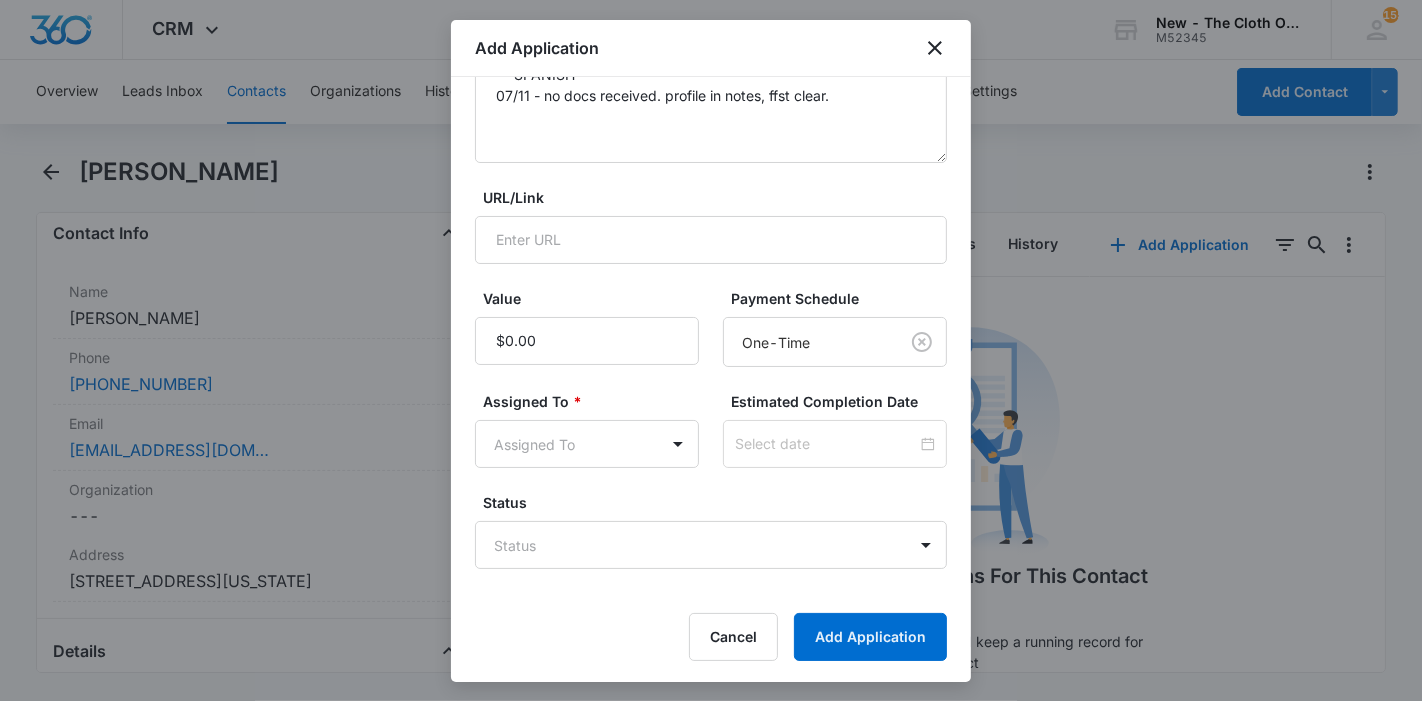 click on "CRM Apps Reputation Forms CRM Email Ads Intelligence Brand Settings New - The Cloth Option M52345 Your Accounts View All 155 KL Katie Lohr katie.WA@theclothoption.org My Profile 155 Notifications Support Logout Terms & Conditions   •   Privacy Policy Overview Leads Inbox Contacts Organizations History Applications Donations Tasks Calendar Lists Reports Settings Add Contact Elianys Diaz Dominguez Remove ED Elianys Diaz Dominguez Contact Info Name Cancel Save Changes Elianys Diaz Dominguez Phone Cancel Save Changes (239) 888-0095 Email Cancel Save Changes elianysdiaz032@gmail.com Organization Cancel Save Changes --- Address Cancel Save Changes 3314 45th St W Lehigh Acres Florida 33971 Details Lead Source Cancel Save Changes Application - Updated Contact Type Cancel Save Changes Applicant Contact Status Cancel Save Changes Application in process Assigned To Cancel Save Changes Applications Team Tags Cancel Save Changes --- Next Contact Date Cancel Save Changes --- Color Tag Current Color: Cancel Save Changes" at bounding box center (711, 350) 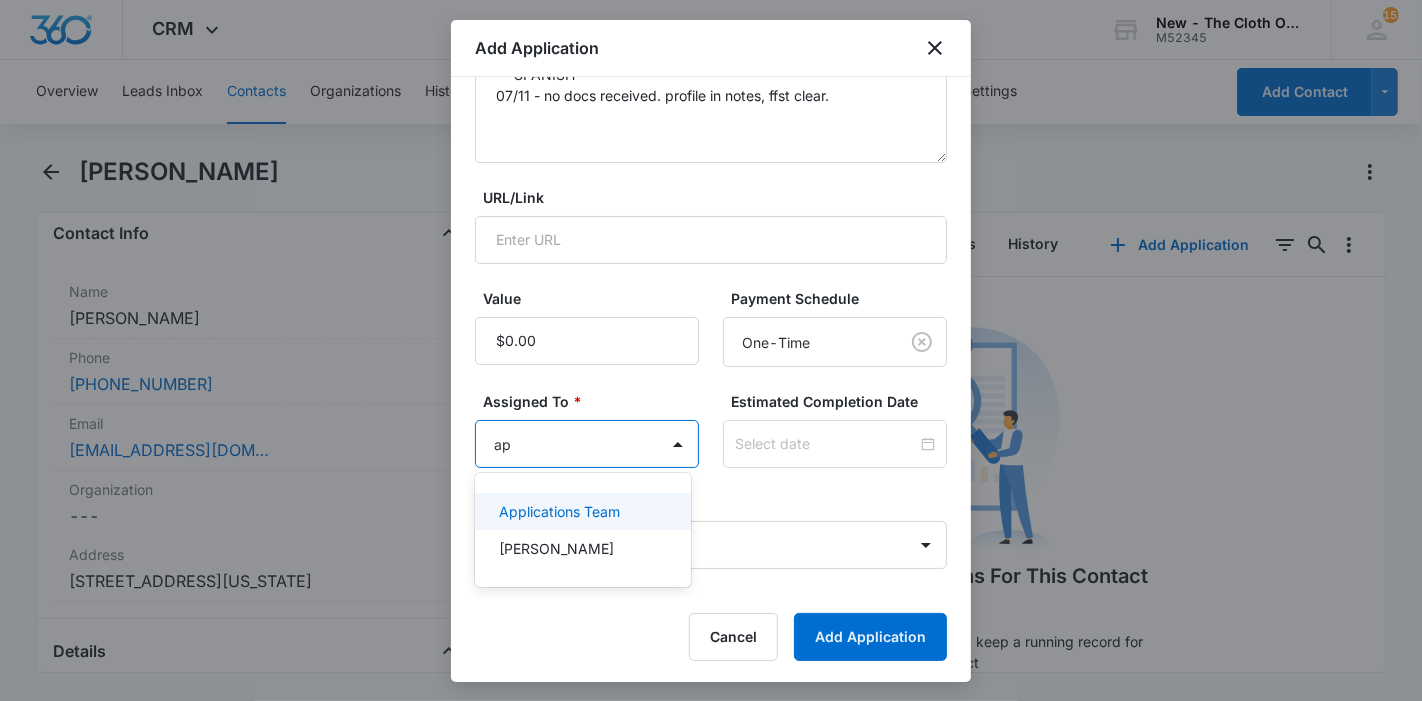type on "app" 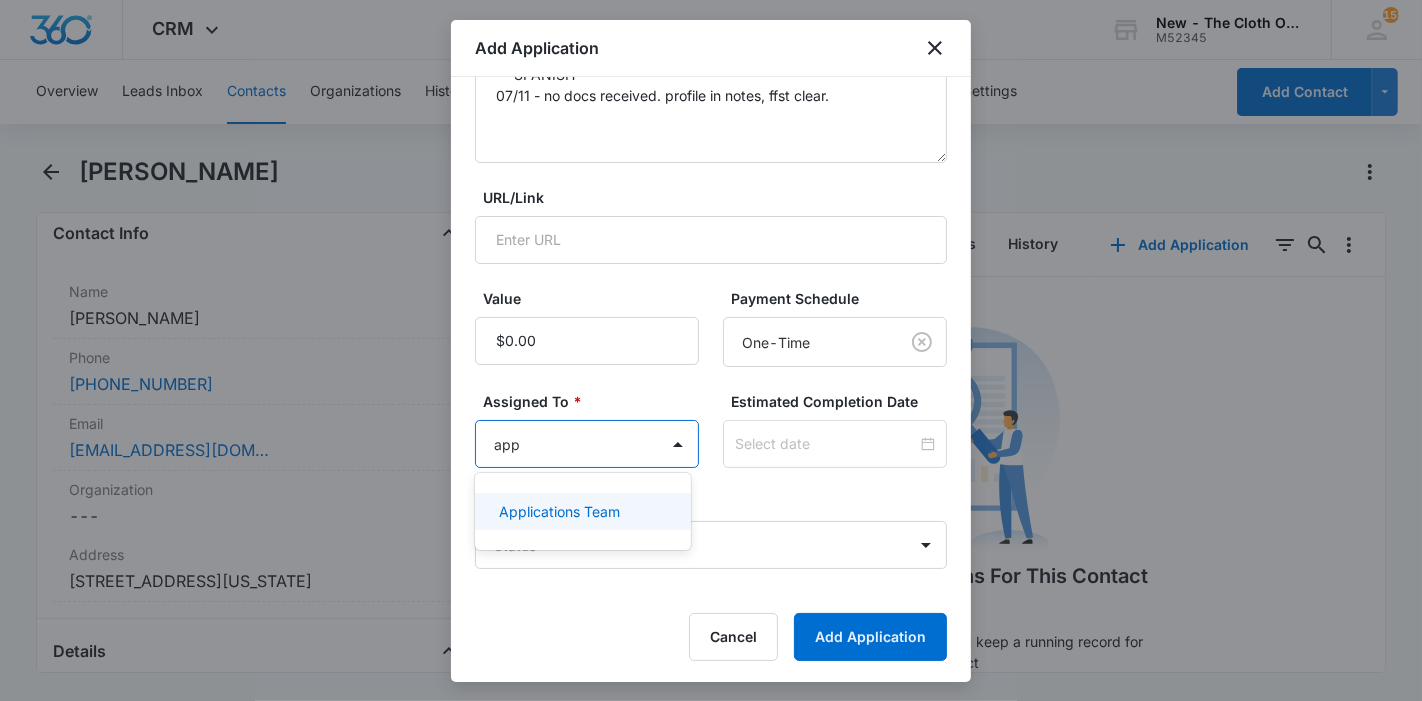 click on "Applications Team" at bounding box center [559, 511] 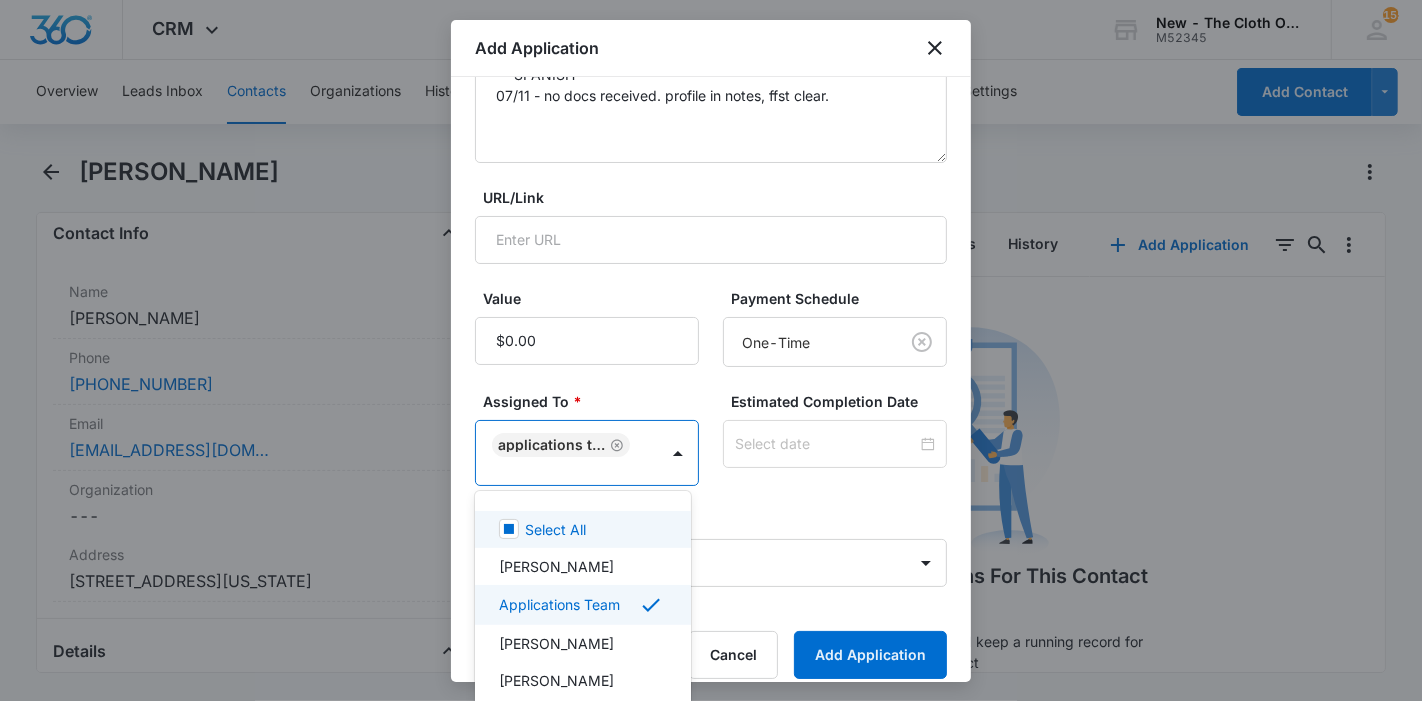click at bounding box center [711, 350] 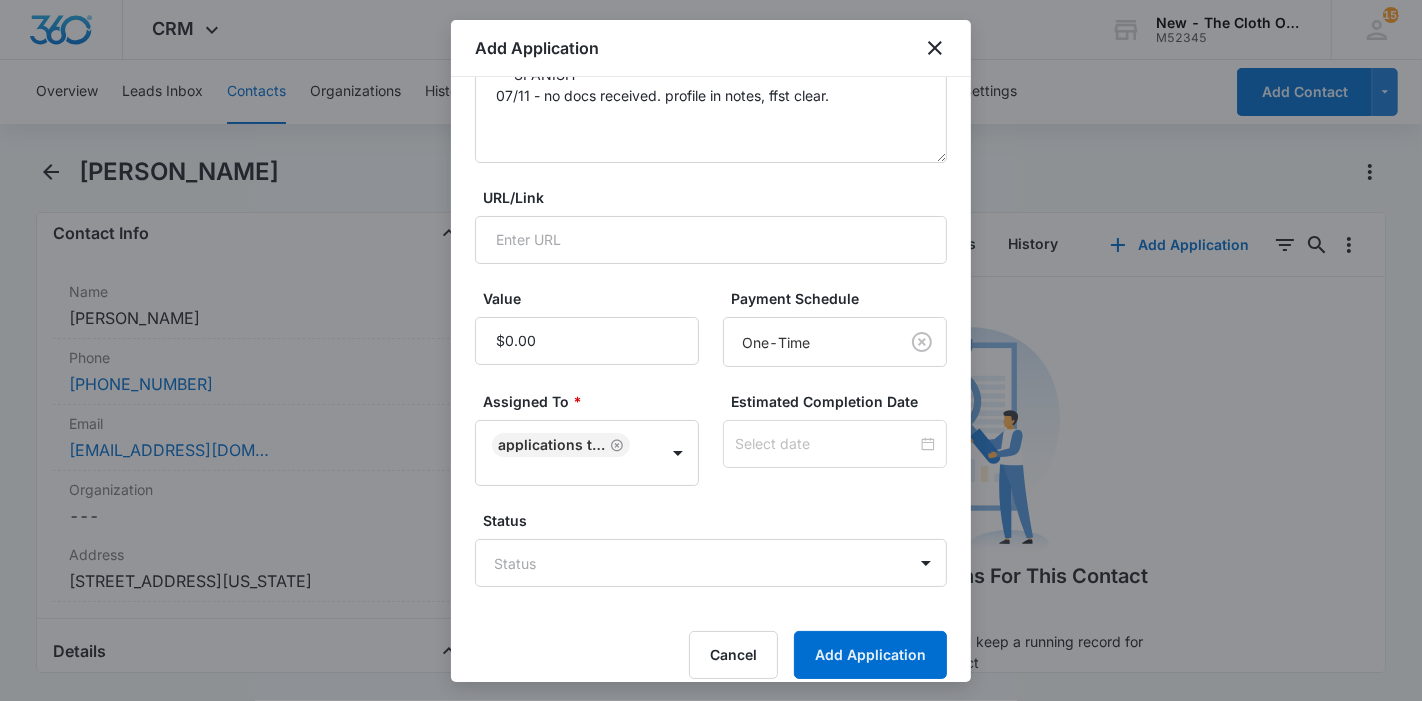 click at bounding box center [835, 444] 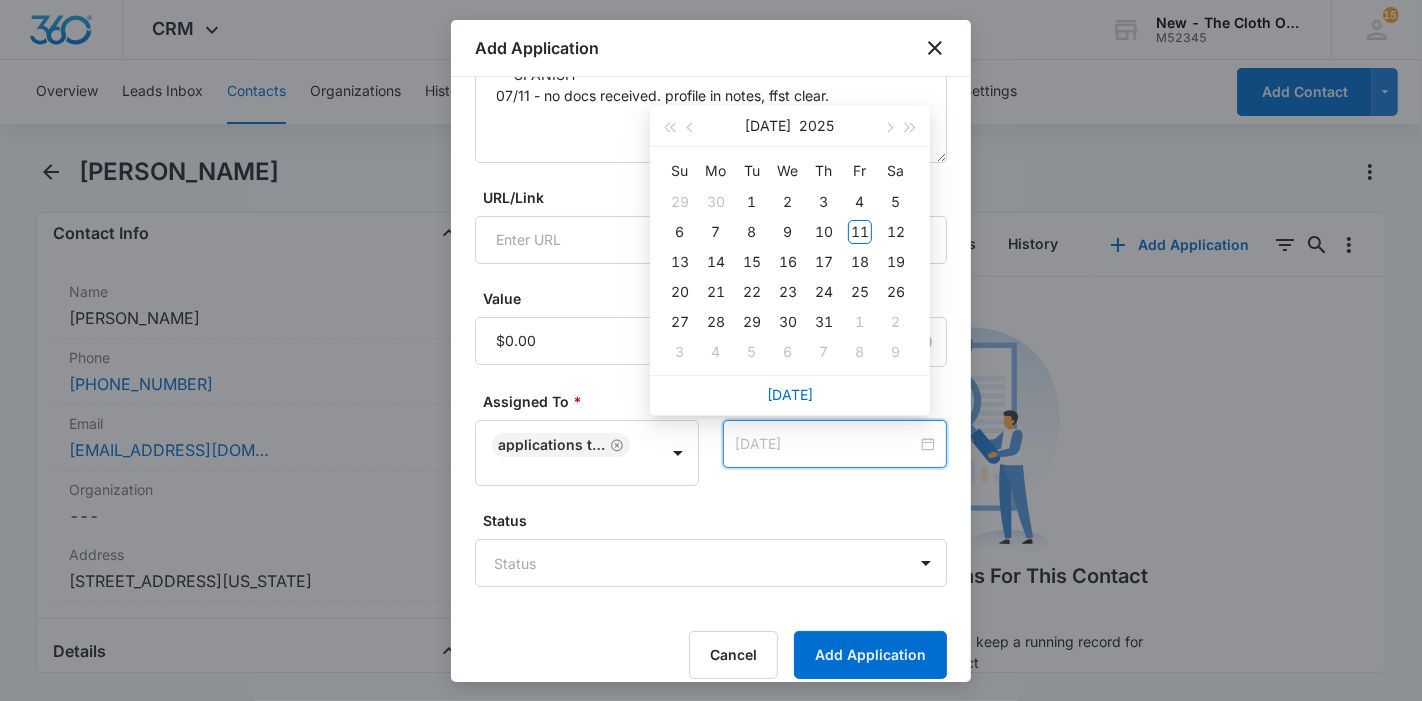 type on "Jul 18, 2025" 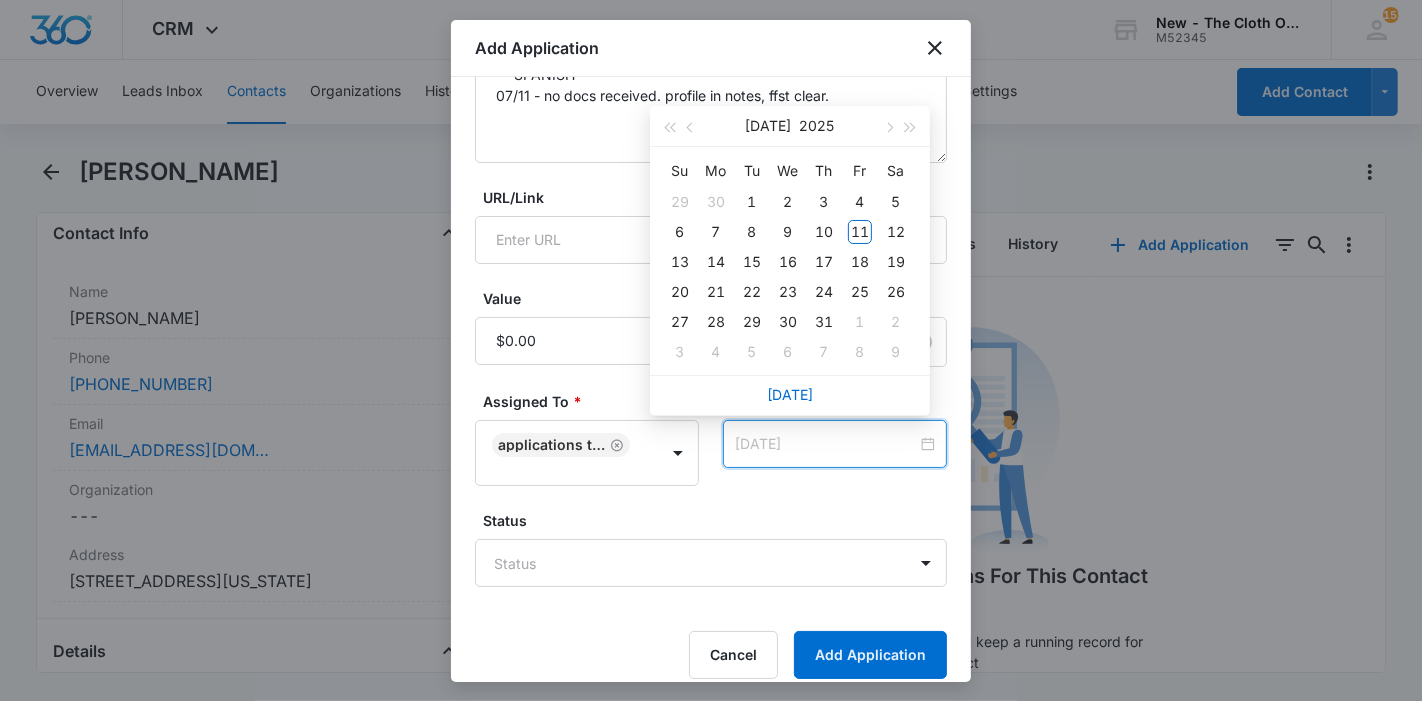 click on "18" at bounding box center (860, 262) 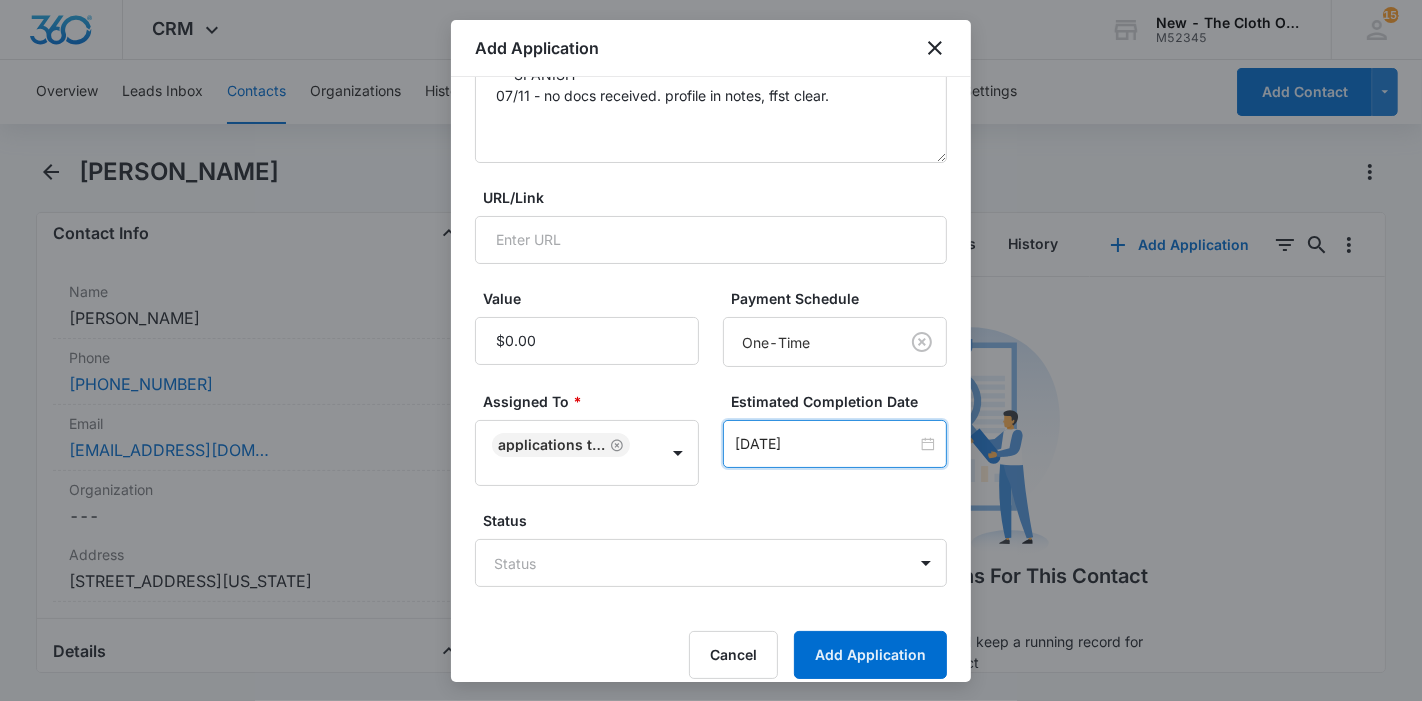 click on "CRM Apps Reputation Forms CRM Email Ads Intelligence Brand Settings New - The Cloth Option M52345 Your Accounts View All 155 KL Katie Lohr katie.WA@theclothoption.org My Profile 155 Notifications Support Logout Terms & Conditions   •   Privacy Policy Overview Leads Inbox Contacts Organizations History Applications Donations Tasks Calendar Lists Reports Settings Add Contact Elianys Diaz Dominguez Remove ED Elianys Diaz Dominguez Contact Info Name Cancel Save Changes Elianys Diaz Dominguez Phone Cancel Save Changes (239) 888-0095 Email Cancel Save Changes elianysdiaz032@gmail.com Organization Cancel Save Changes --- Address Cancel Save Changes 3314 45th St W Lehigh Acres Florida 33971 Details Lead Source Cancel Save Changes Application - Updated Contact Type Cancel Save Changes Applicant Contact Status Cancel Save Changes Application in process Assigned To Cancel Save Changes Applications Team Tags Cancel Save Changes --- Next Contact Date Cancel Save Changes --- Color Tag Current Color: Cancel Save Changes" at bounding box center [711, 350] 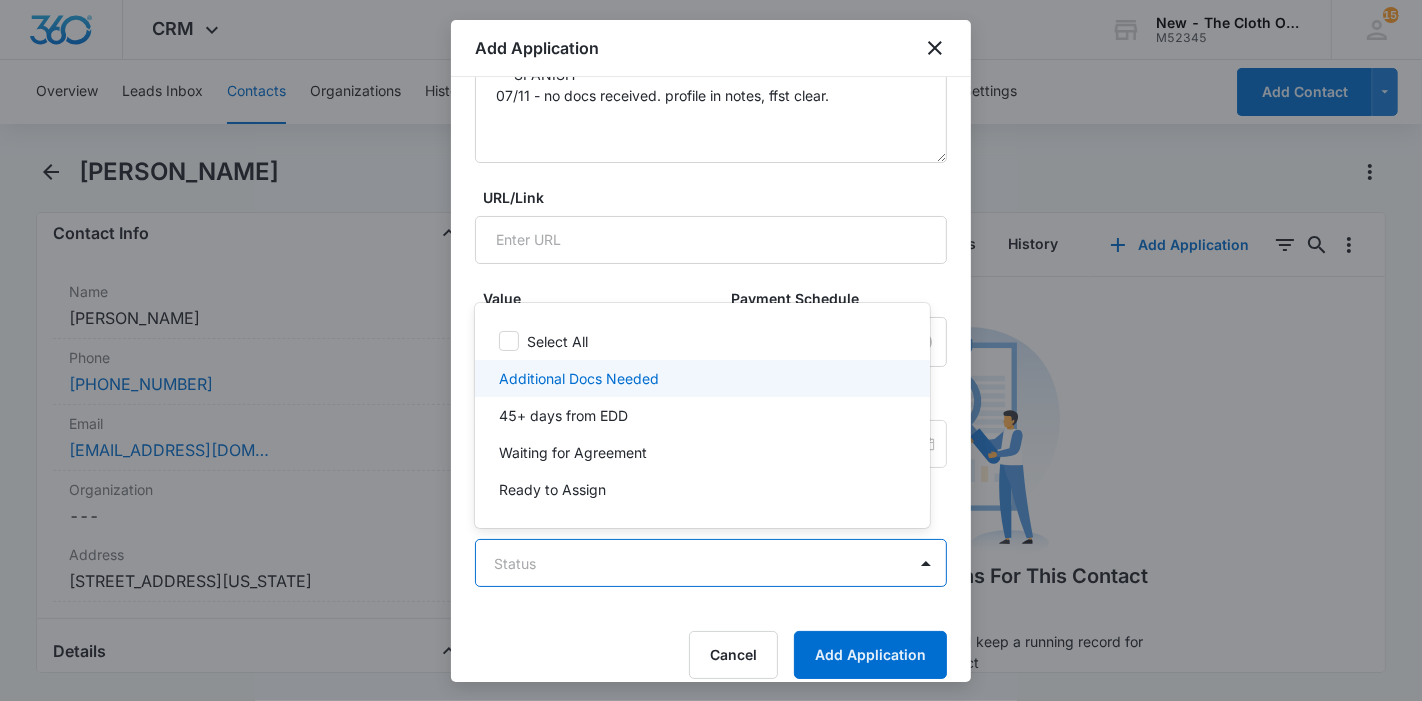 click on "Additional Docs Needed" at bounding box center (579, 378) 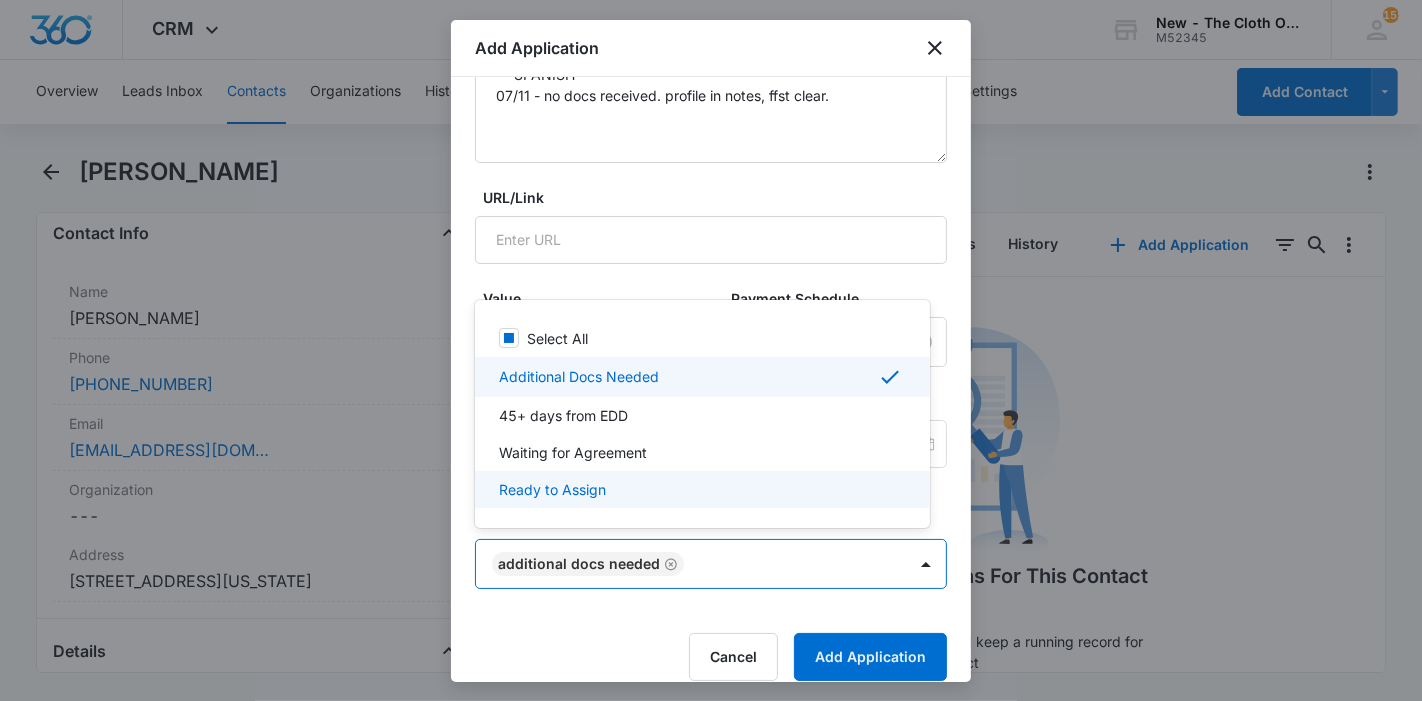 click at bounding box center [711, 350] 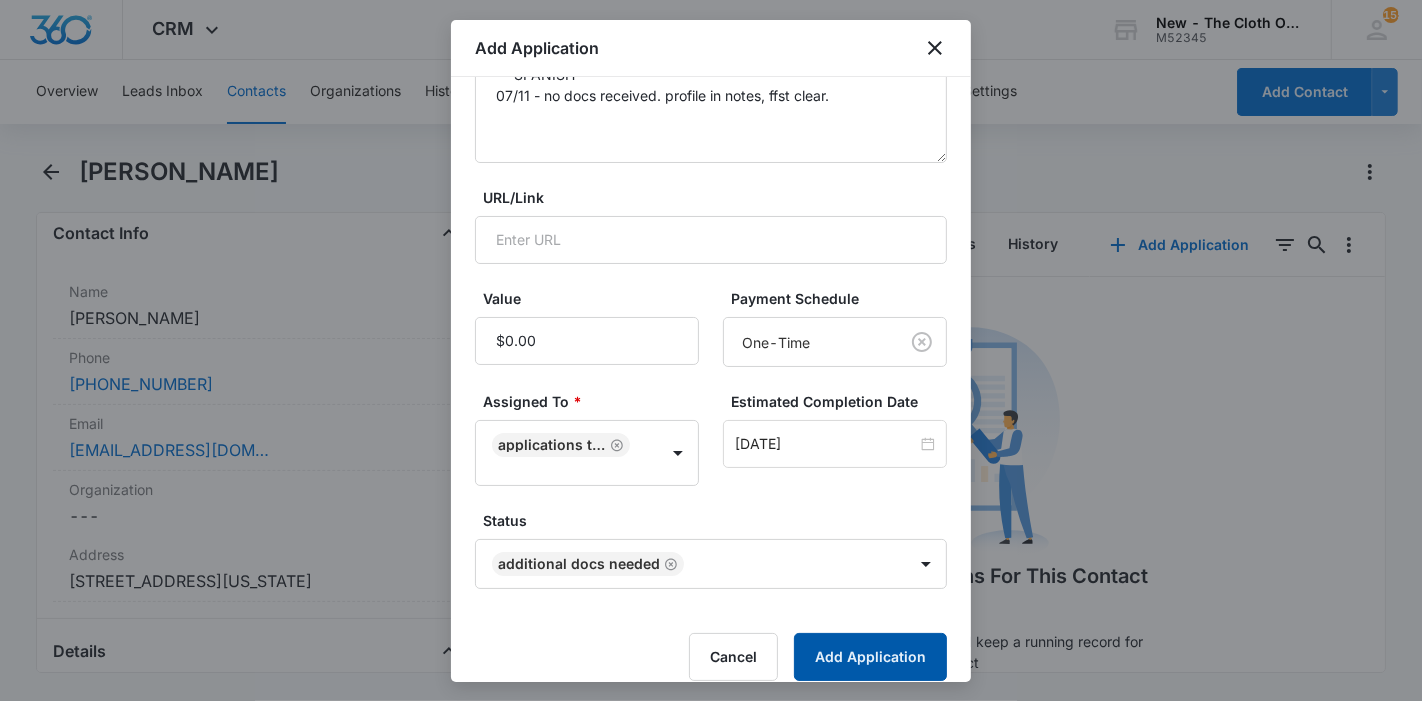 drag, startPoint x: 829, startPoint y: 652, endPoint x: 722, endPoint y: 618, distance: 112.27199 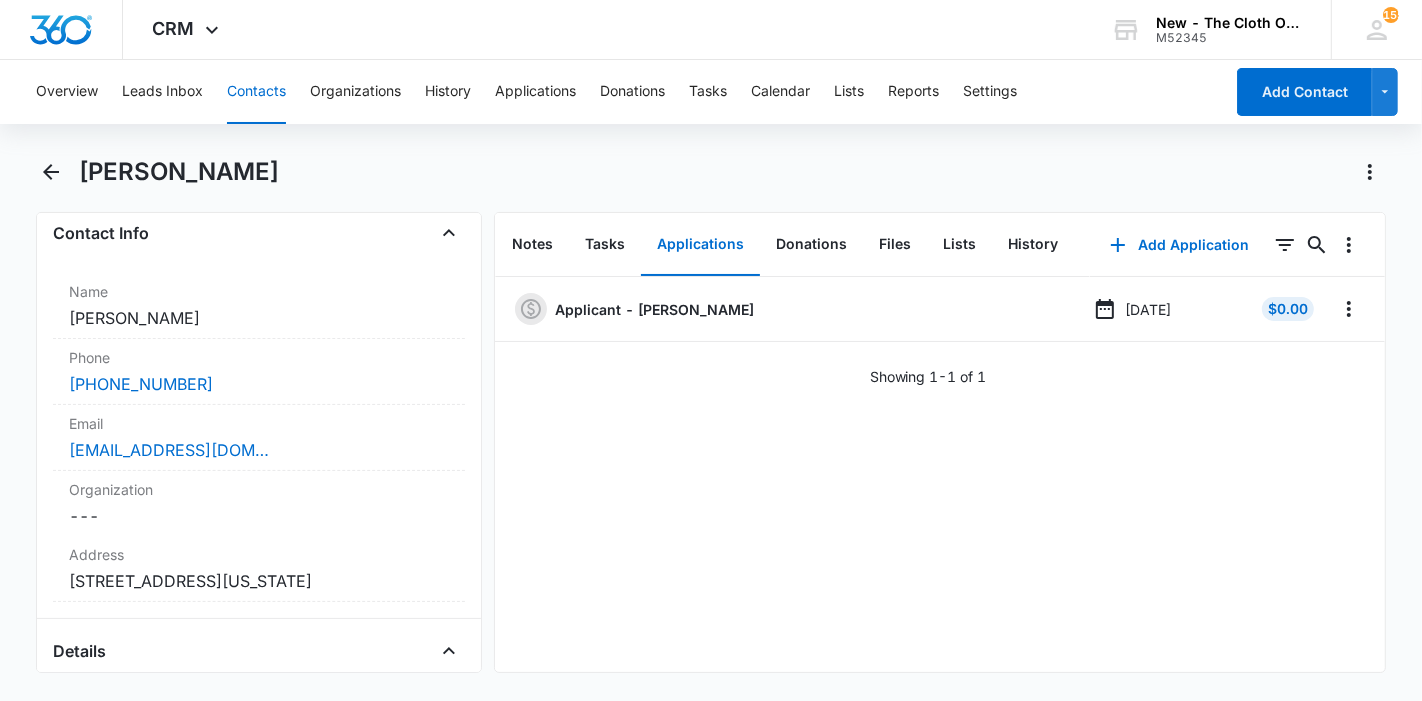 drag, startPoint x: 414, startPoint y: 181, endPoint x: 81, endPoint y: 167, distance: 333.29416 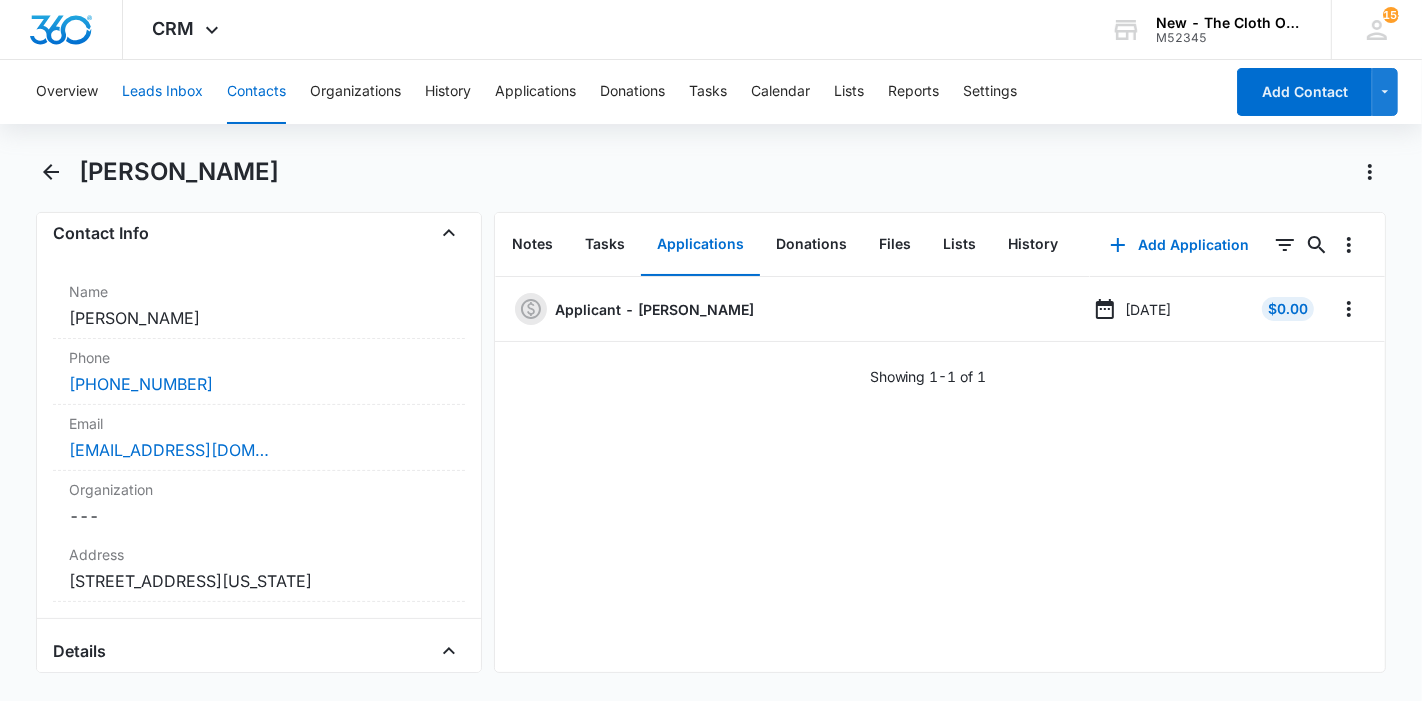 click on "Leads Inbox" at bounding box center [162, 92] 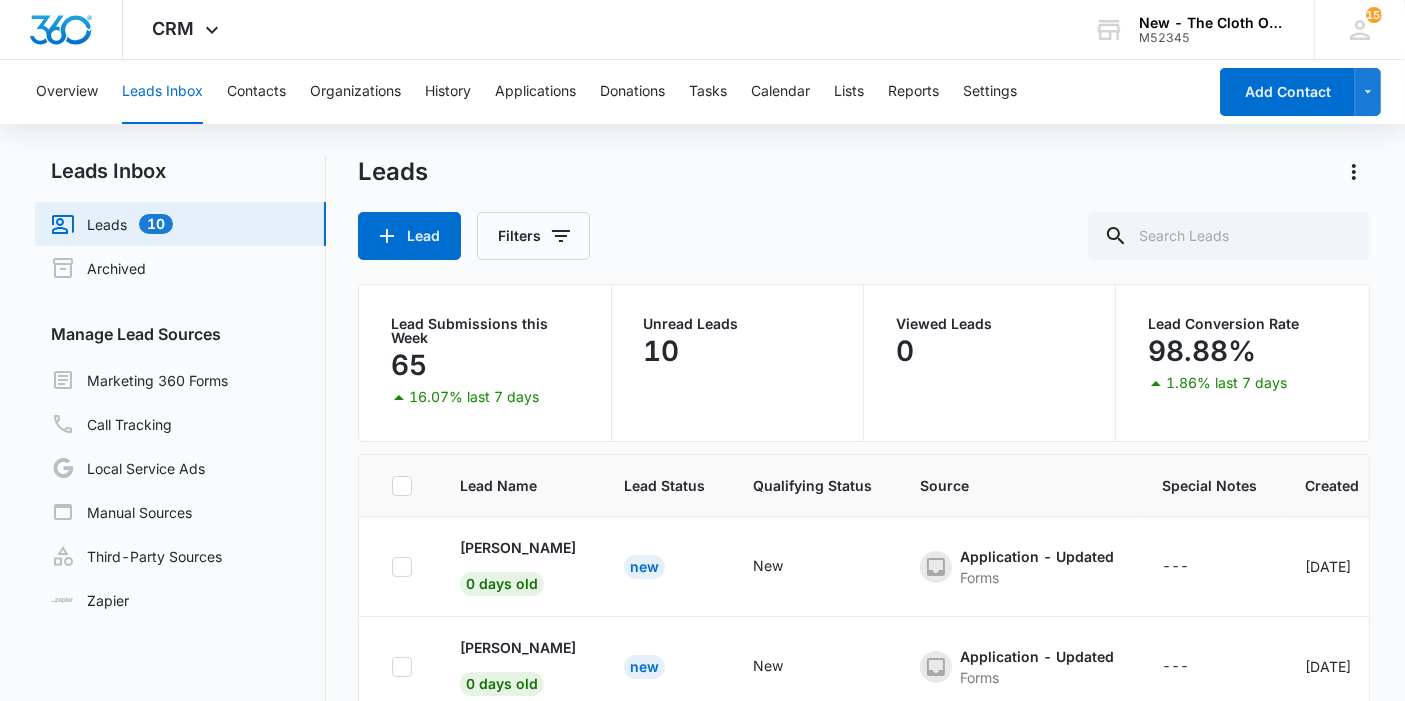 scroll, scrollTop: 729, scrollLeft: 0, axis: vertical 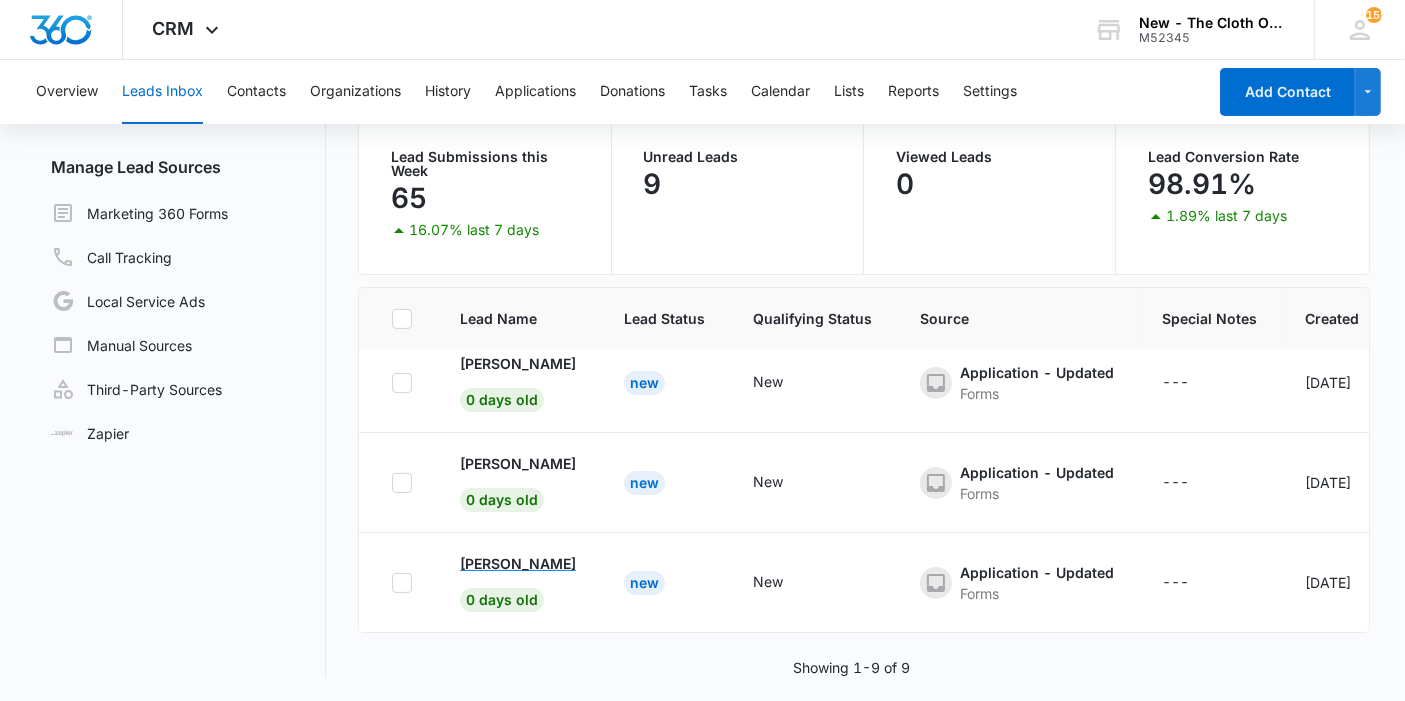 click on "[PERSON_NAME]" at bounding box center [518, 563] 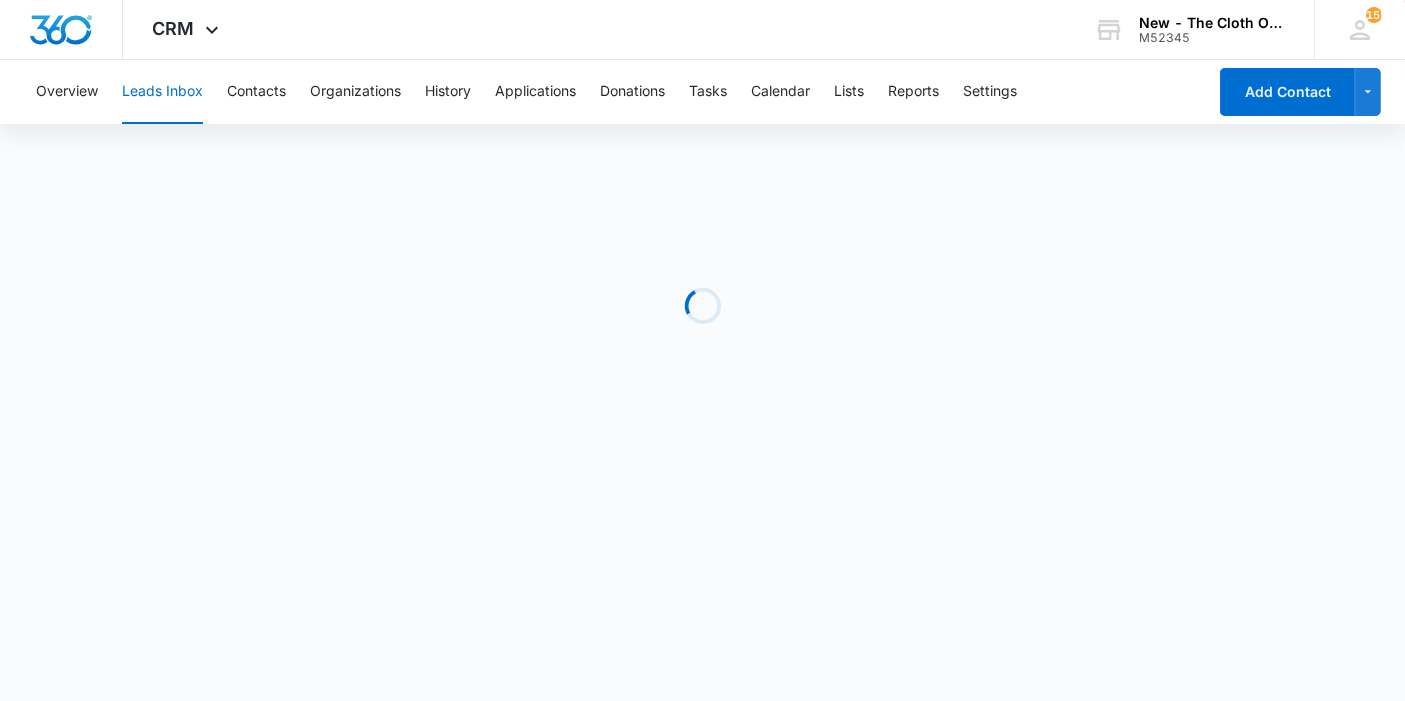scroll, scrollTop: 0, scrollLeft: 0, axis: both 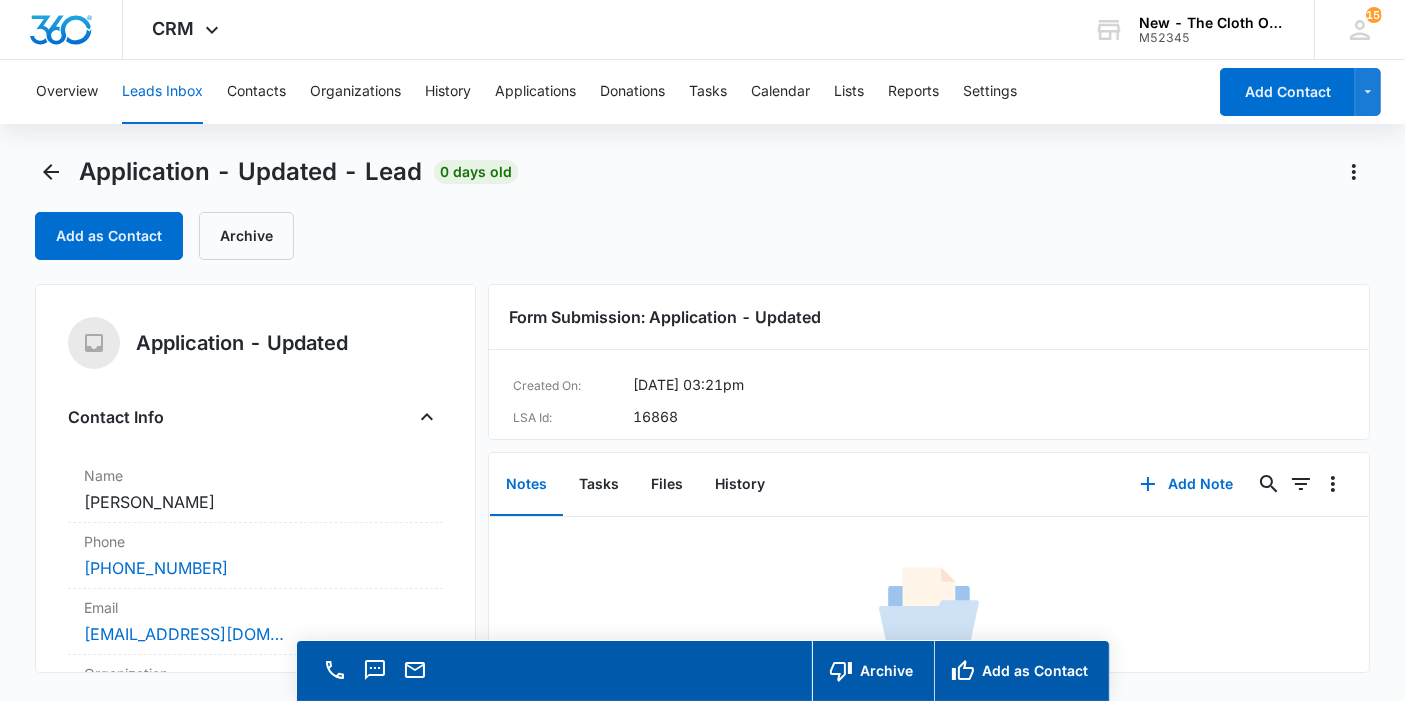 copy on "[PERSON_NAME]" 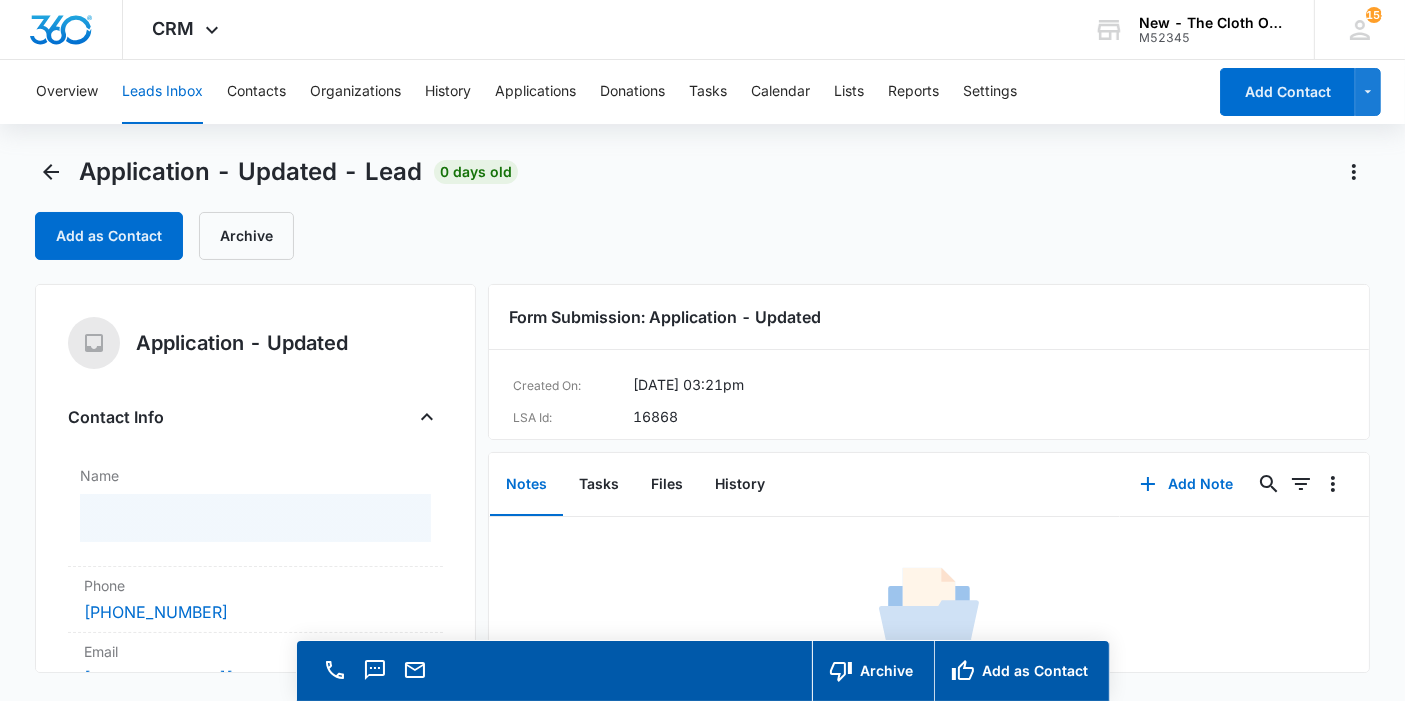 scroll, scrollTop: 222, scrollLeft: 0, axis: vertical 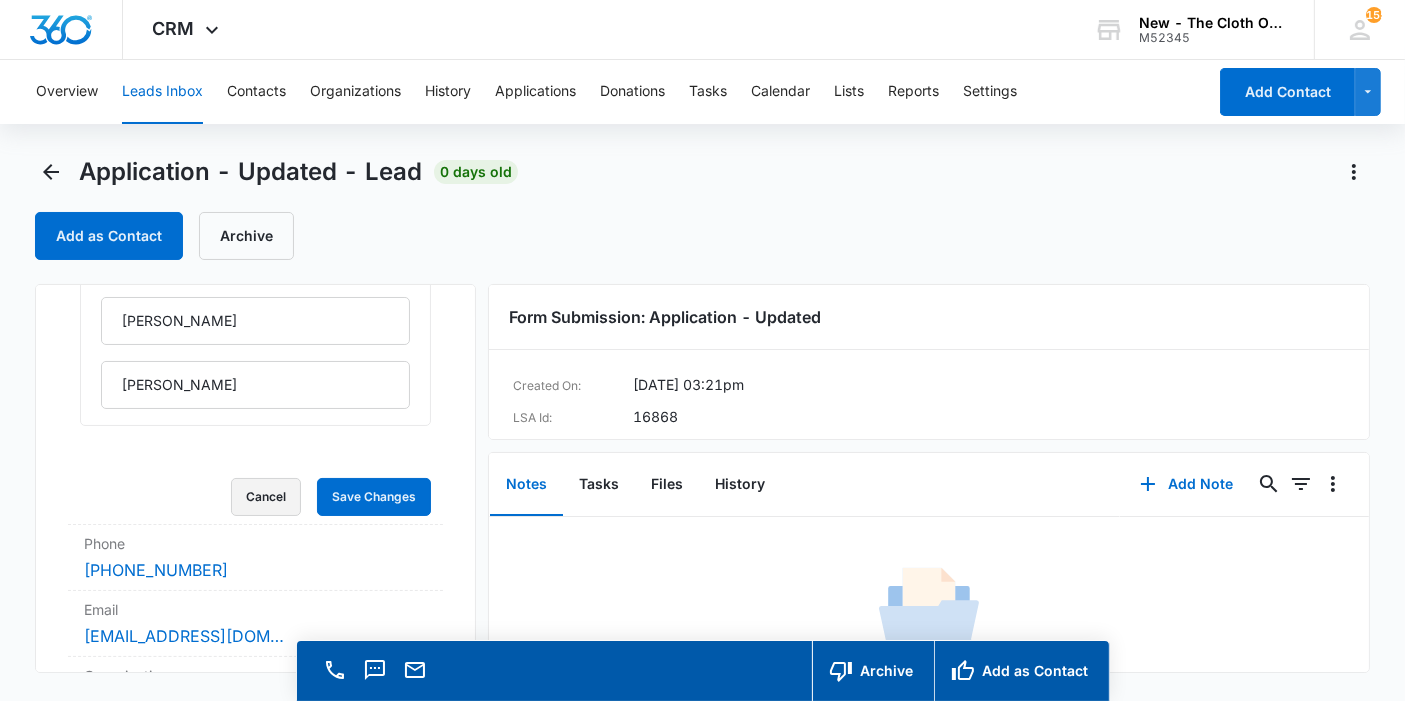 click on "Cancel" at bounding box center (266, 497) 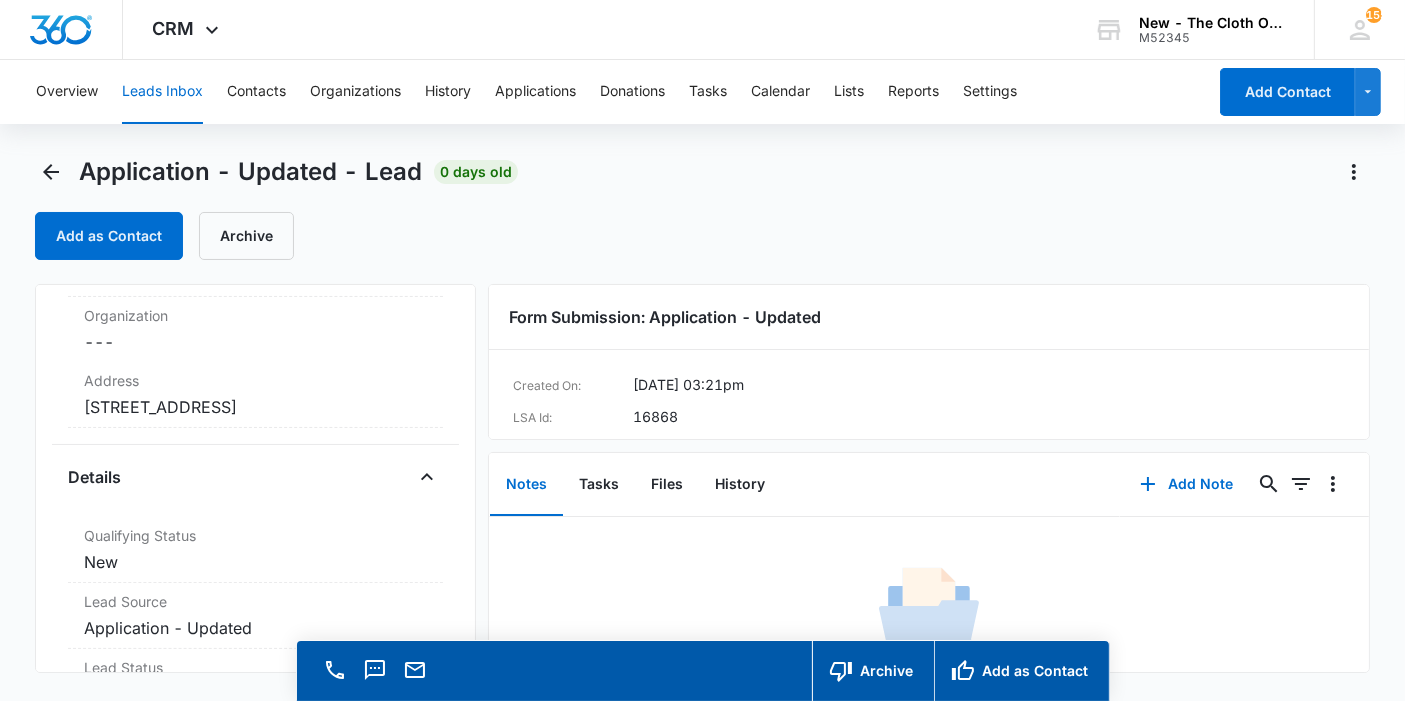 scroll, scrollTop: 428, scrollLeft: 0, axis: vertical 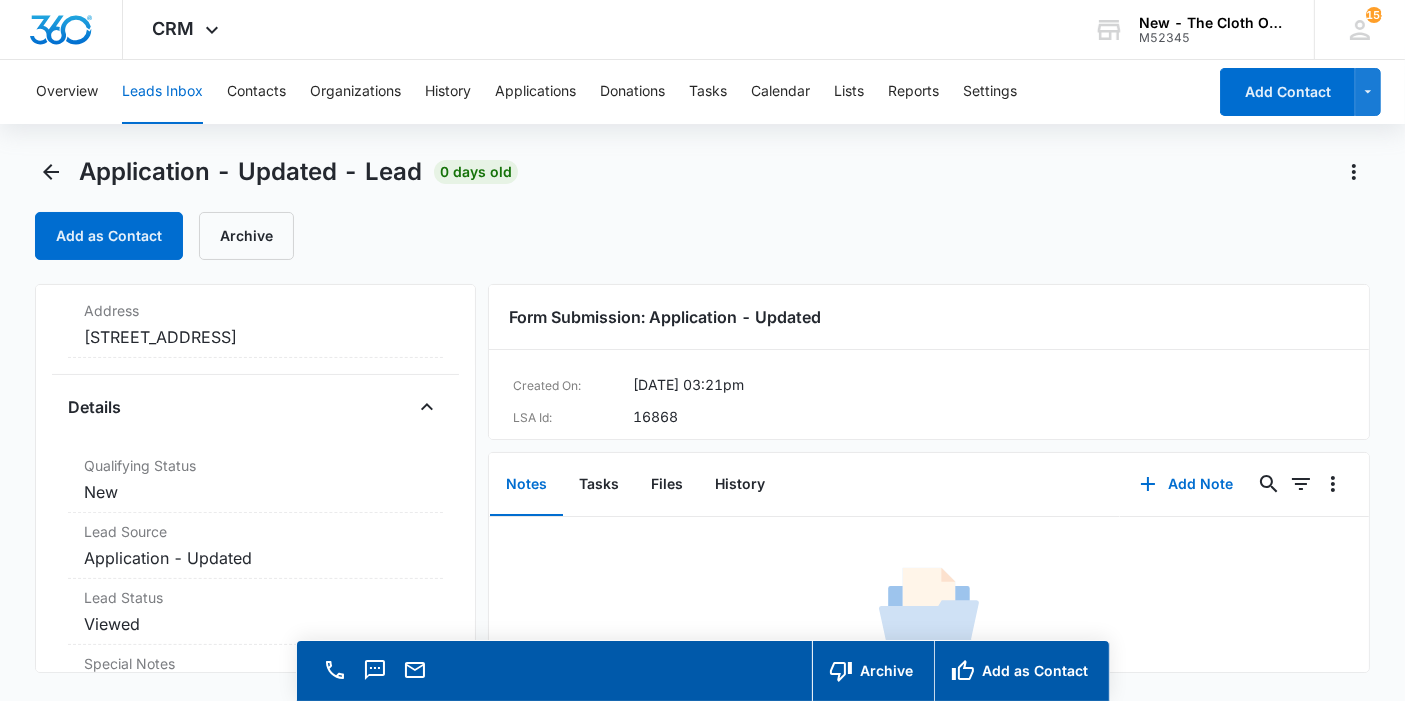 click on "Cancel Save Changes 210 north king street Leesburg Va 20176" at bounding box center [255, 337] 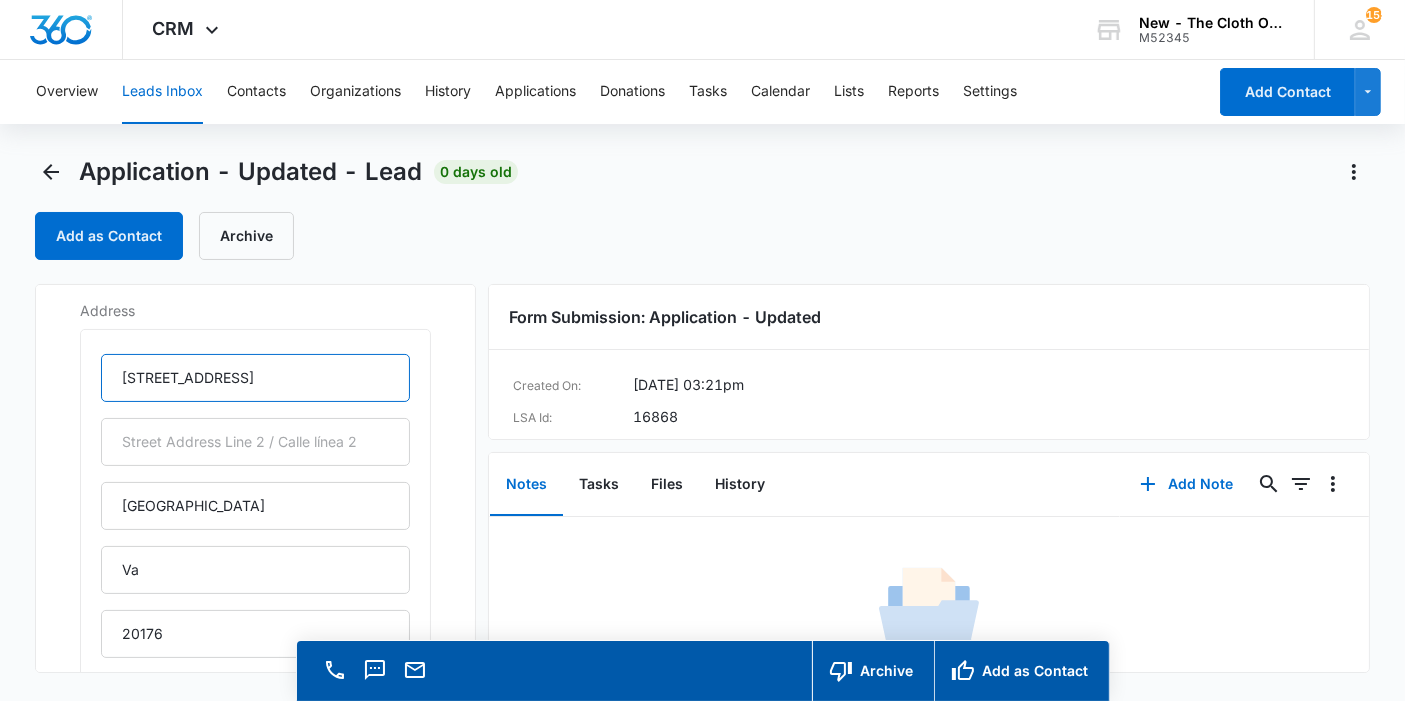 click on "210 north king street" at bounding box center [255, 378] 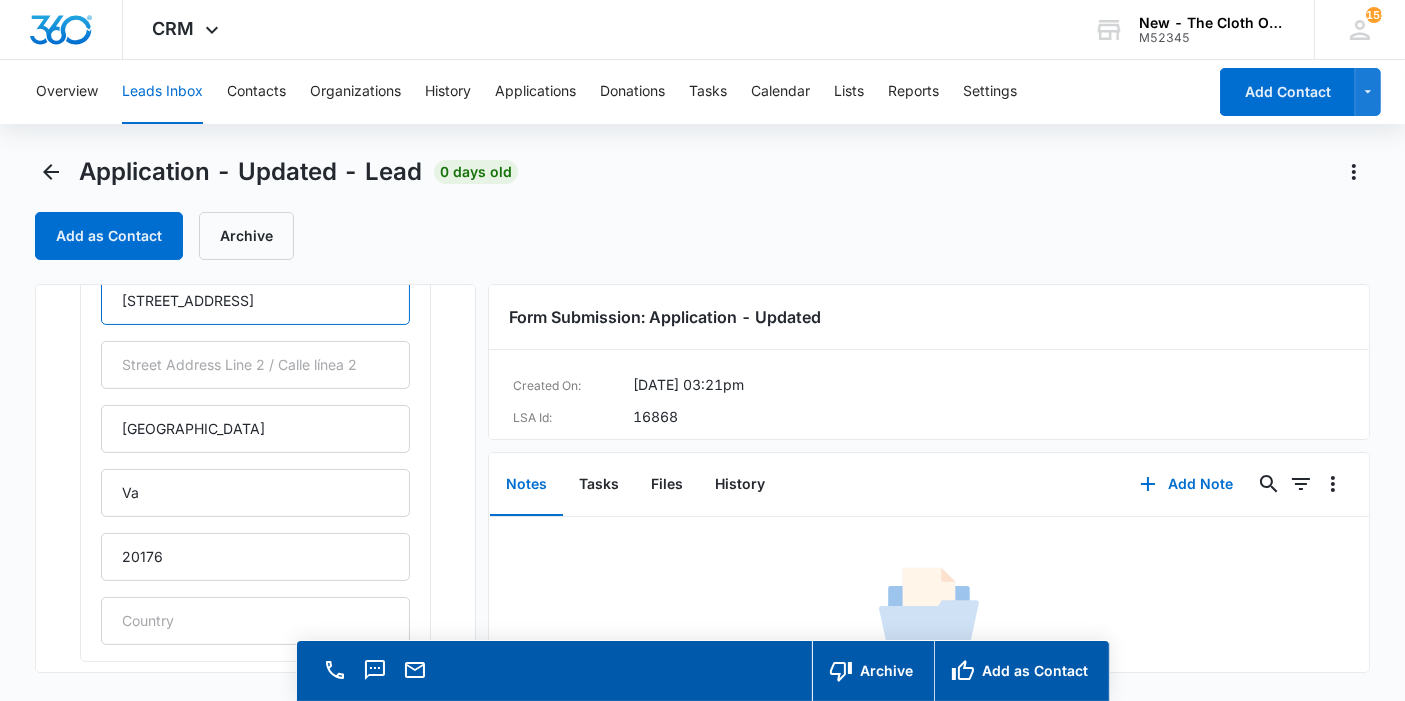 scroll, scrollTop: 539, scrollLeft: 0, axis: vertical 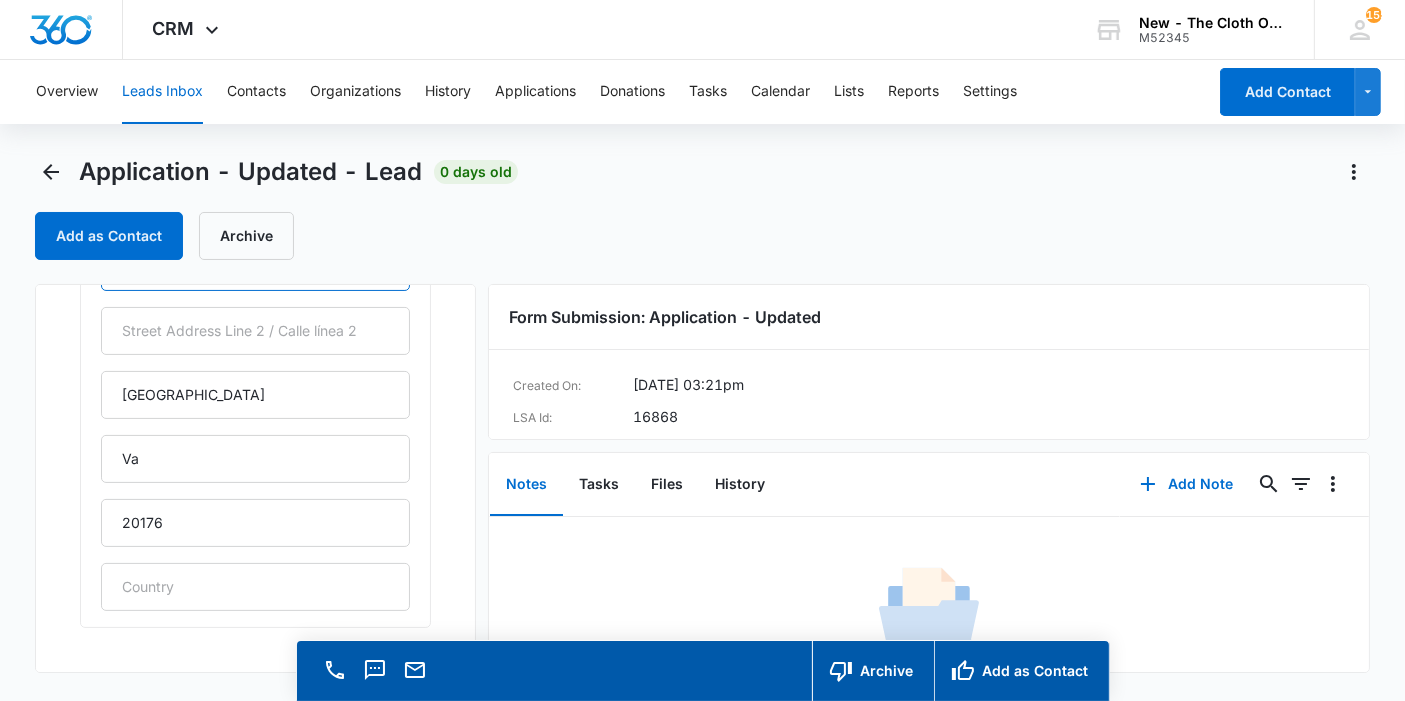 type on "210 North King Street" 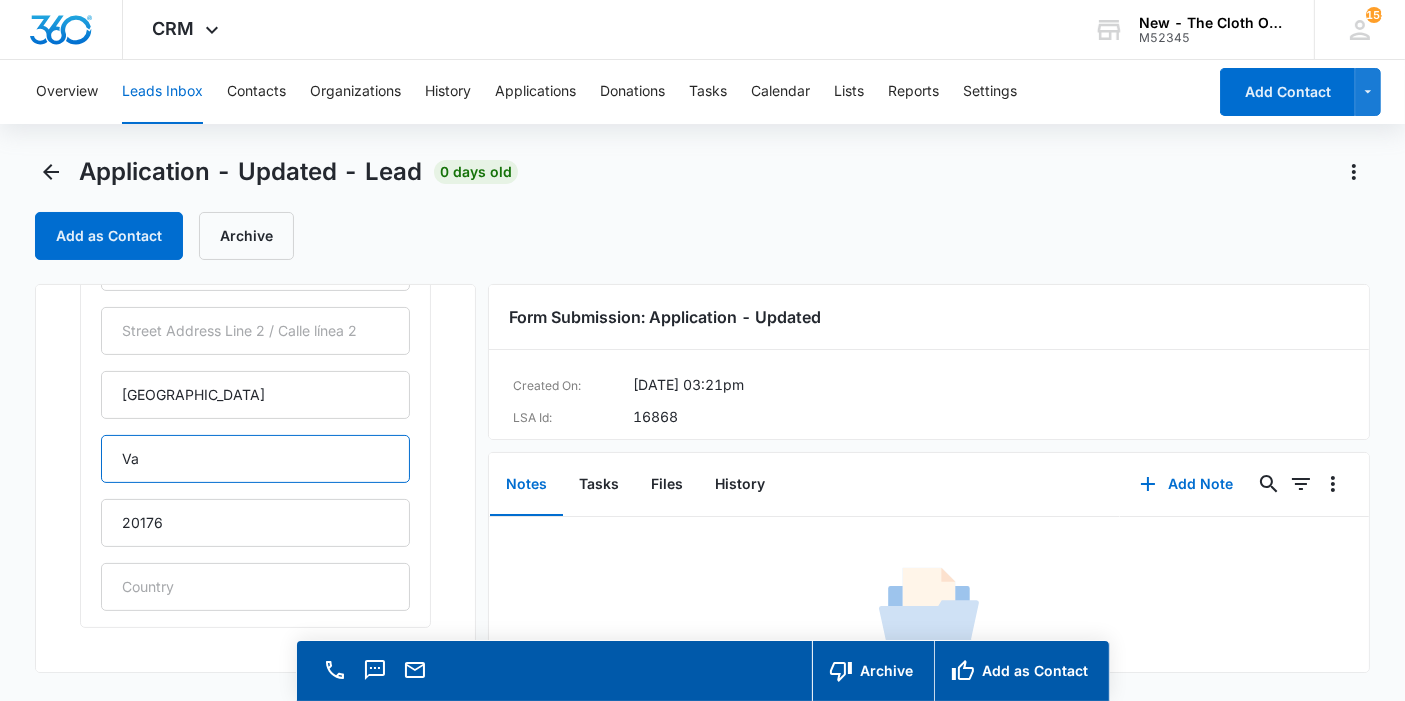 click on "Va" at bounding box center [255, 459] 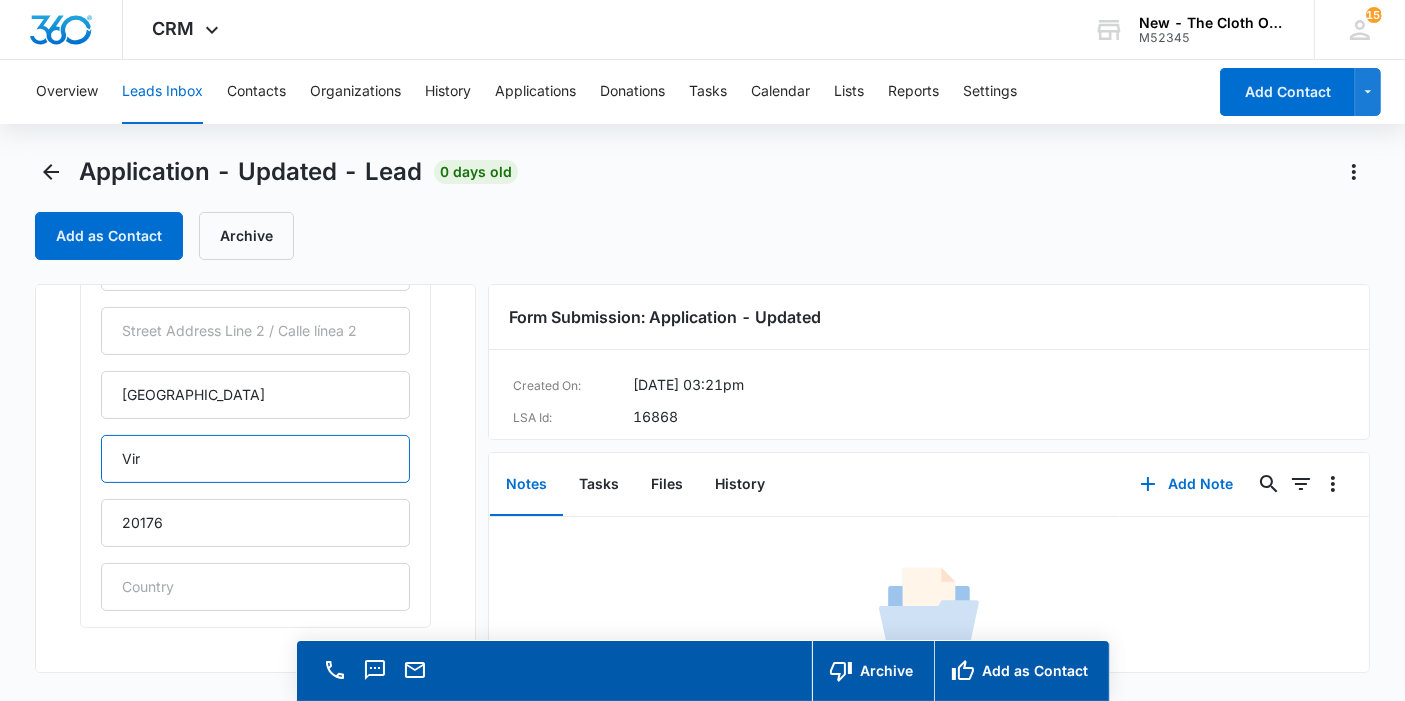 type on "Virginia" 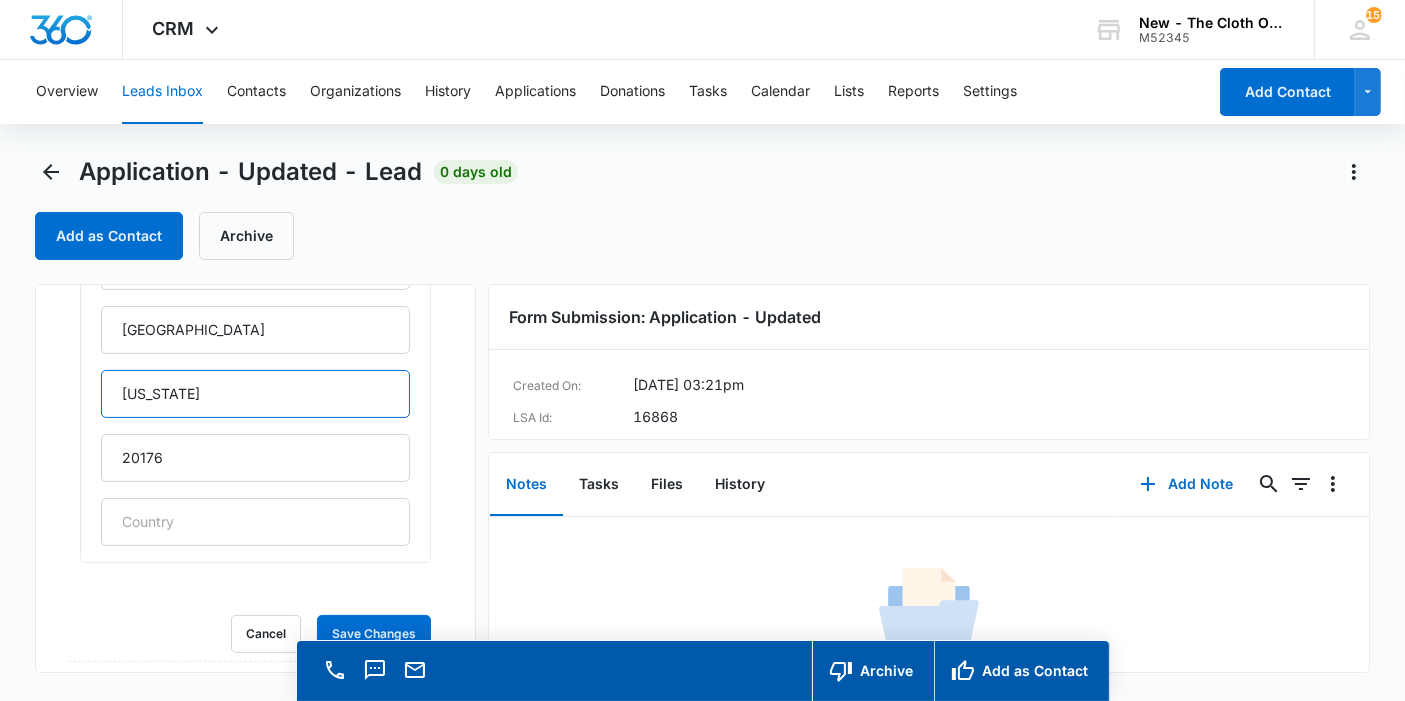 scroll, scrollTop: 650, scrollLeft: 0, axis: vertical 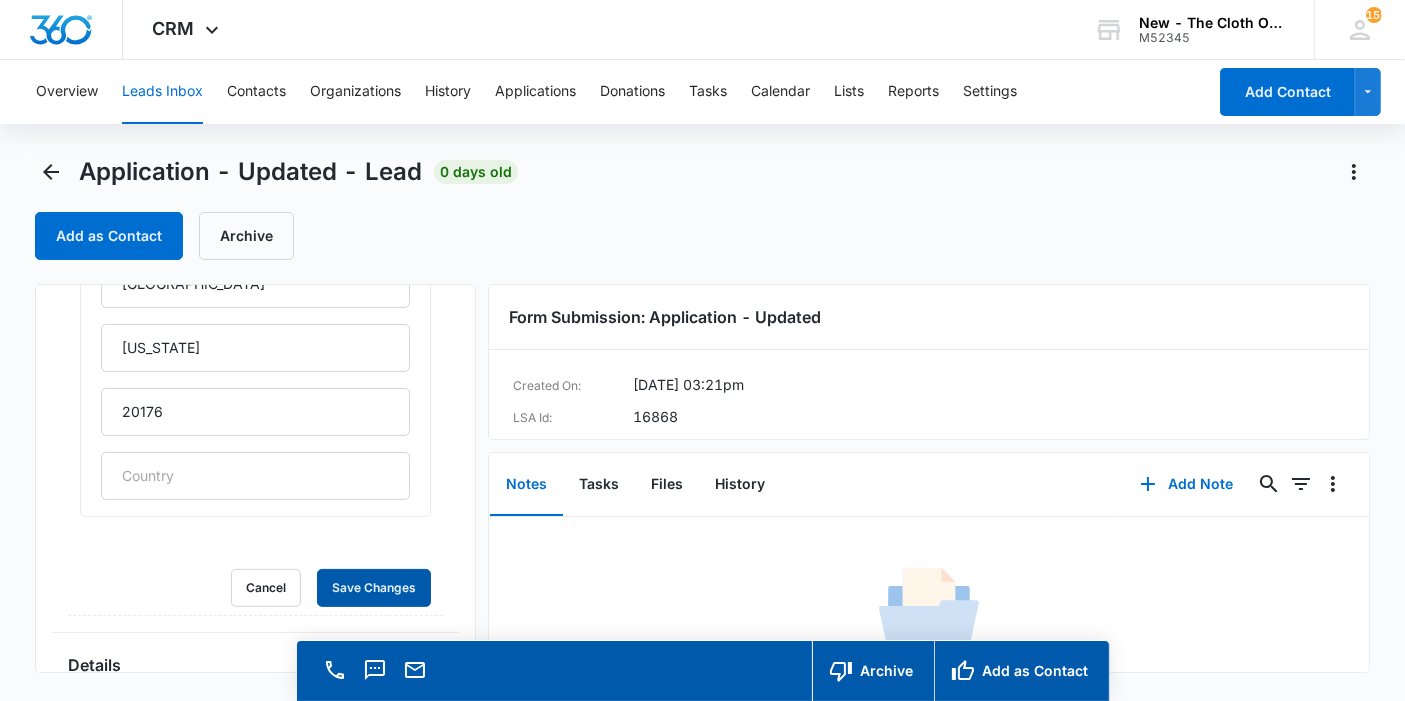 click on "Save Changes" at bounding box center [374, 588] 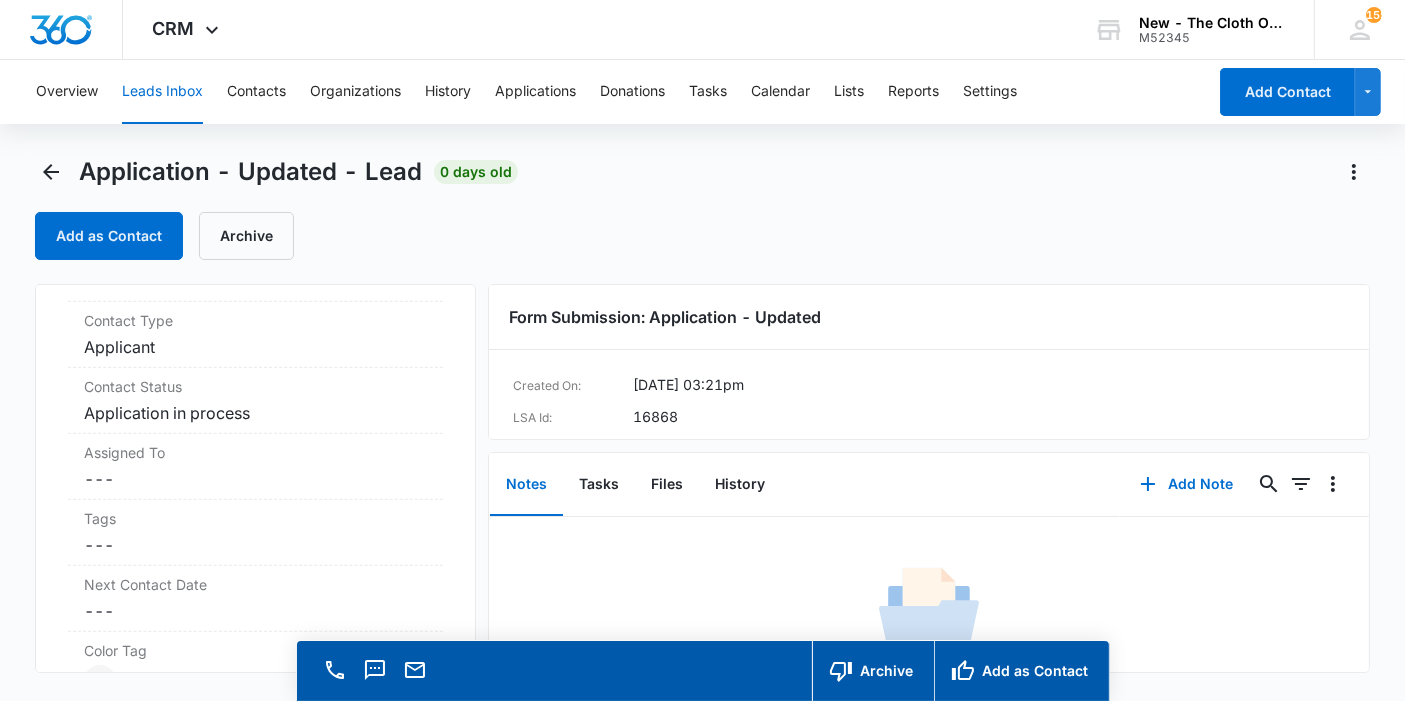 scroll, scrollTop: 1428, scrollLeft: 0, axis: vertical 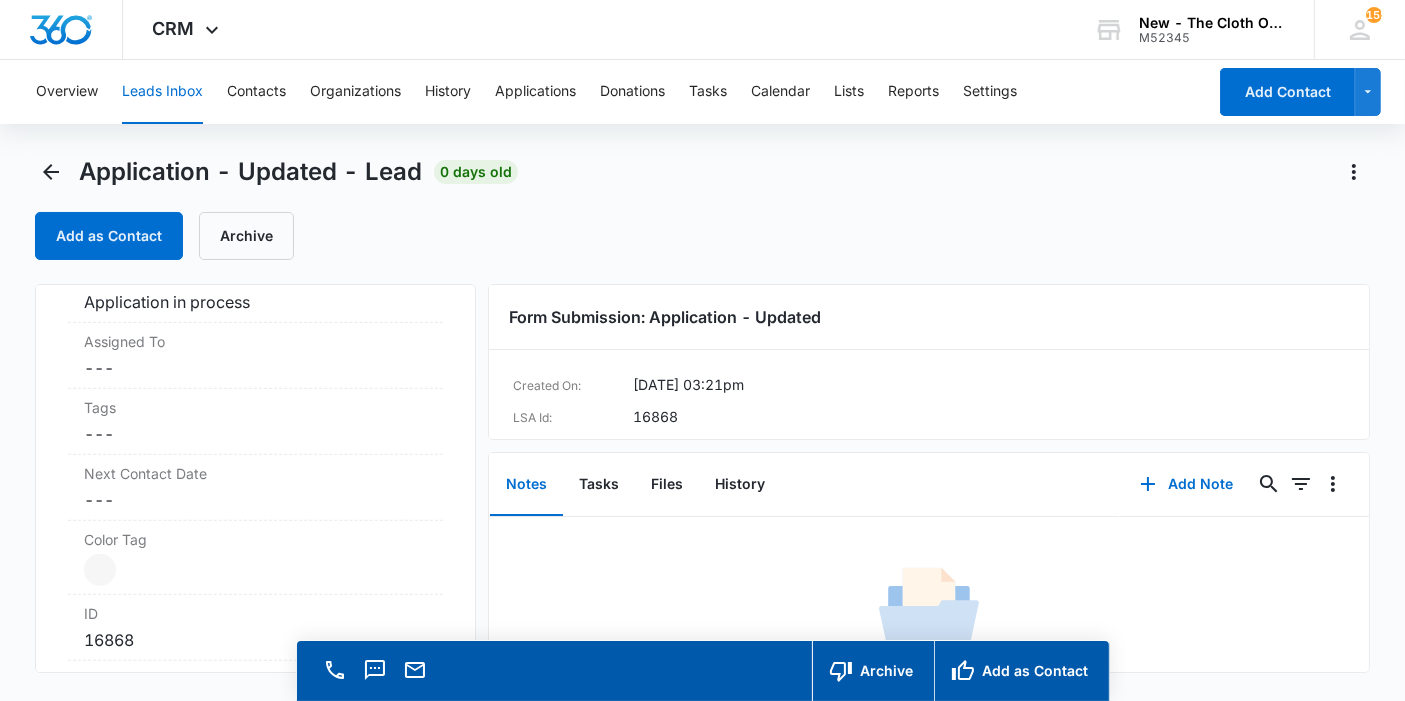 click on "Cancel Save Changes ---" at bounding box center [255, 368] 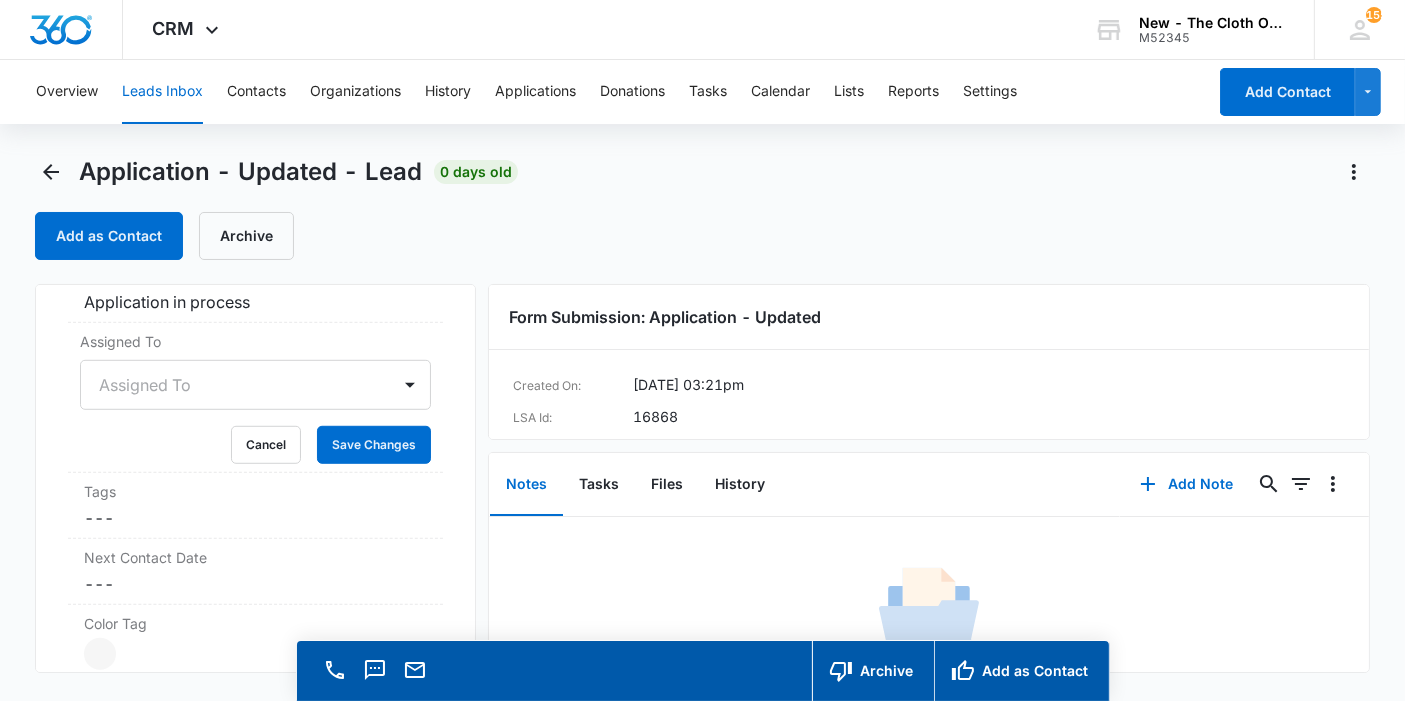 click at bounding box center [231, 385] 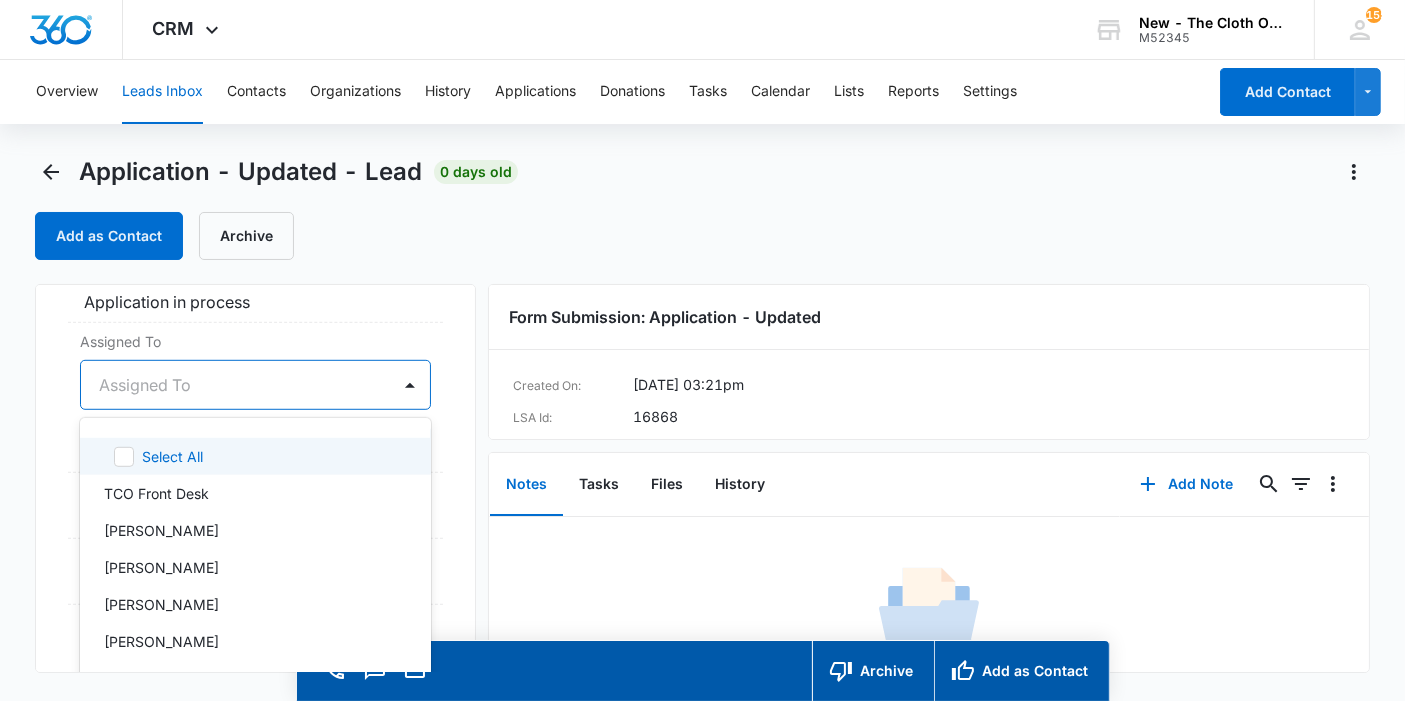 scroll, scrollTop: 25, scrollLeft: 0, axis: vertical 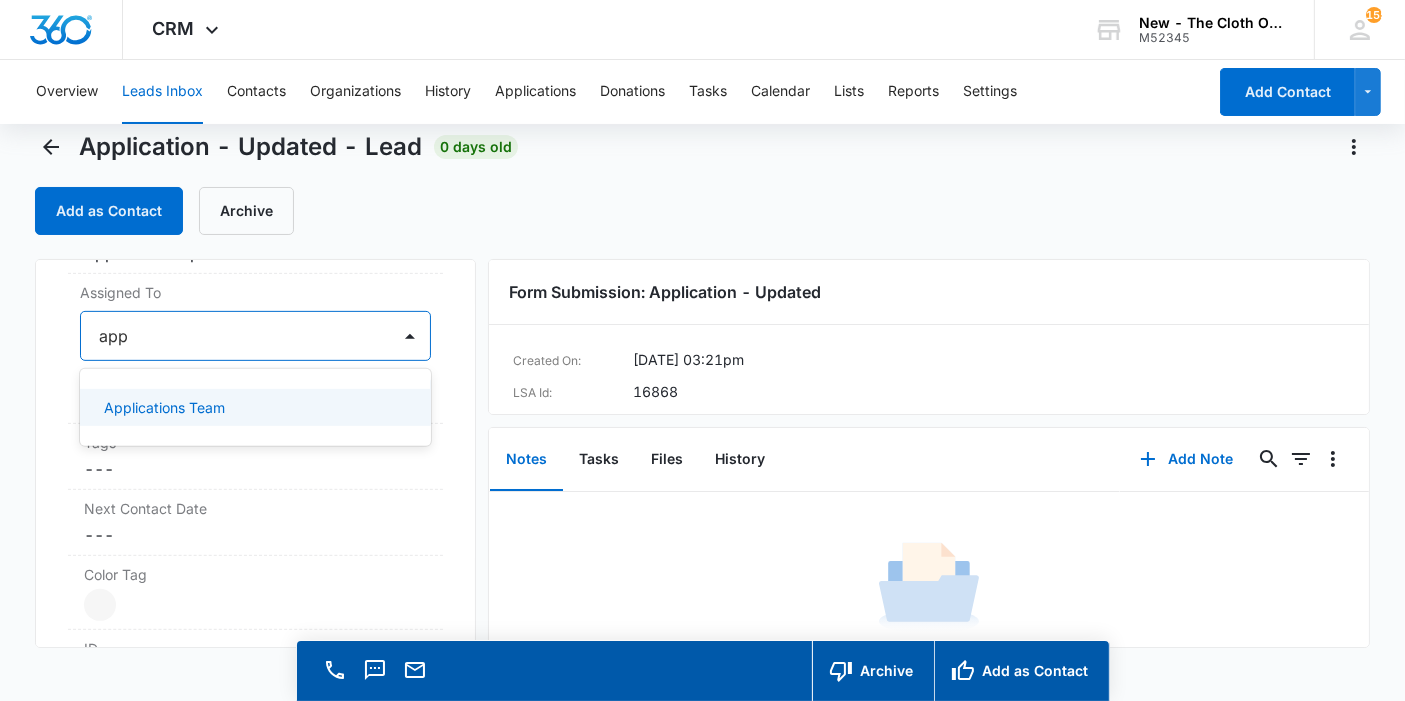 type on "appl" 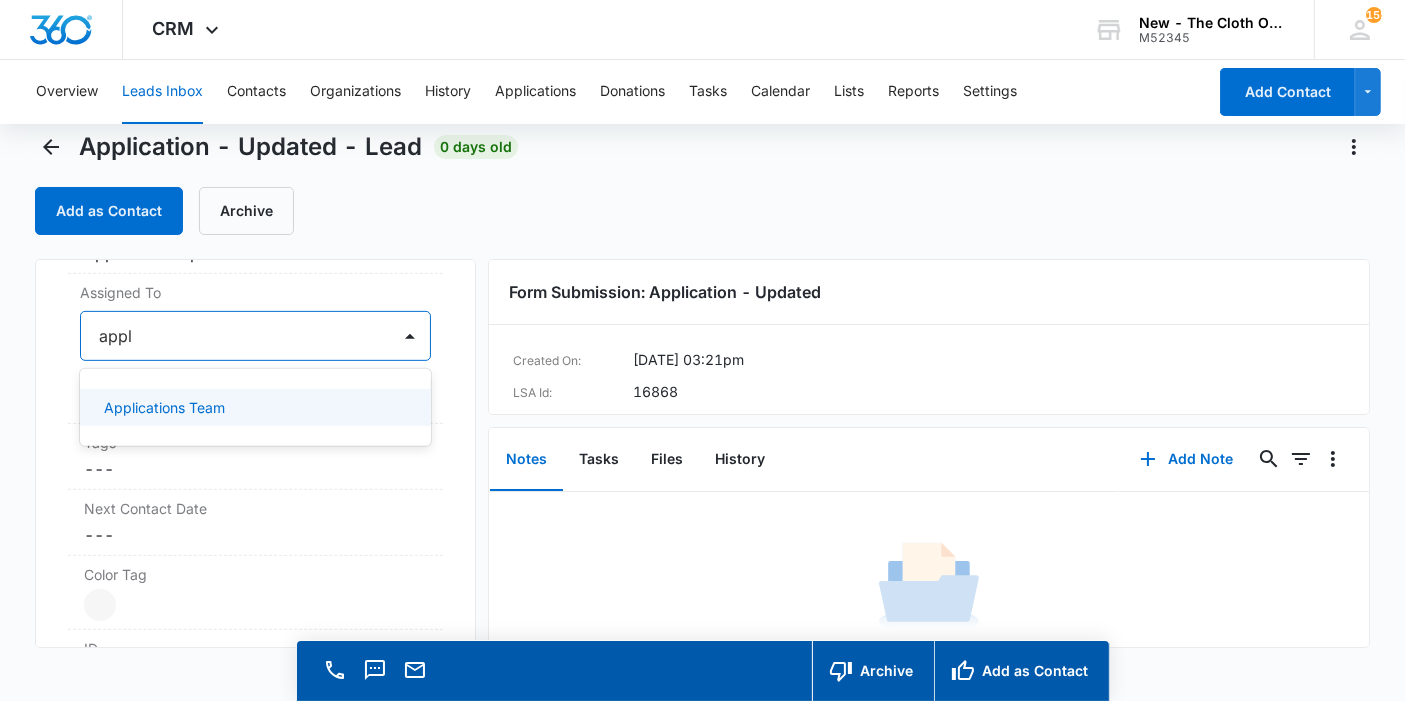 click on "Applications Team" at bounding box center (255, 407) 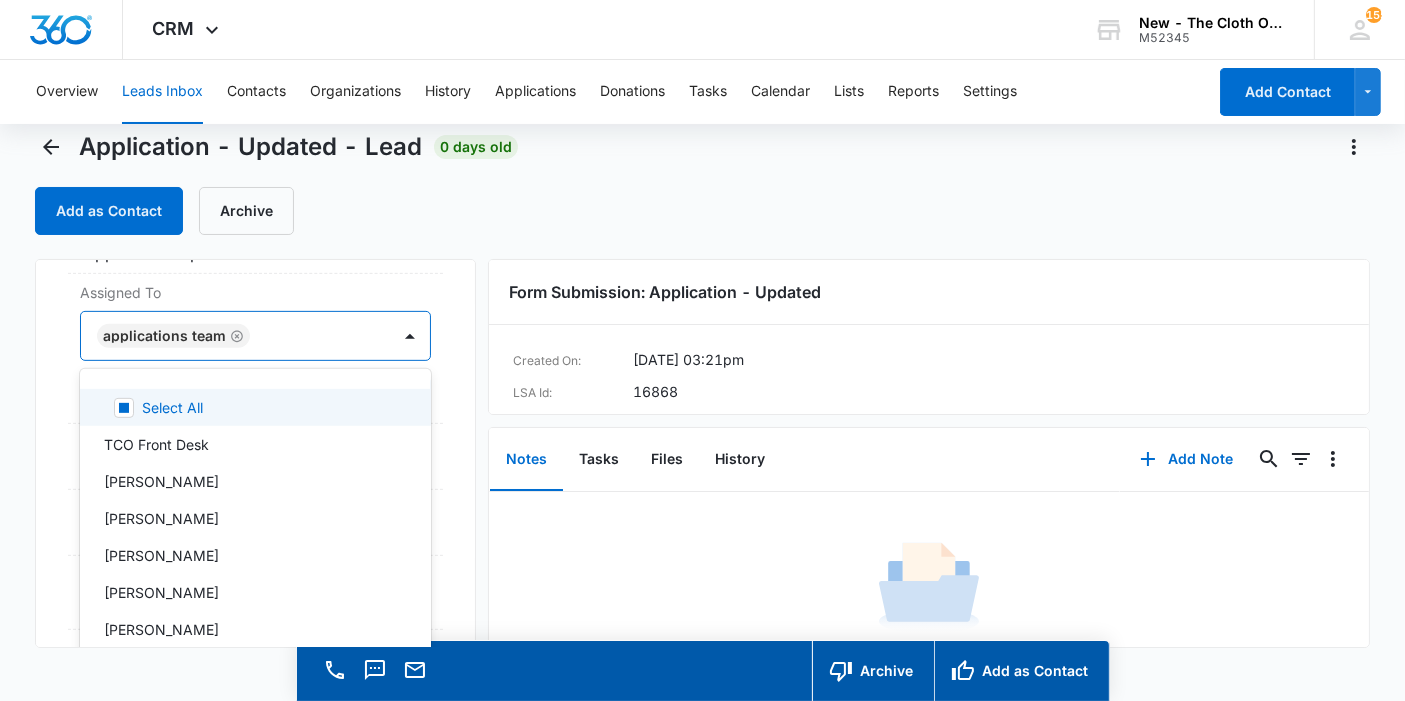 drag, startPoint x: 444, startPoint y: 407, endPoint x: 431, endPoint y: 408, distance: 13.038404 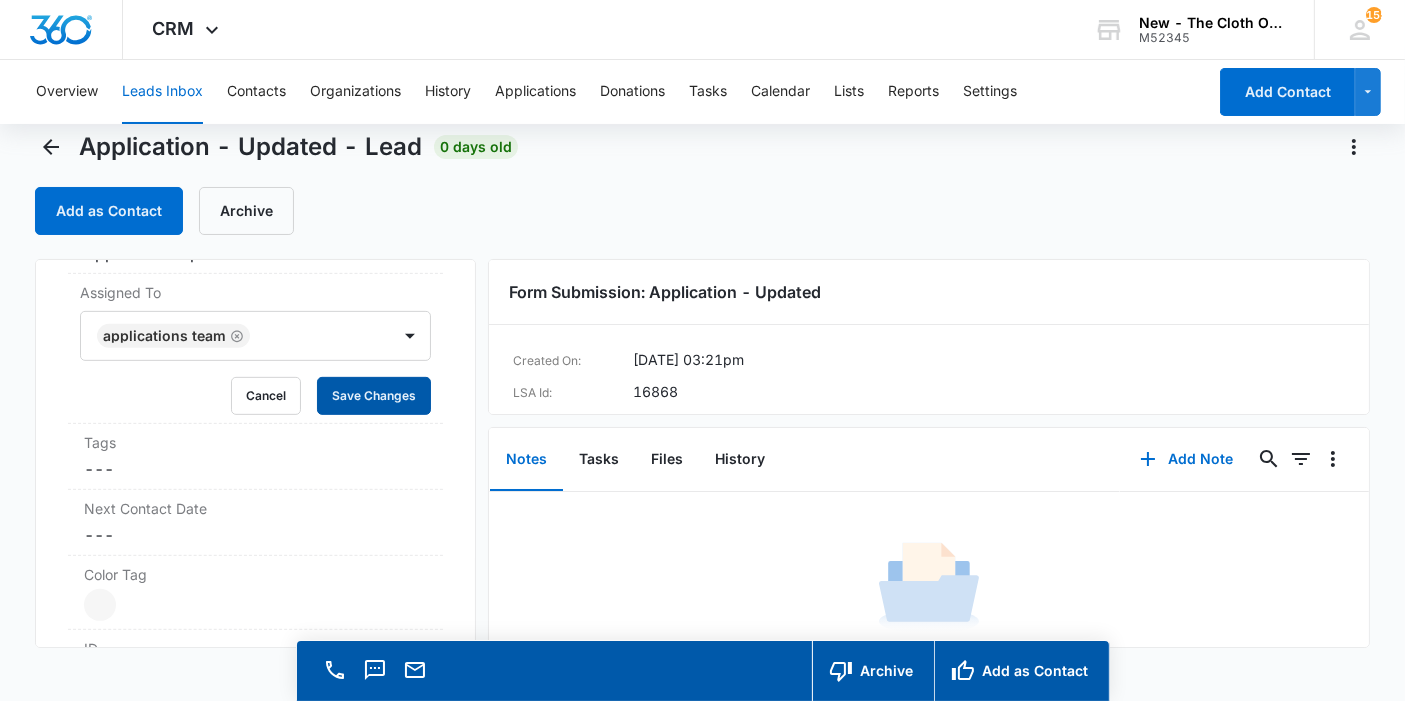 click on "Save Changes" at bounding box center [374, 396] 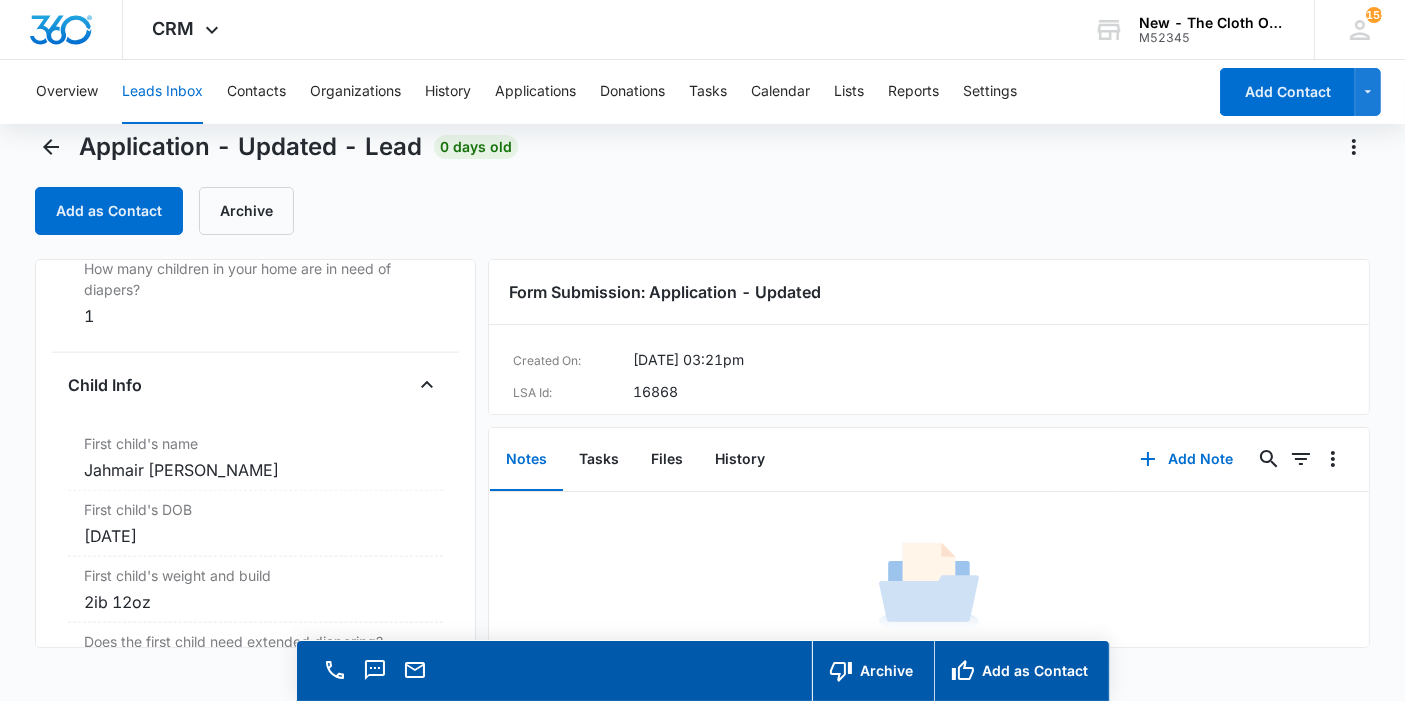 scroll, scrollTop: 2305, scrollLeft: 0, axis: vertical 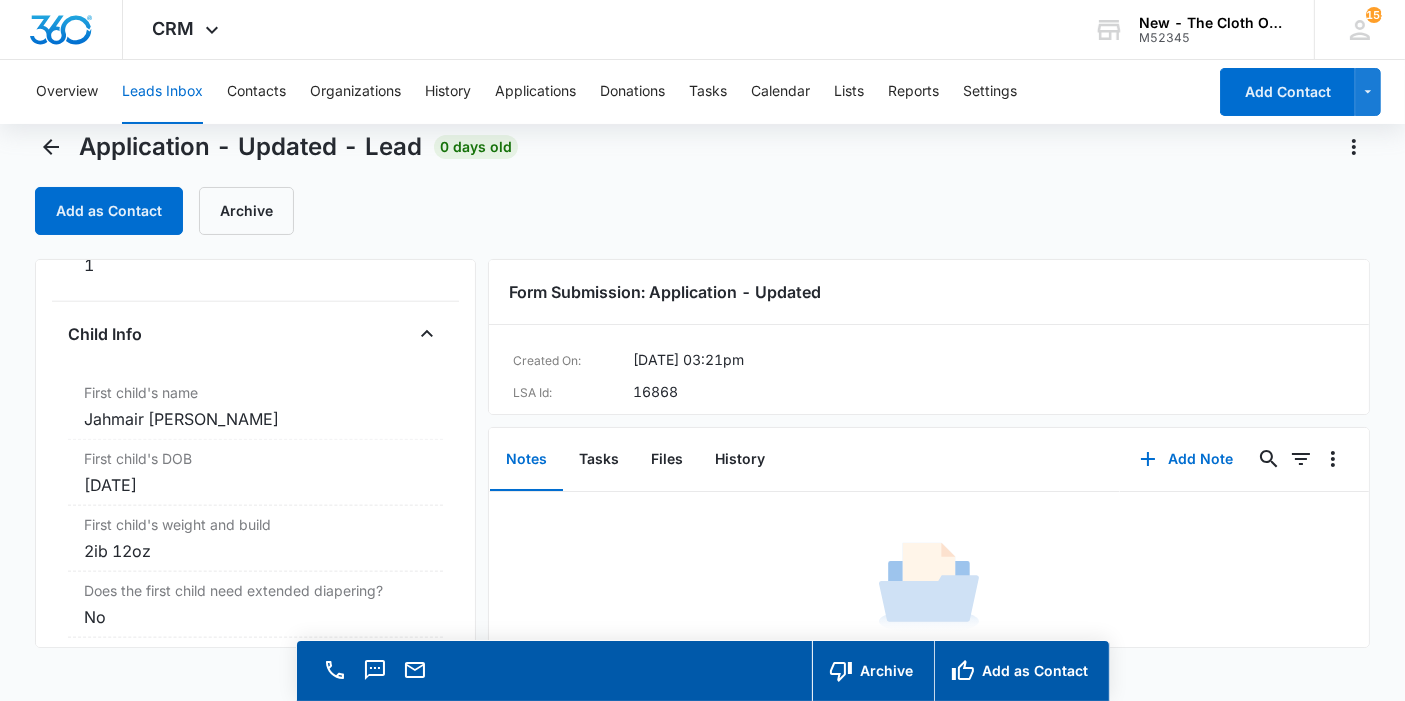 click on "Jahmair fosu conteh" at bounding box center [255, 419] 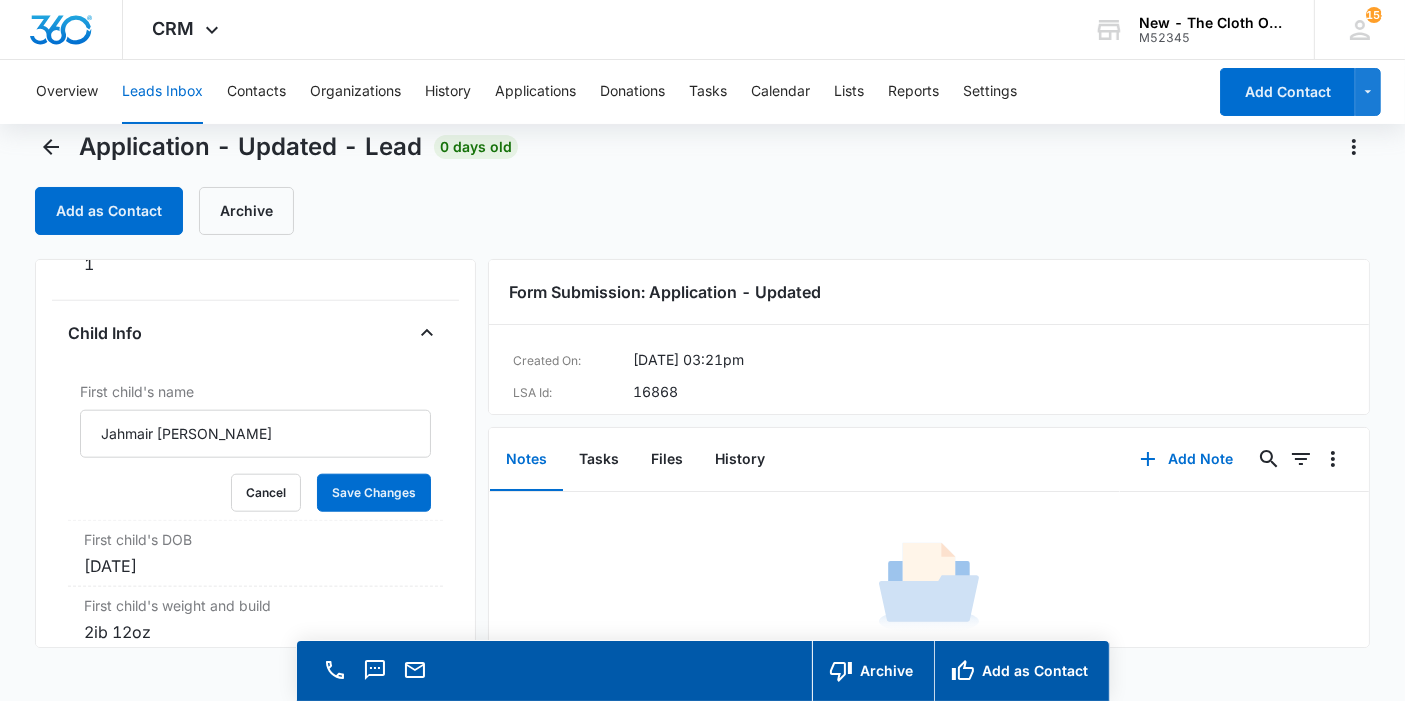 scroll, scrollTop: 2222, scrollLeft: 0, axis: vertical 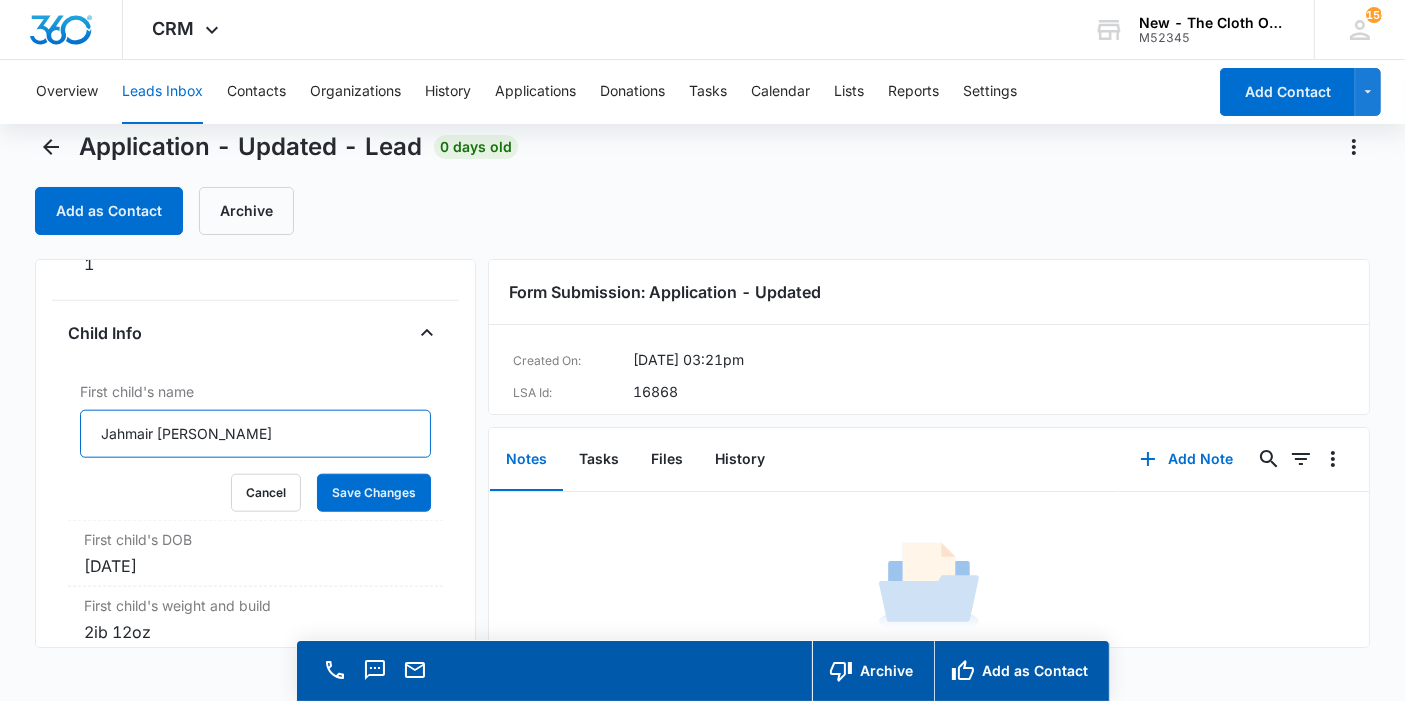 click on "Jahmair fosu conteh" at bounding box center (255, 434) 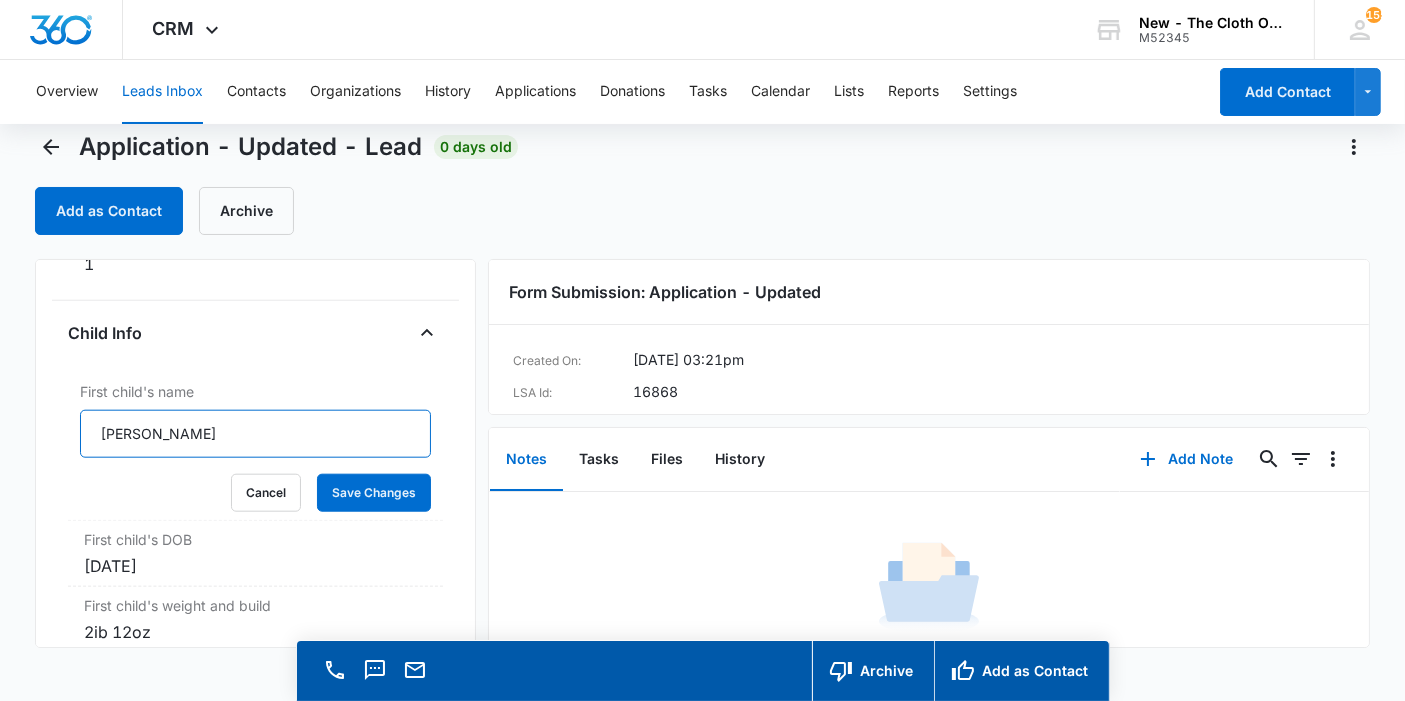 click on "Jahmair Fosu conteh" at bounding box center [255, 434] 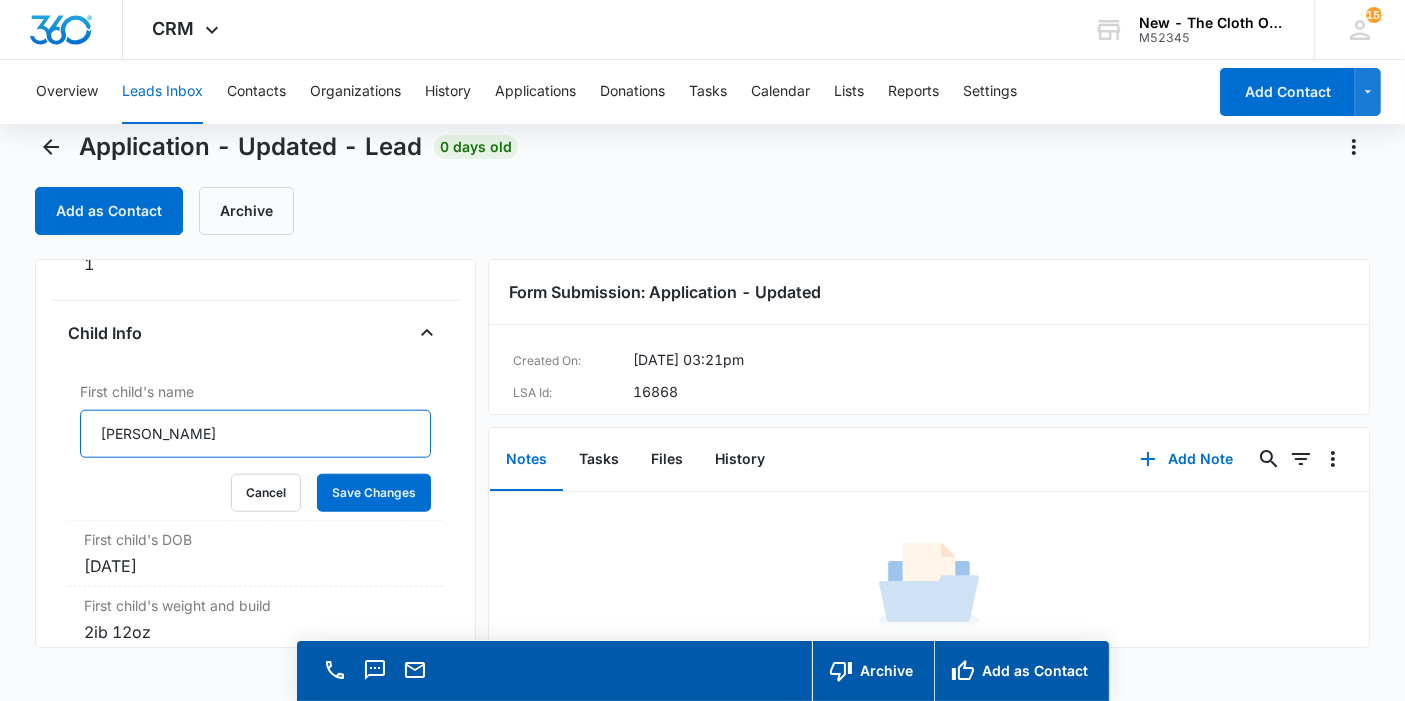 type on "Jahmair Fosu Conteh" 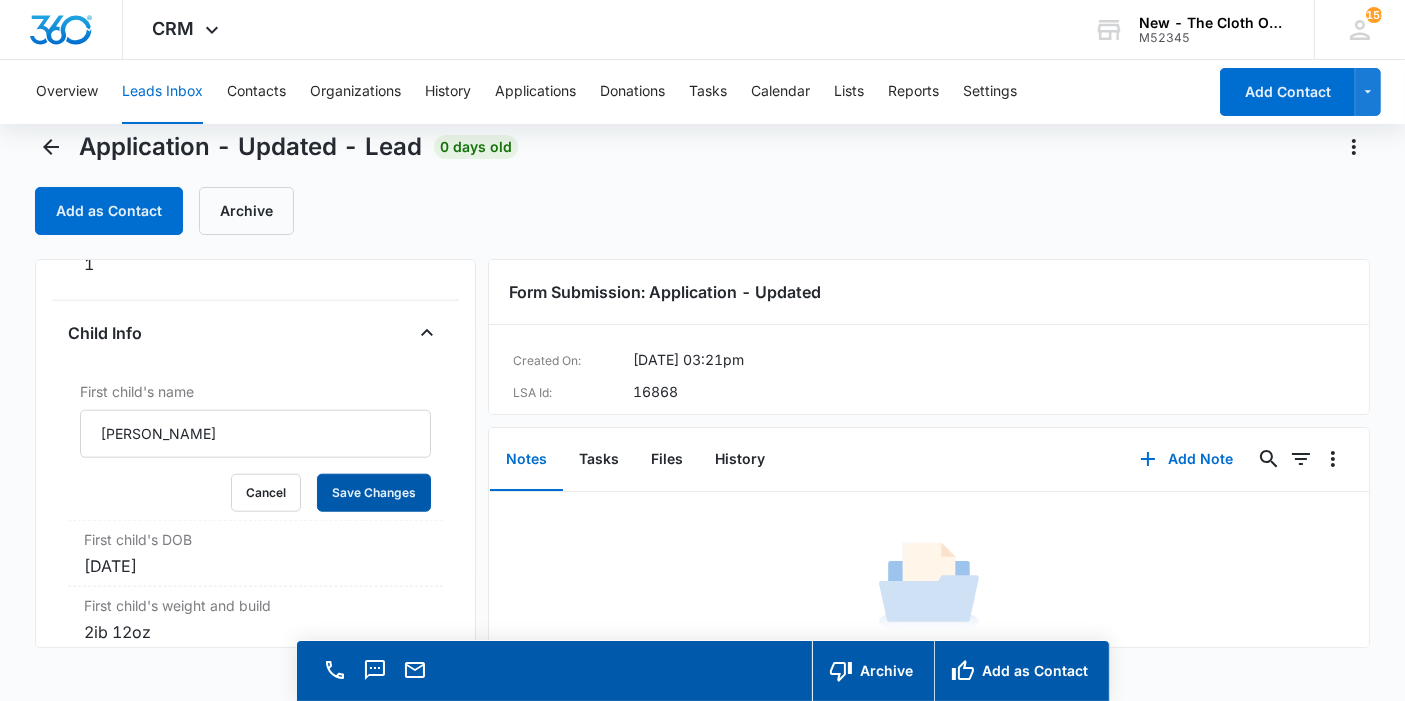 click on "Save Changes" at bounding box center (374, 493) 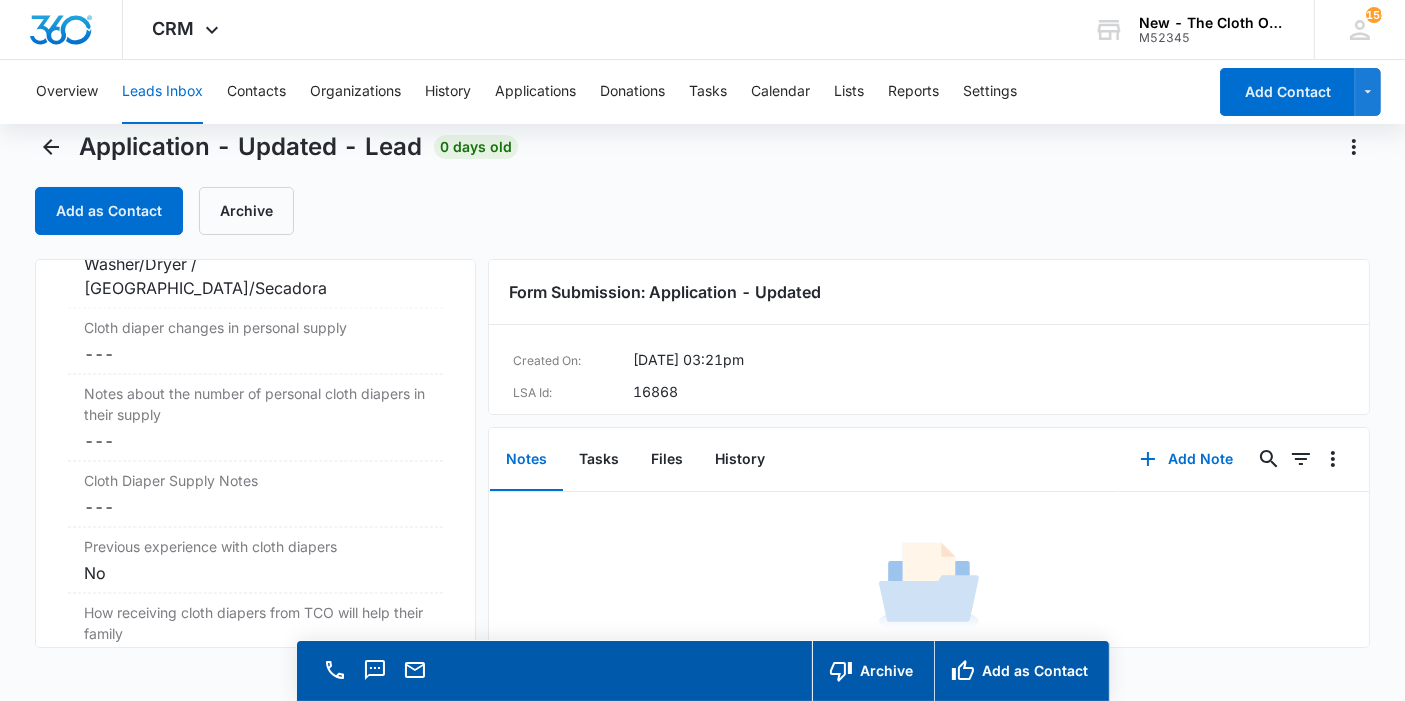 scroll, scrollTop: 3362, scrollLeft: 0, axis: vertical 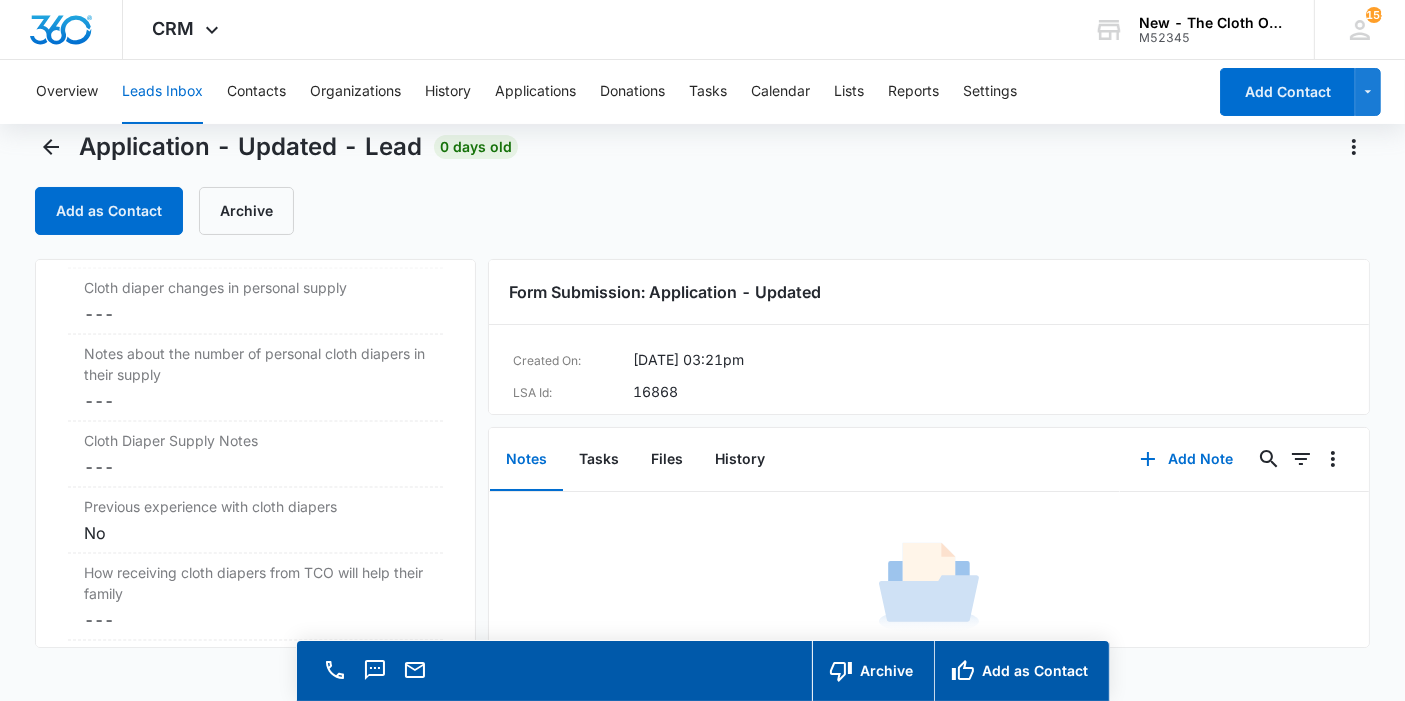 click on "Cancel Save Changes ---" at bounding box center (255, 314) 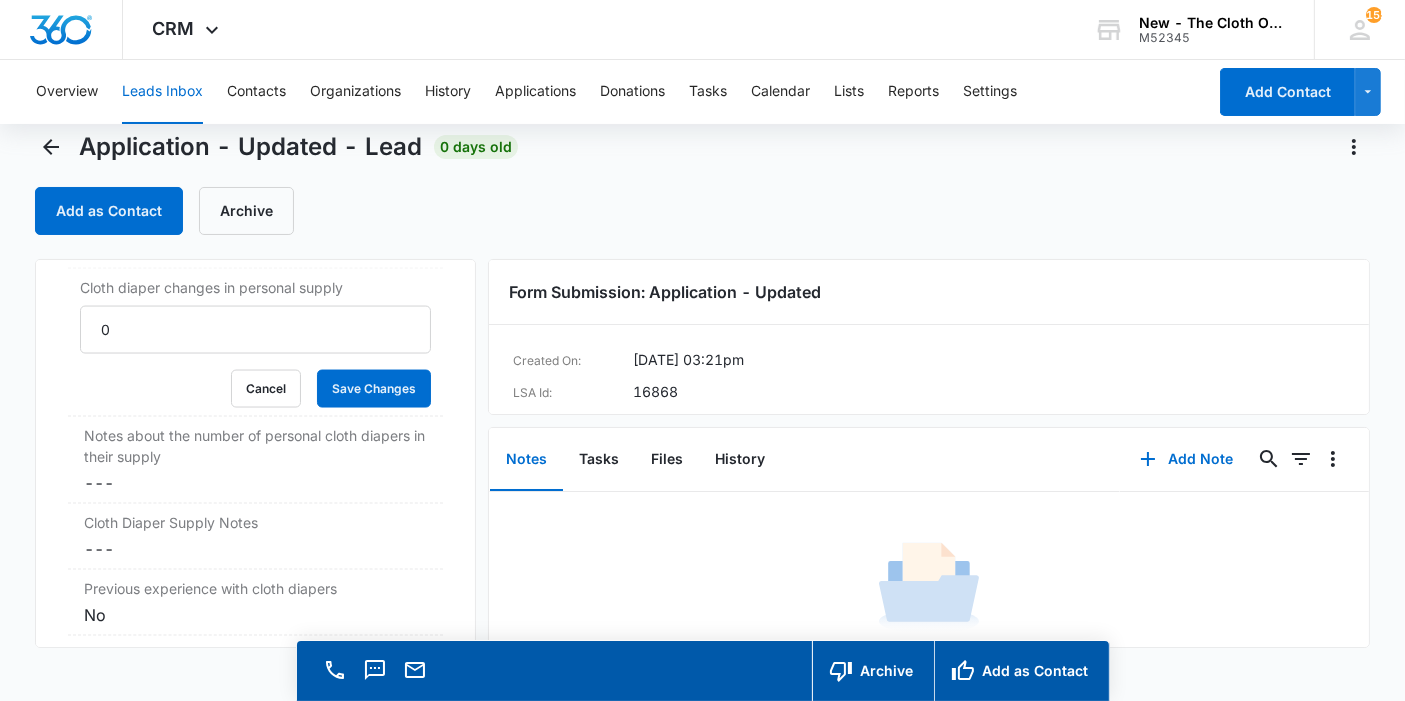 type on "0" 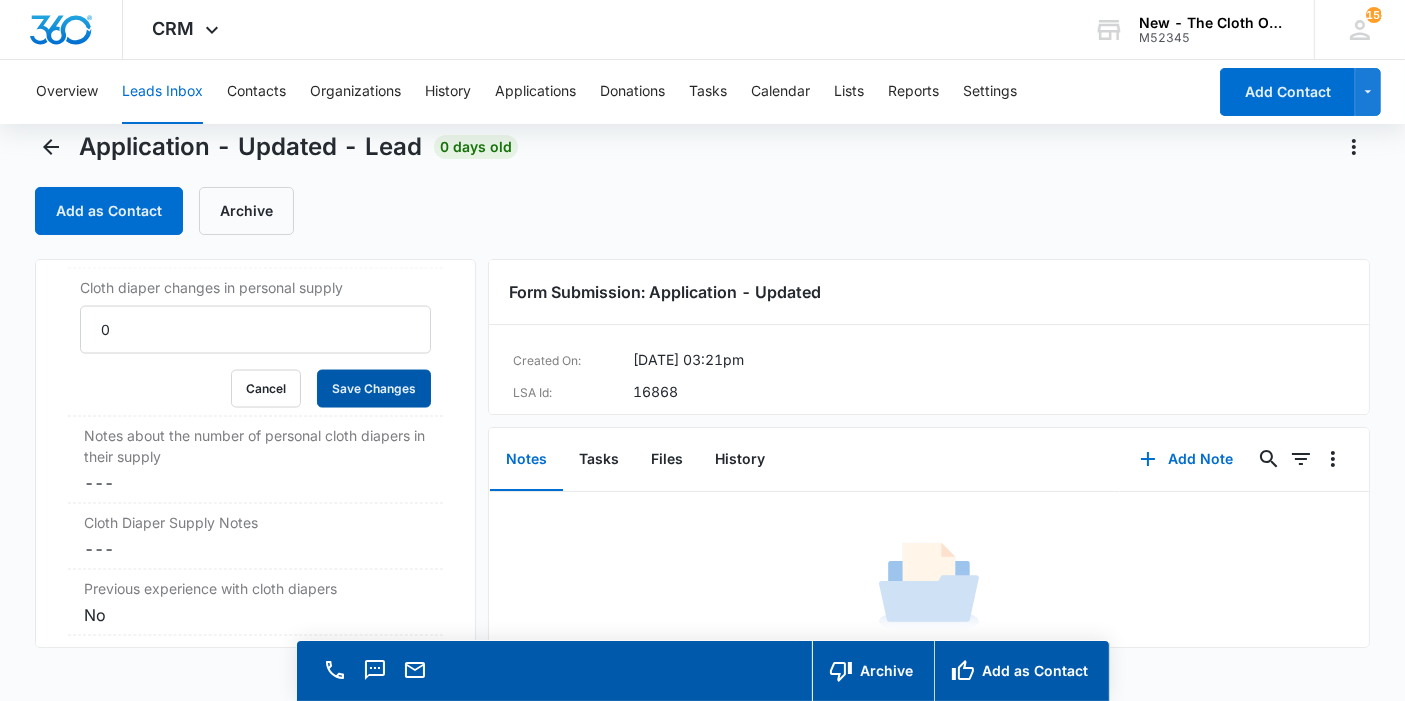 click on "Save Changes" at bounding box center [374, 389] 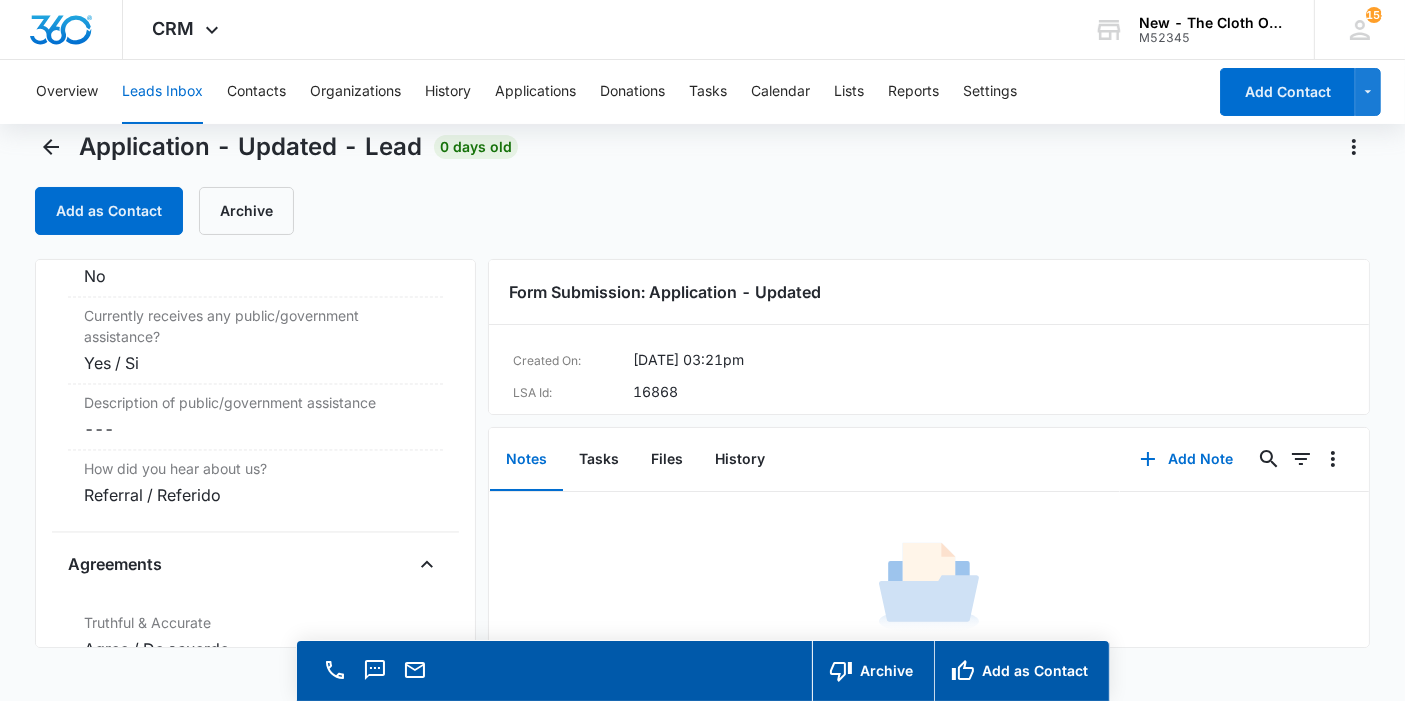 scroll, scrollTop: 3724, scrollLeft: 0, axis: vertical 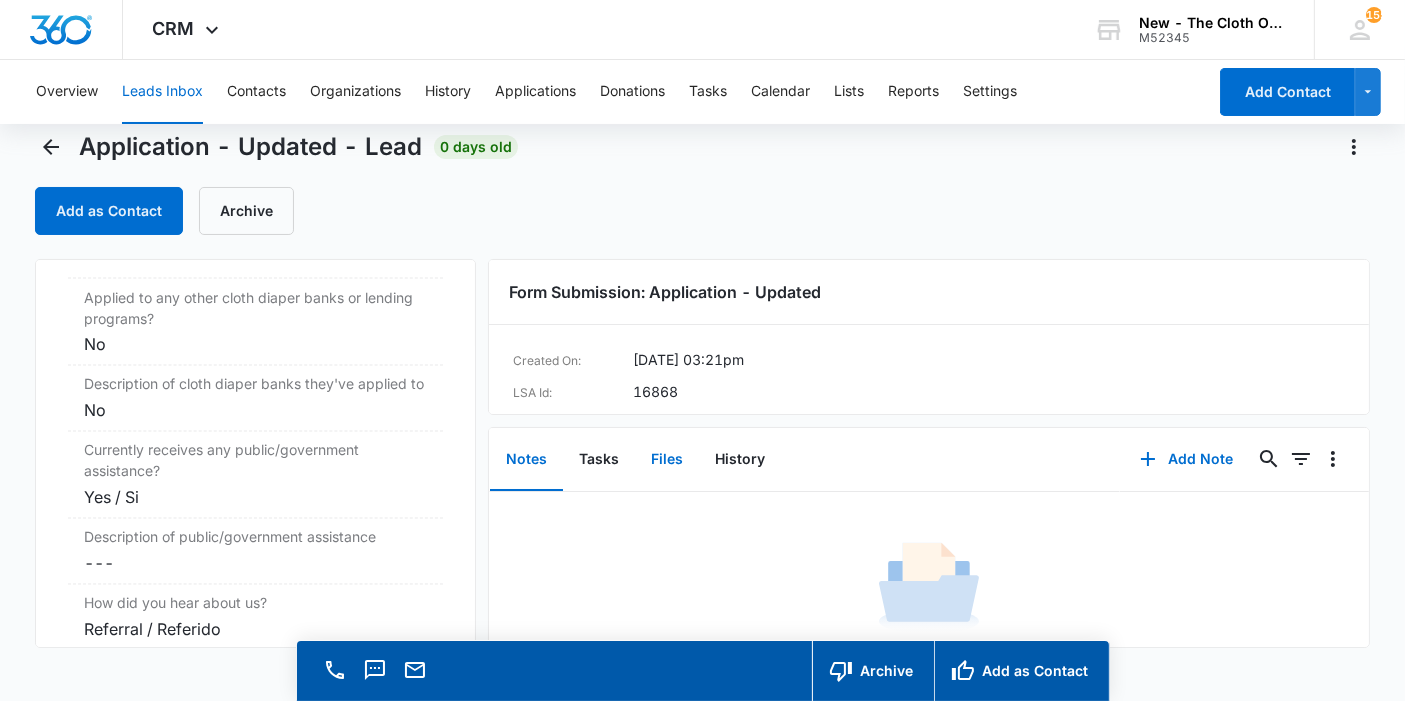 click on "Files" at bounding box center [667, 460] 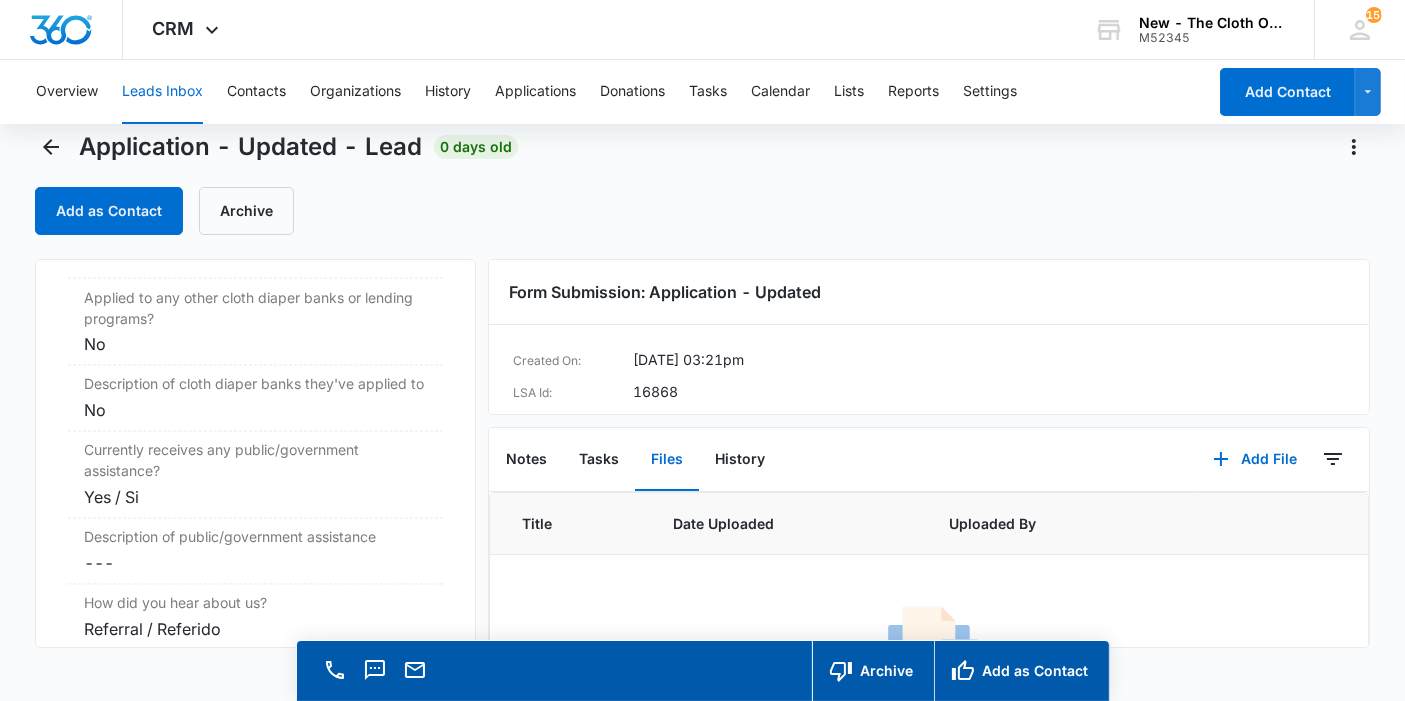 scroll, scrollTop: 111, scrollLeft: 0, axis: vertical 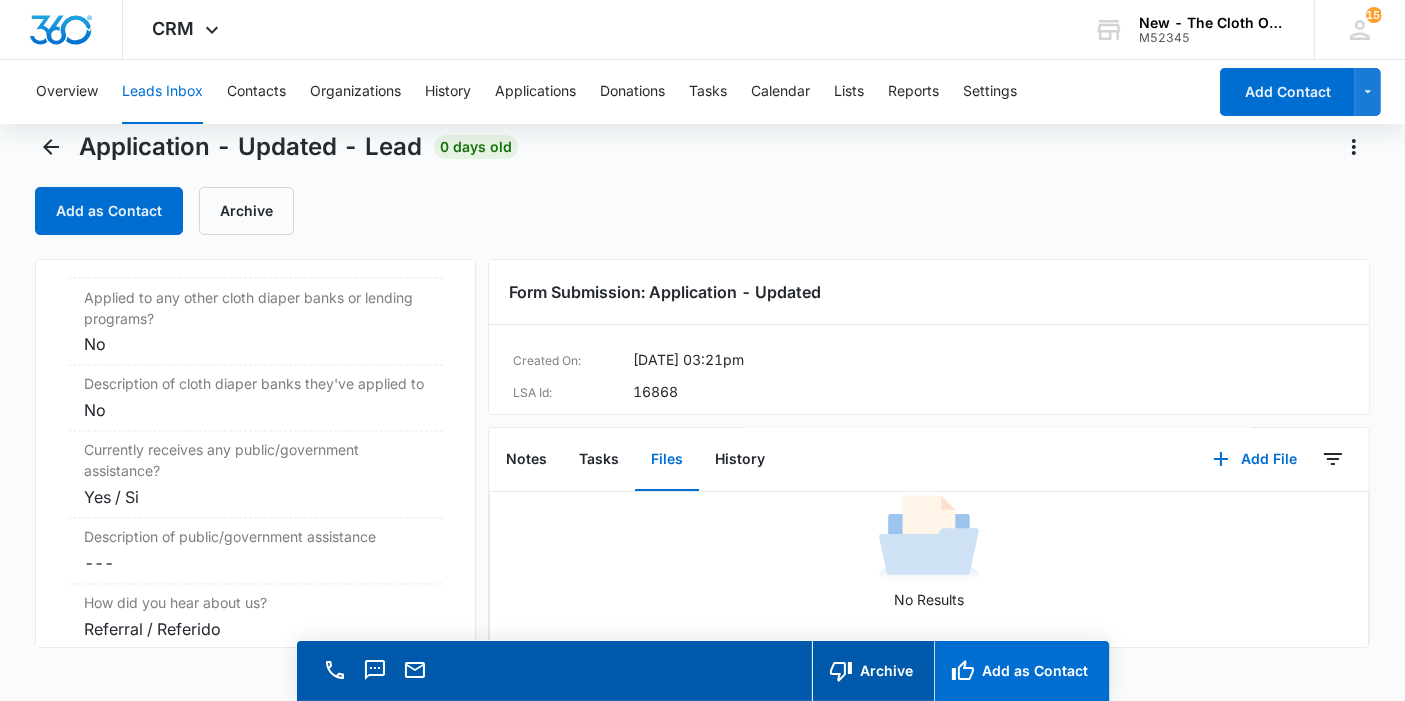 click on "Add as Contact" at bounding box center (1021, 671) 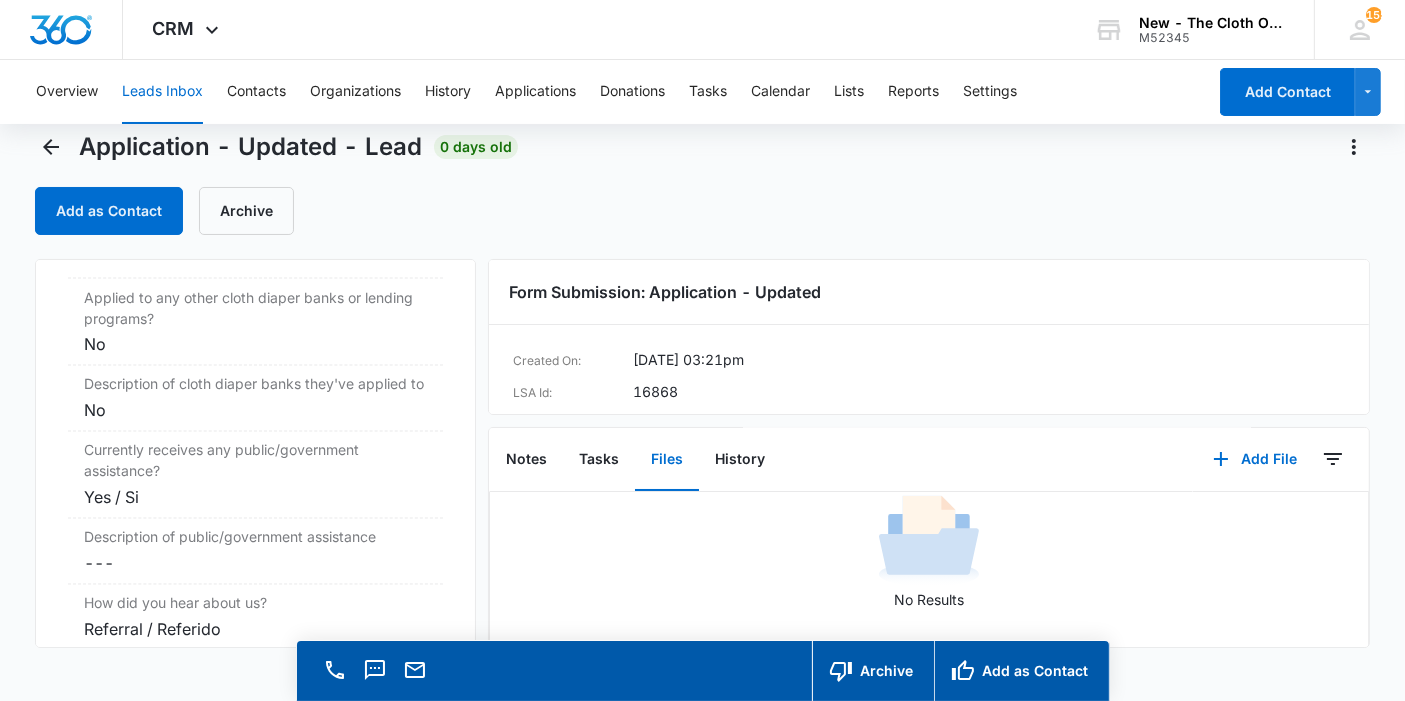 scroll, scrollTop: 3745, scrollLeft: 0, axis: vertical 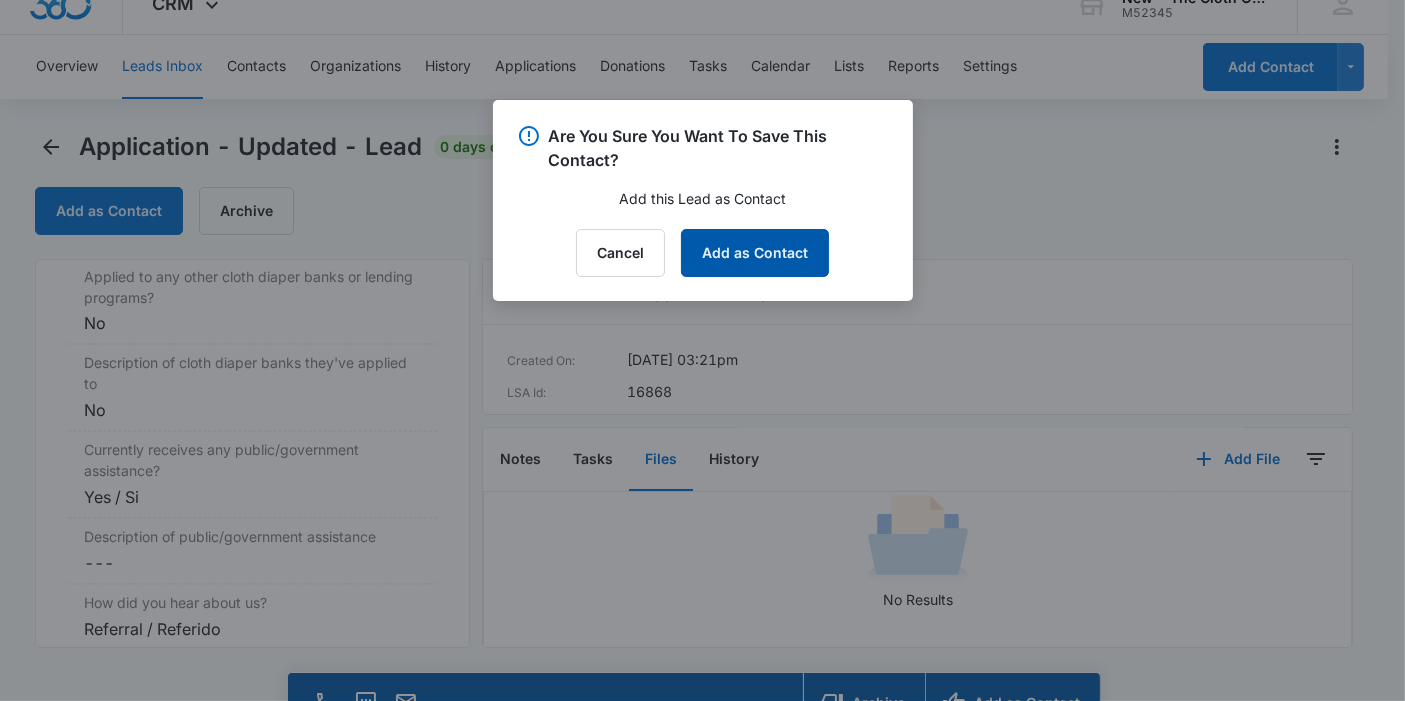 click on "Add as Contact" at bounding box center [755, 253] 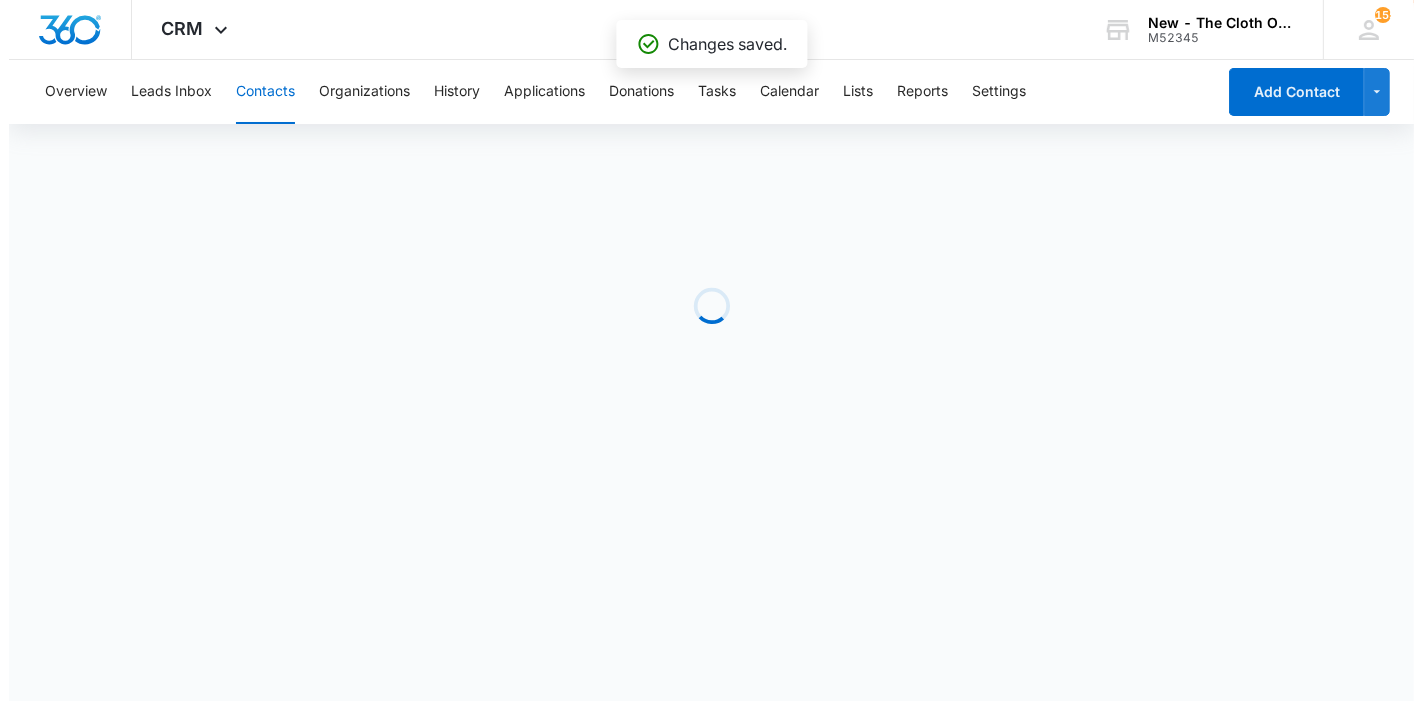 scroll, scrollTop: 0, scrollLeft: 0, axis: both 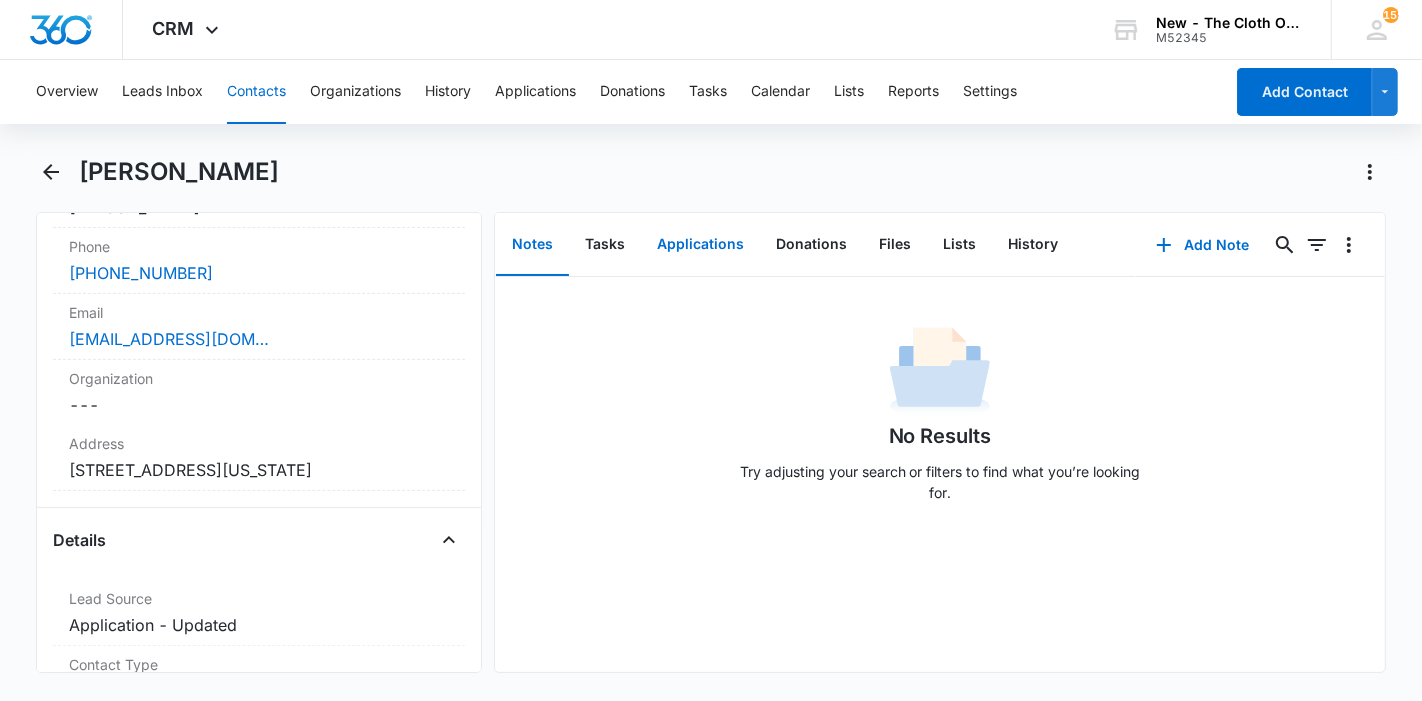 click on "Applications" at bounding box center [700, 245] 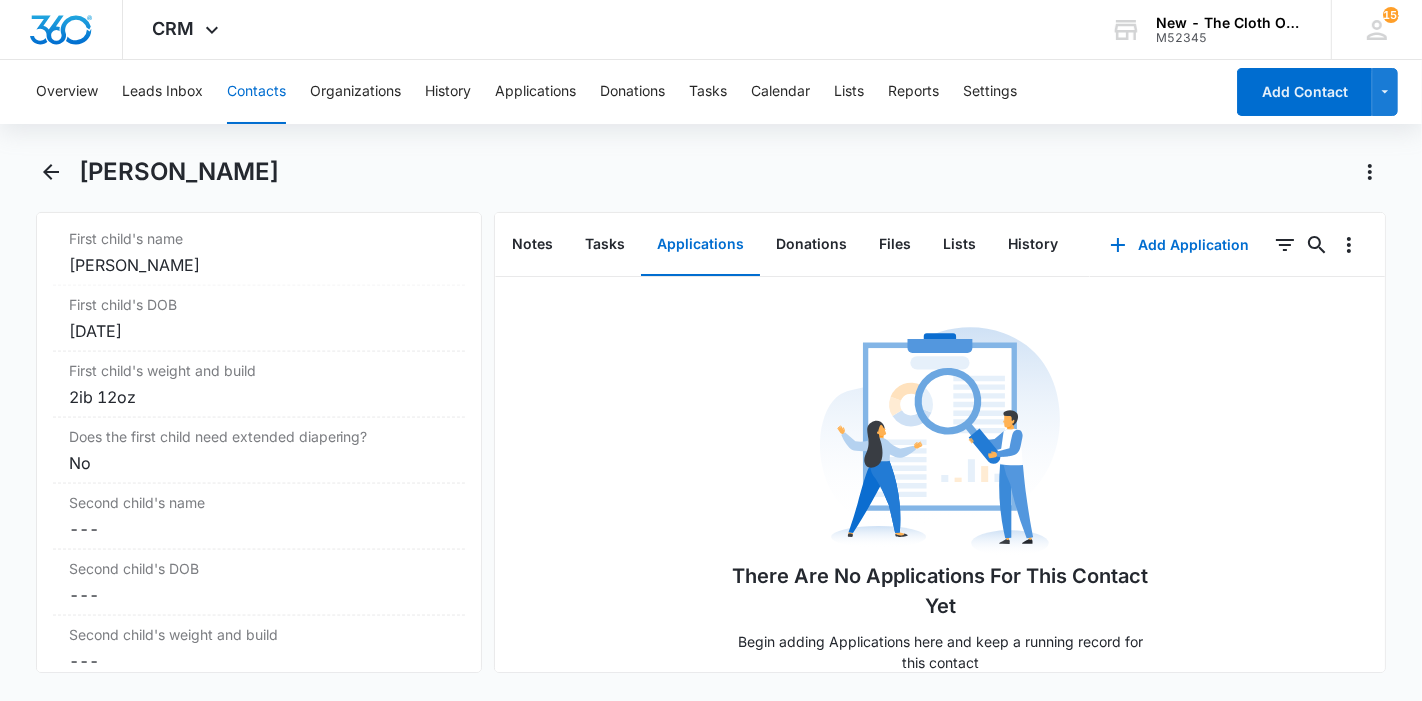 scroll, scrollTop: 2444, scrollLeft: 0, axis: vertical 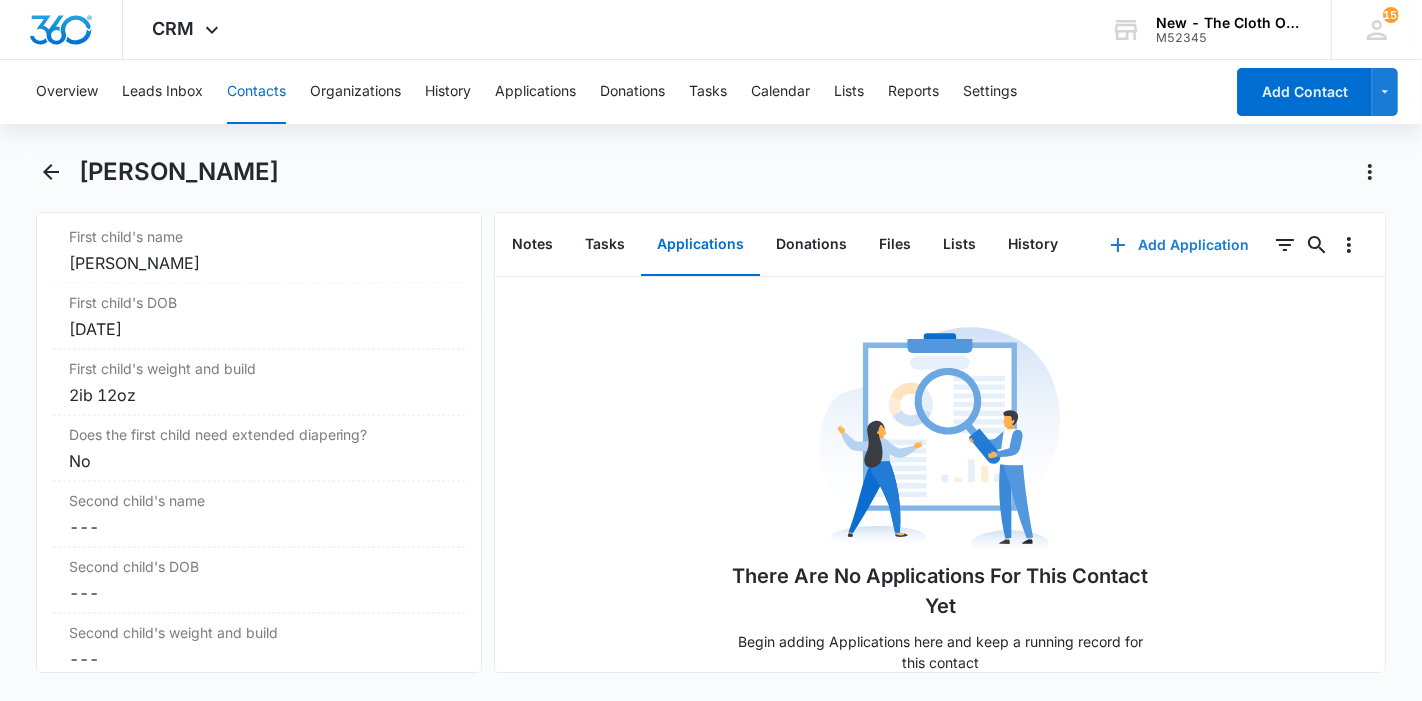 click on "Add Application" at bounding box center [1179, 245] 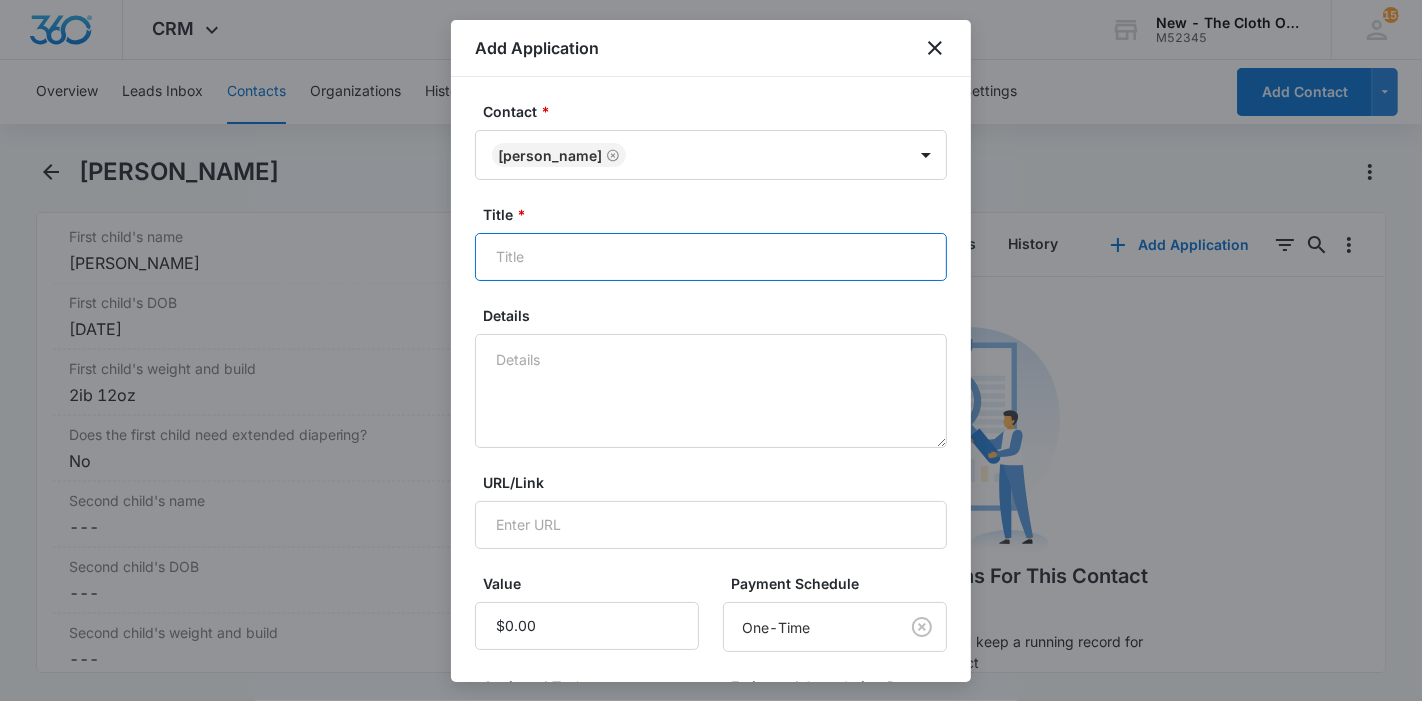 click on "Title *" at bounding box center [711, 257] 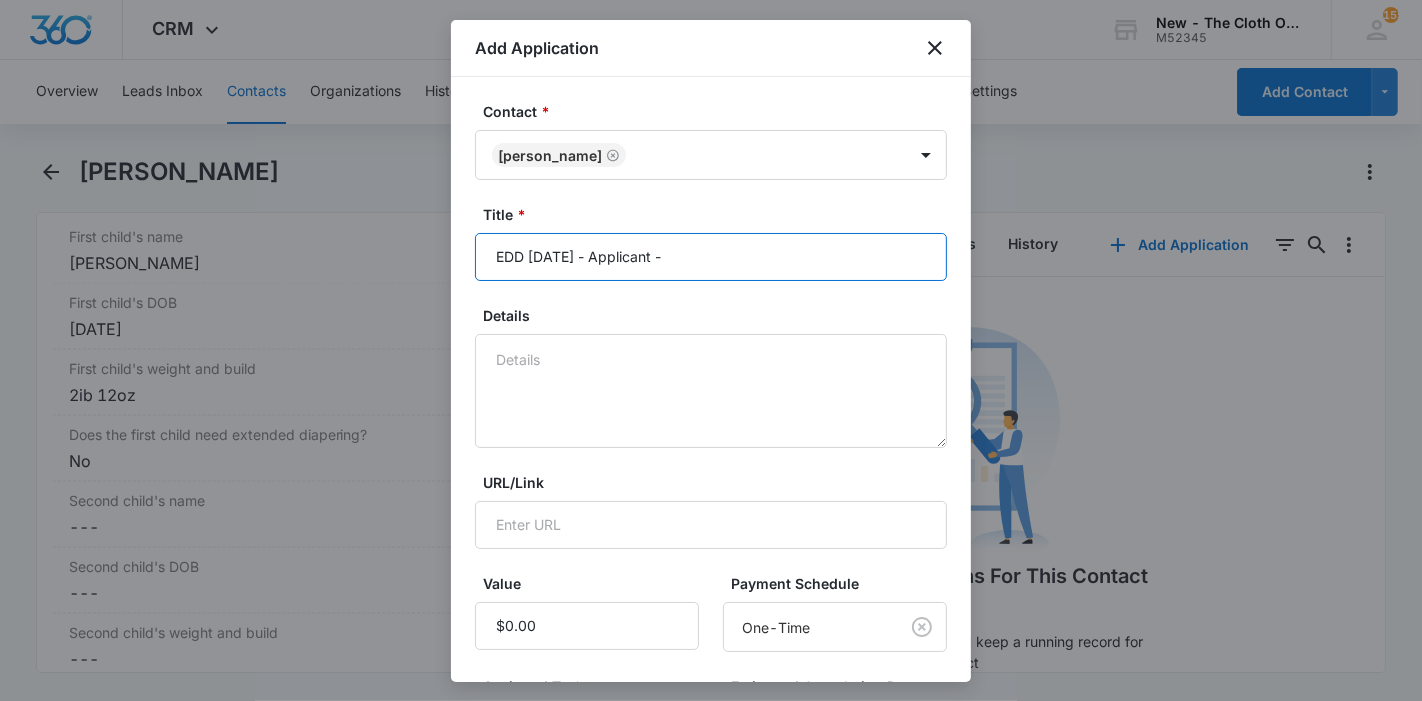 paste on "[PERSON_NAME]" 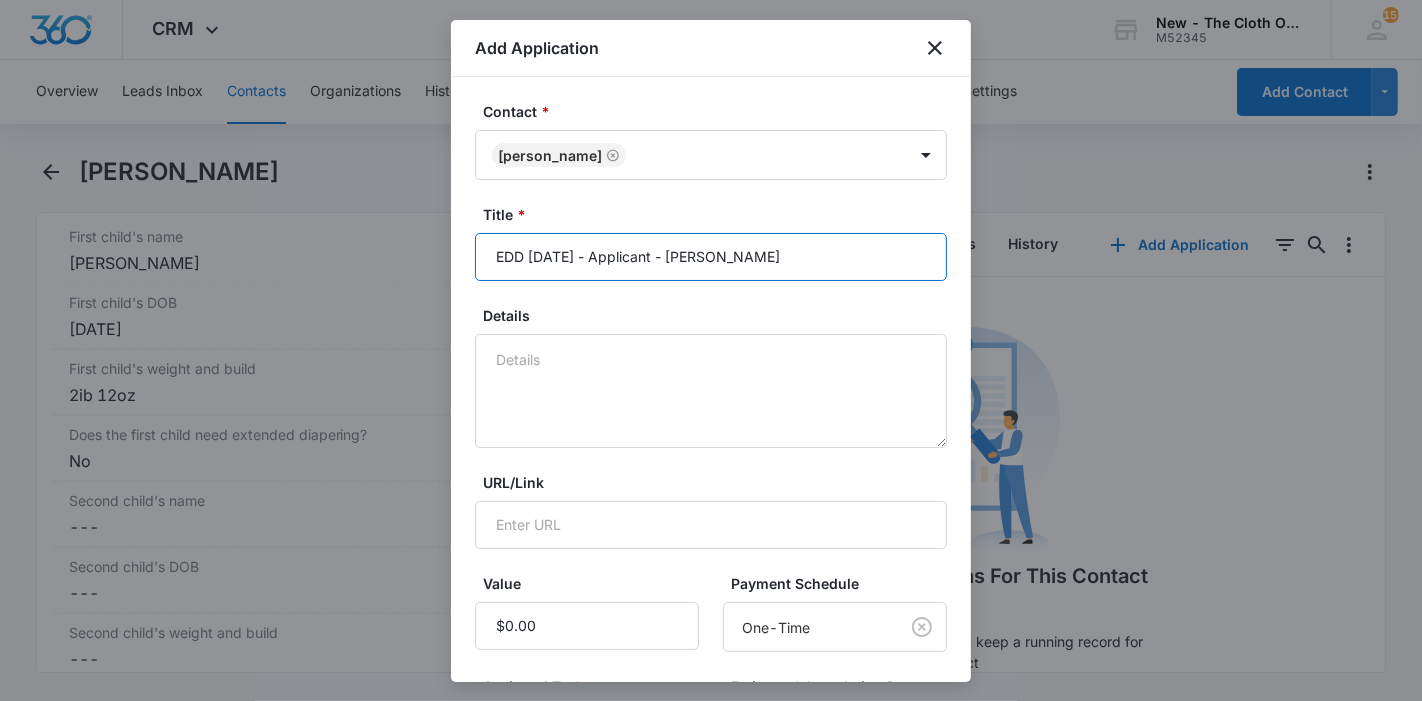 type on "EDD 09/09/2025 - Applicant - Margaret Conteh" 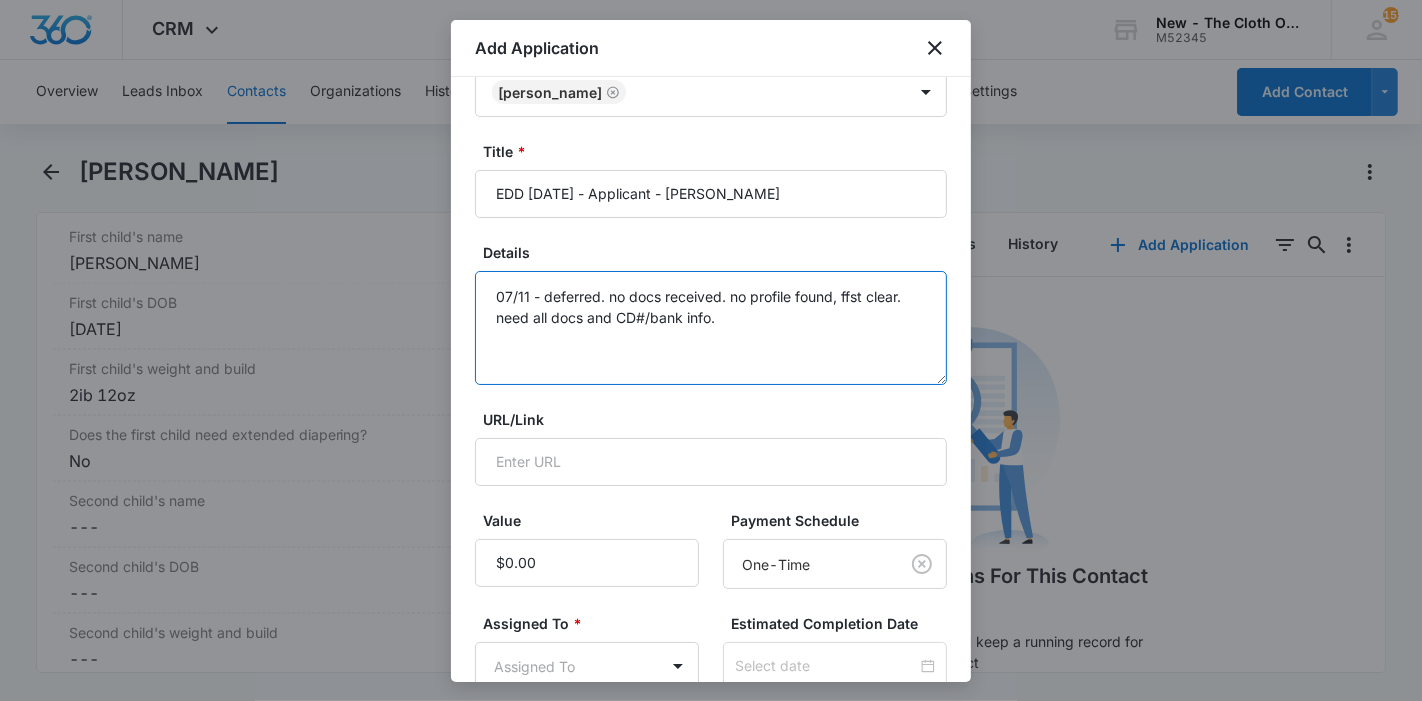 scroll, scrollTop: 285, scrollLeft: 0, axis: vertical 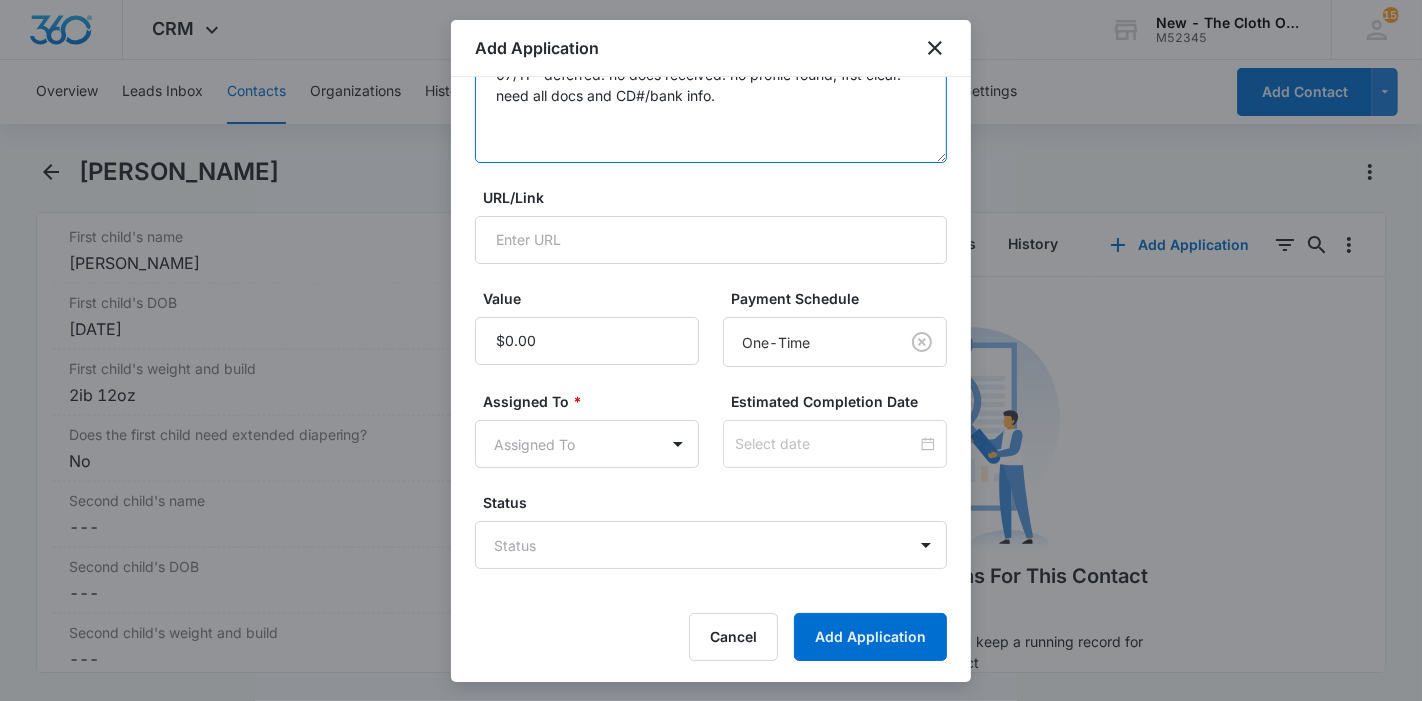 type on "07/11 - deferred. no docs received. no profile found, ffst clear. need all docs and CD#/bank info." 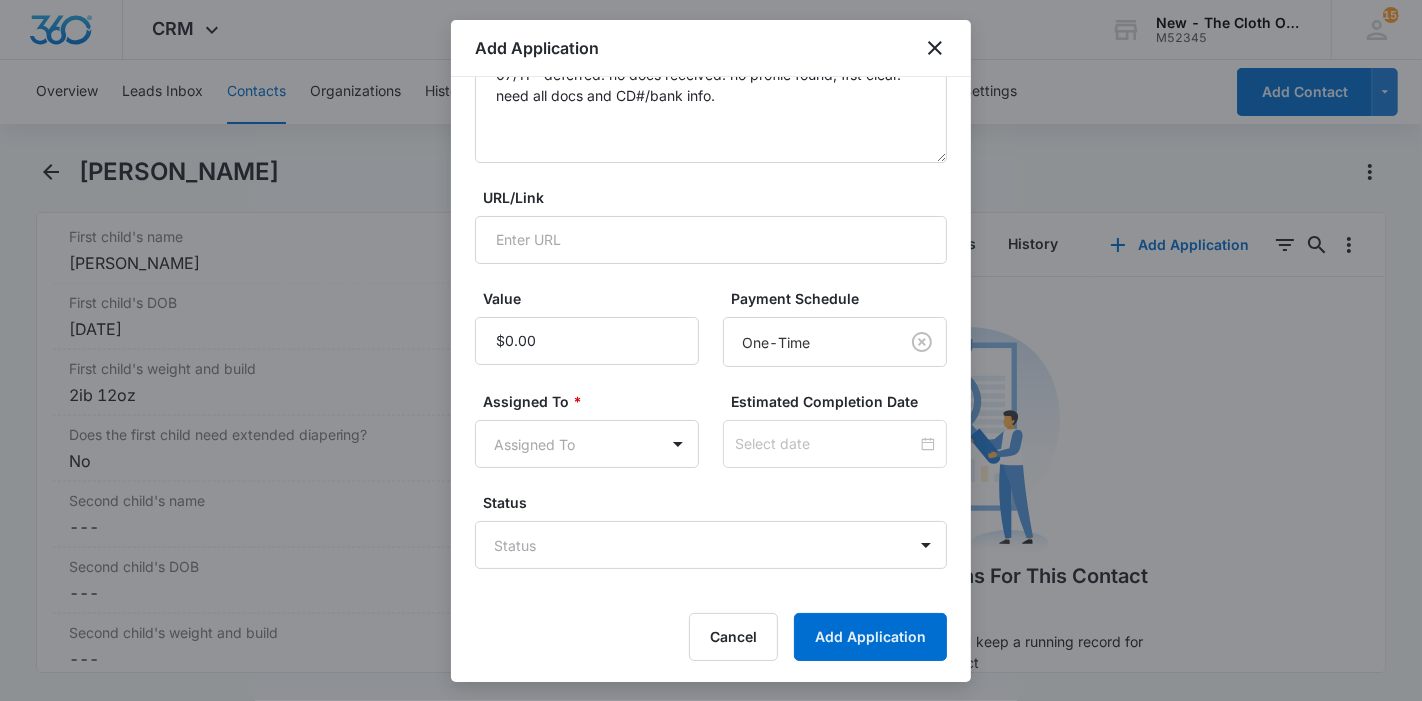 click on "CRM Apps Reputation Forms CRM Email Ads Intelligence Brand Settings New - The Cloth Option M52345 Your Accounts View All 155 KL Katie Lohr katie.WA@theclothoption.org My Profile 155 Notifications Support Logout Terms & Conditions   •   Privacy Policy Overview Leads Inbox Contacts Organizations History Applications Donations Tasks Calendar Lists Reports Settings Add Contact Margaret Conteh Remove MC Margaret Conteh Contact Info Name Cancel Save Changes Margaret Conteh Phone Cancel Save Changes (703) 587-7491 Email Cancel Save Changes margretconteh17@gmail.com Organization Cancel Save Changes --- Address Cancel Save Changes 210 North King Street Leesburg Virginia 20176 Details Lead Source Cancel Save Changes Application - Updated Contact Type Cancel Save Changes Applicant Contact Status Cancel Save Changes Application in process Assigned To Cancel Save Changes Applications Team Tags Cancel Save Changes --- Next Contact Date Cancel Save Changes --- Color Tag Current Color: Cancel Save Changes Payments ID ID" at bounding box center [711, 350] 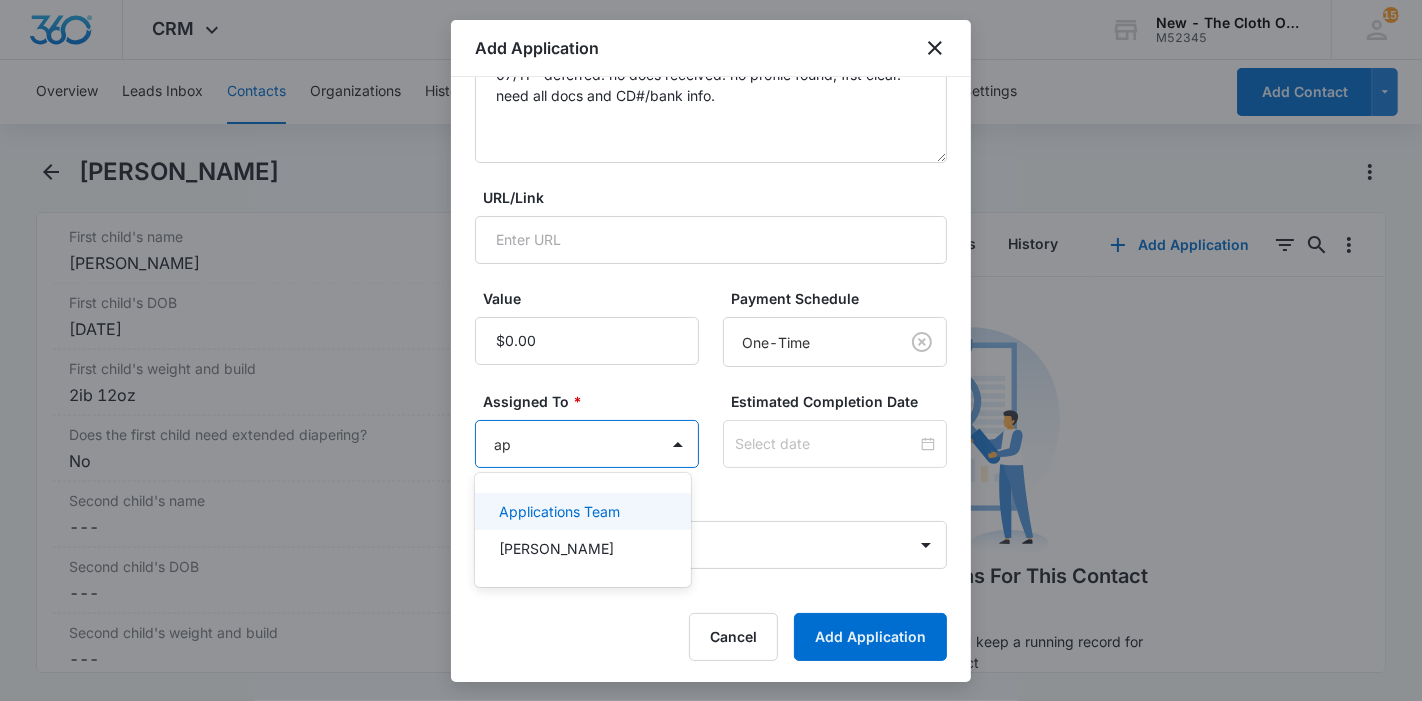 type on "app" 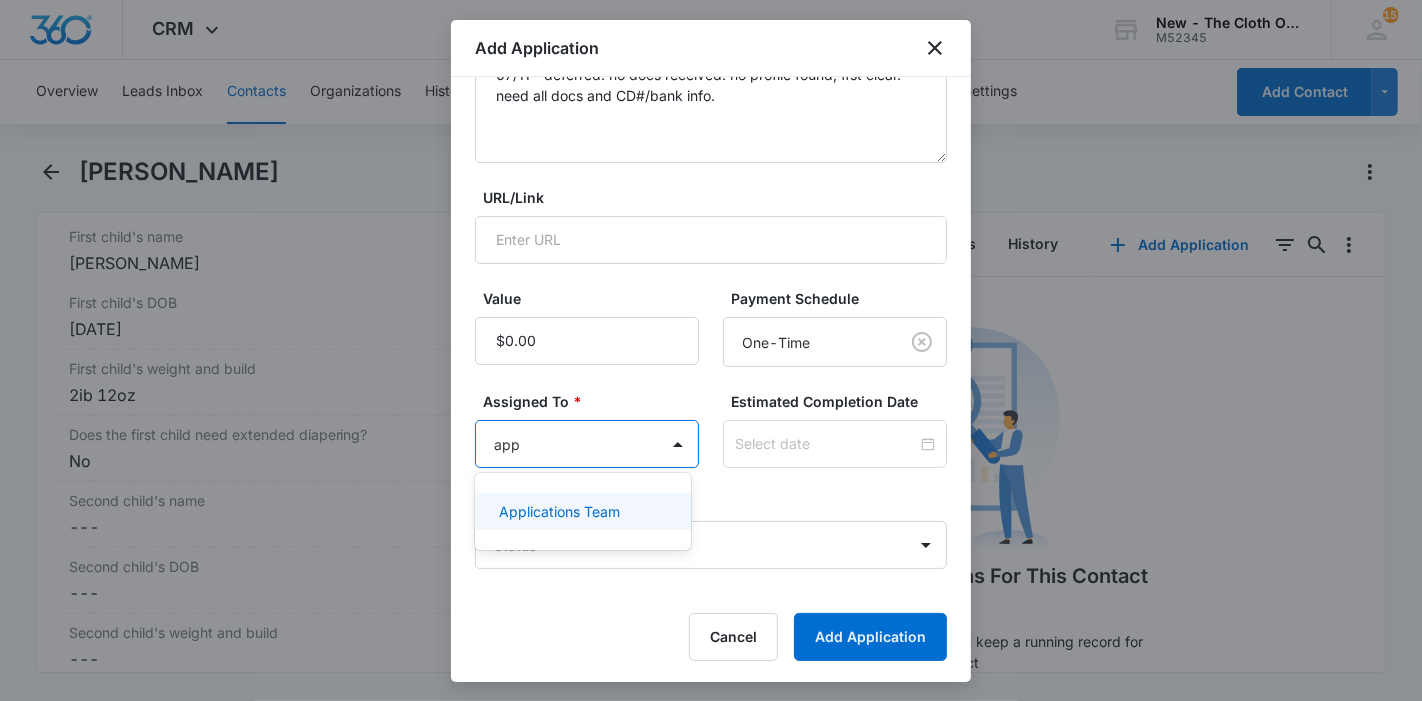 click on "Applications Team" at bounding box center (559, 511) 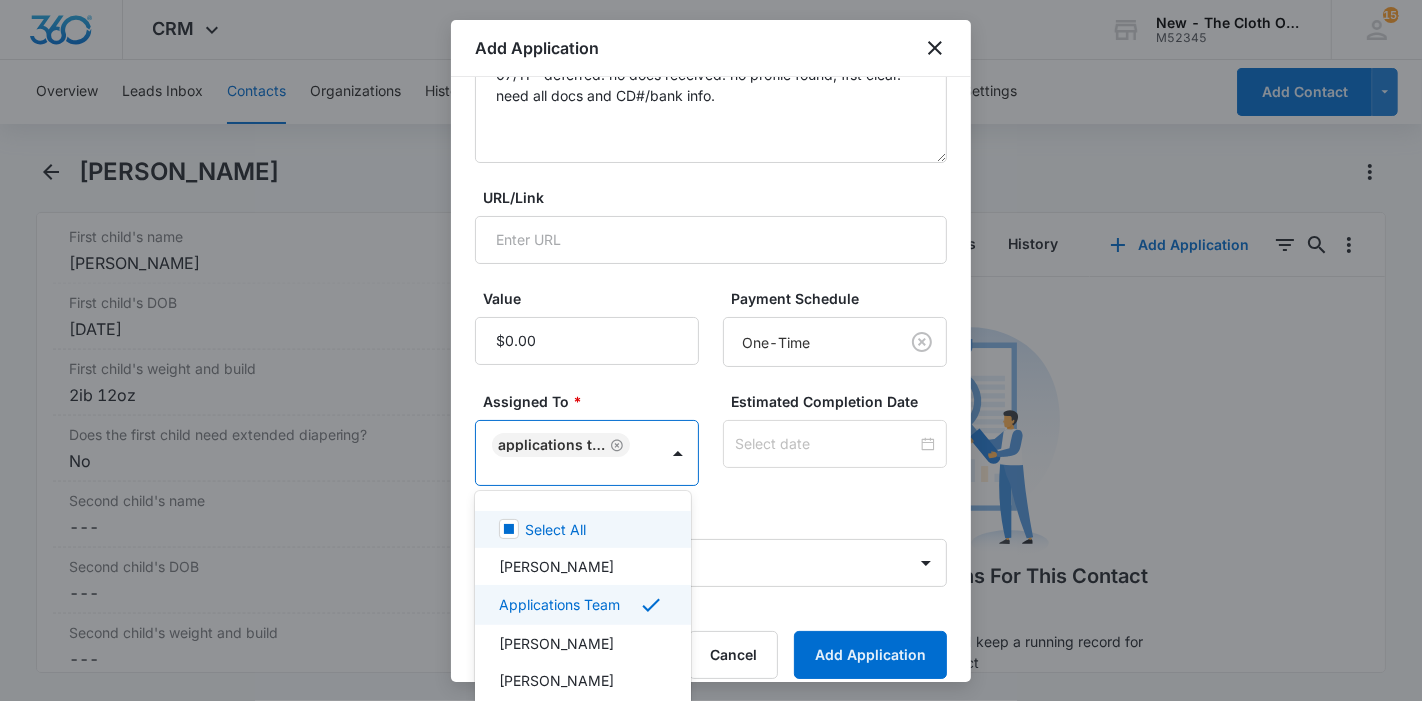 click at bounding box center (711, 350) 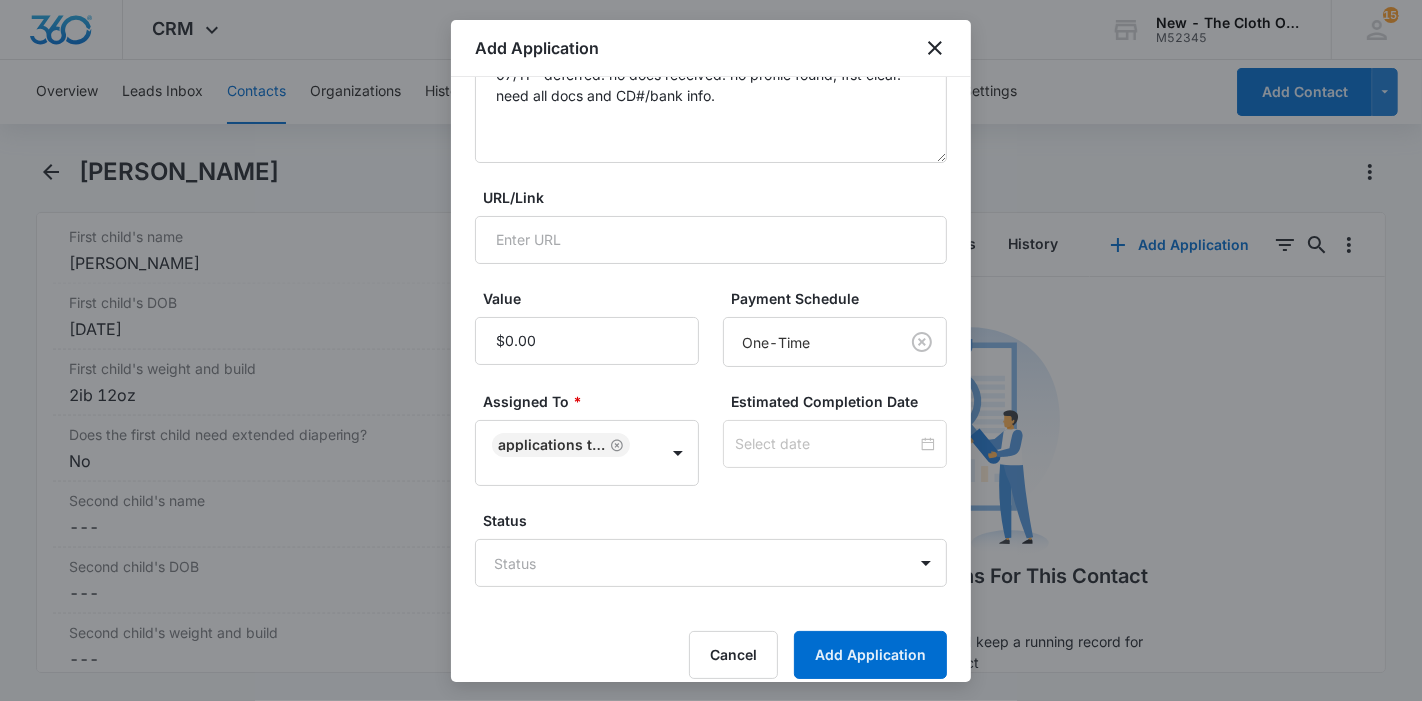 click at bounding box center [835, 444] 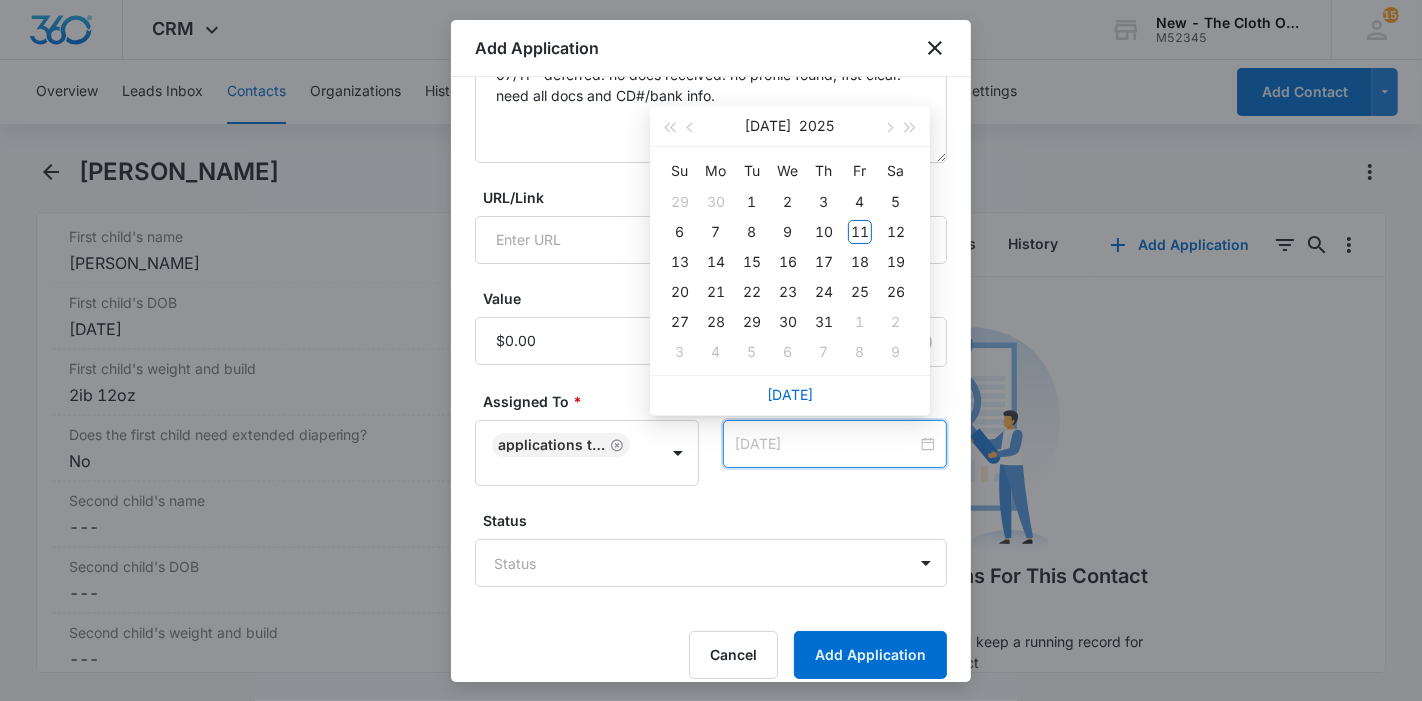 type on "Jul 26, 2025" 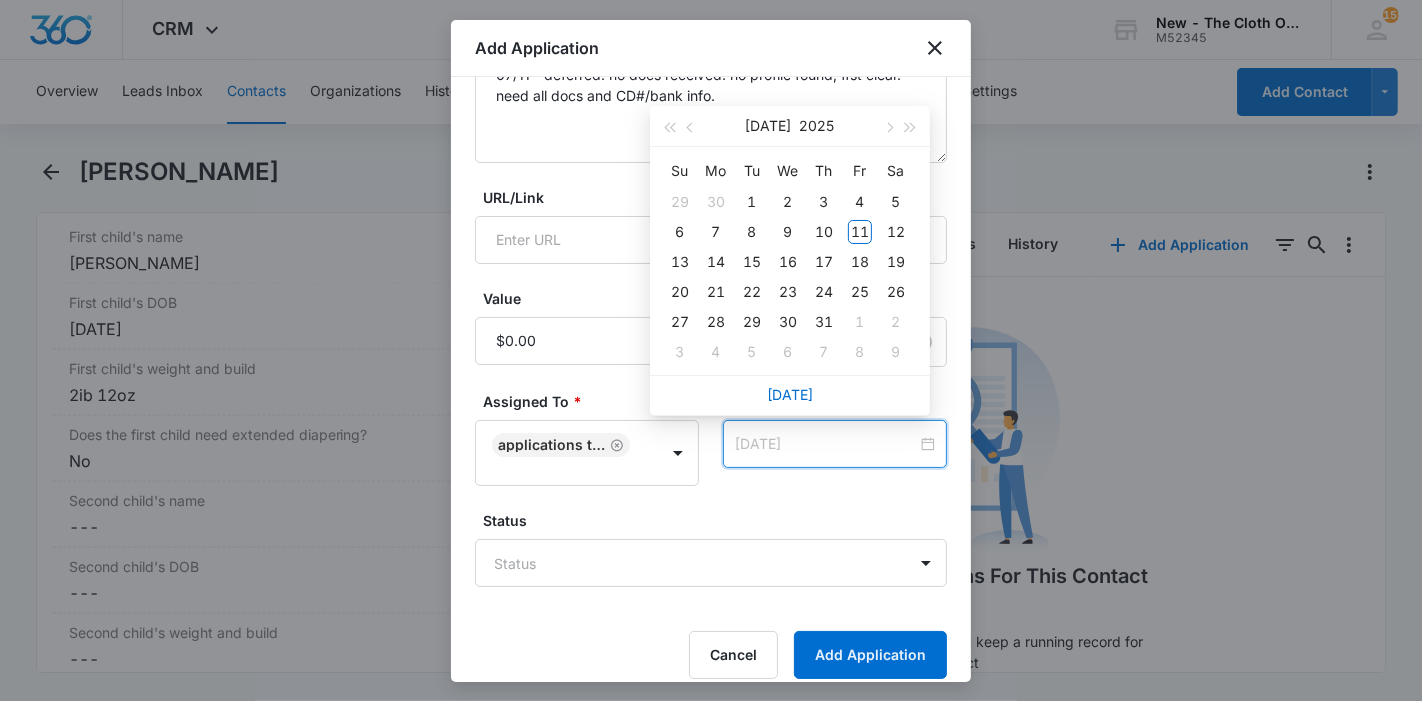 click on "26" at bounding box center [896, 292] 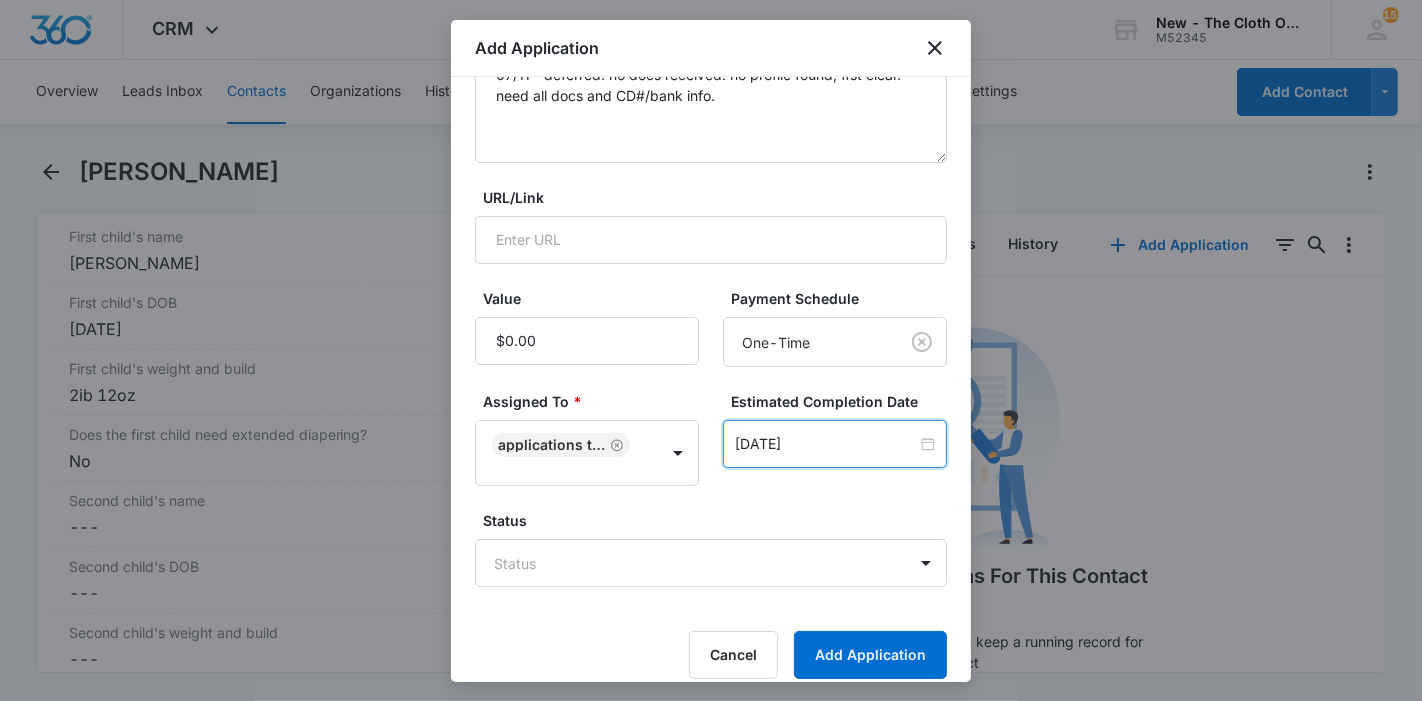 click on "CRM Apps Reputation Forms CRM Email Ads Intelligence Brand Settings New - The Cloth Option M52345 Your Accounts View All 155 KL Katie Lohr katie.WA@theclothoption.org My Profile 155 Notifications Support Logout Terms & Conditions   •   Privacy Policy Overview Leads Inbox Contacts Organizations History Applications Donations Tasks Calendar Lists Reports Settings Add Contact Margaret Conteh Remove MC Margaret Conteh Contact Info Name Cancel Save Changes Margaret Conteh Phone Cancel Save Changes (703) 587-7491 Email Cancel Save Changes margretconteh17@gmail.com Organization Cancel Save Changes --- Address Cancel Save Changes 210 North King Street Leesburg Virginia 20176 Details Lead Source Cancel Save Changes Application - Updated Contact Type Cancel Save Changes Applicant Contact Status Cancel Save Changes Application in process Assigned To Cancel Save Changes Applications Team Tags Cancel Save Changes --- Next Contact Date Cancel Save Changes --- Color Tag Current Color: Cancel Save Changes Payments ID ID" at bounding box center [711, 350] 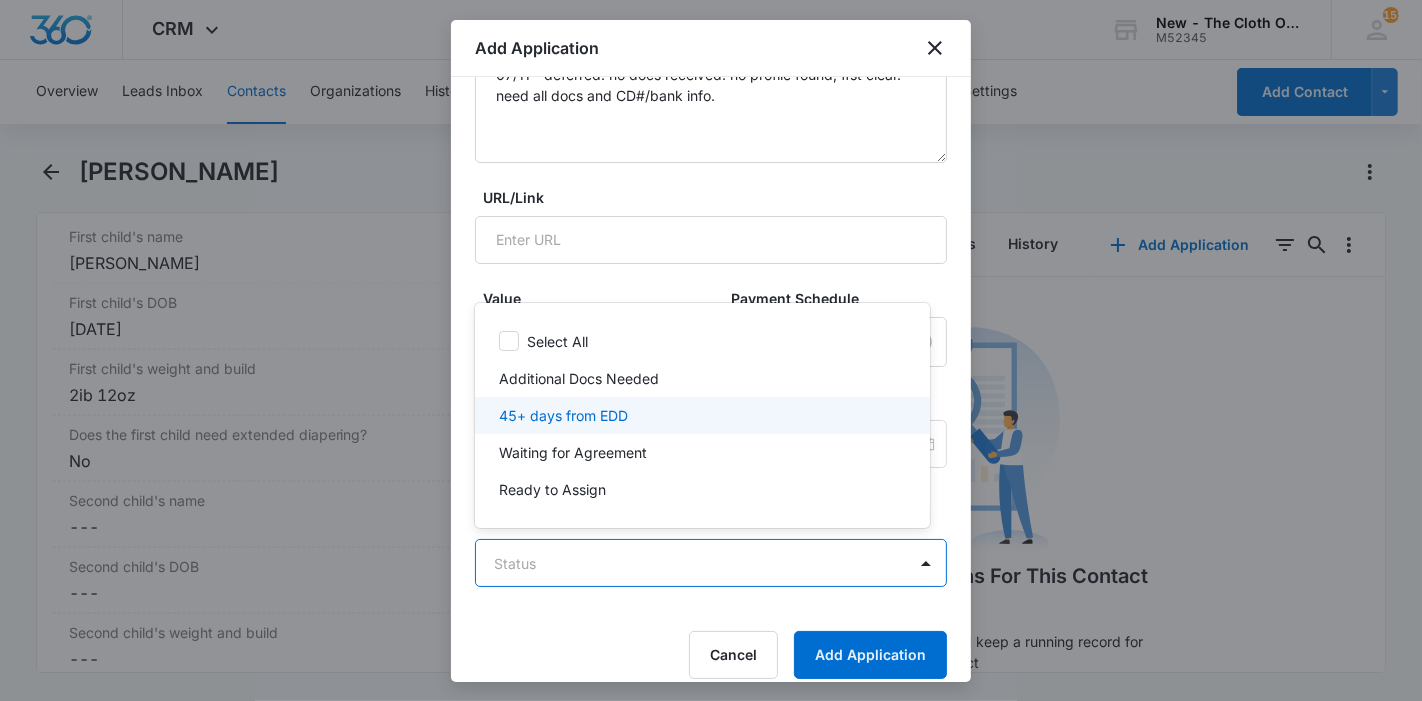 click on "45+ days from EDD" at bounding box center [700, 415] 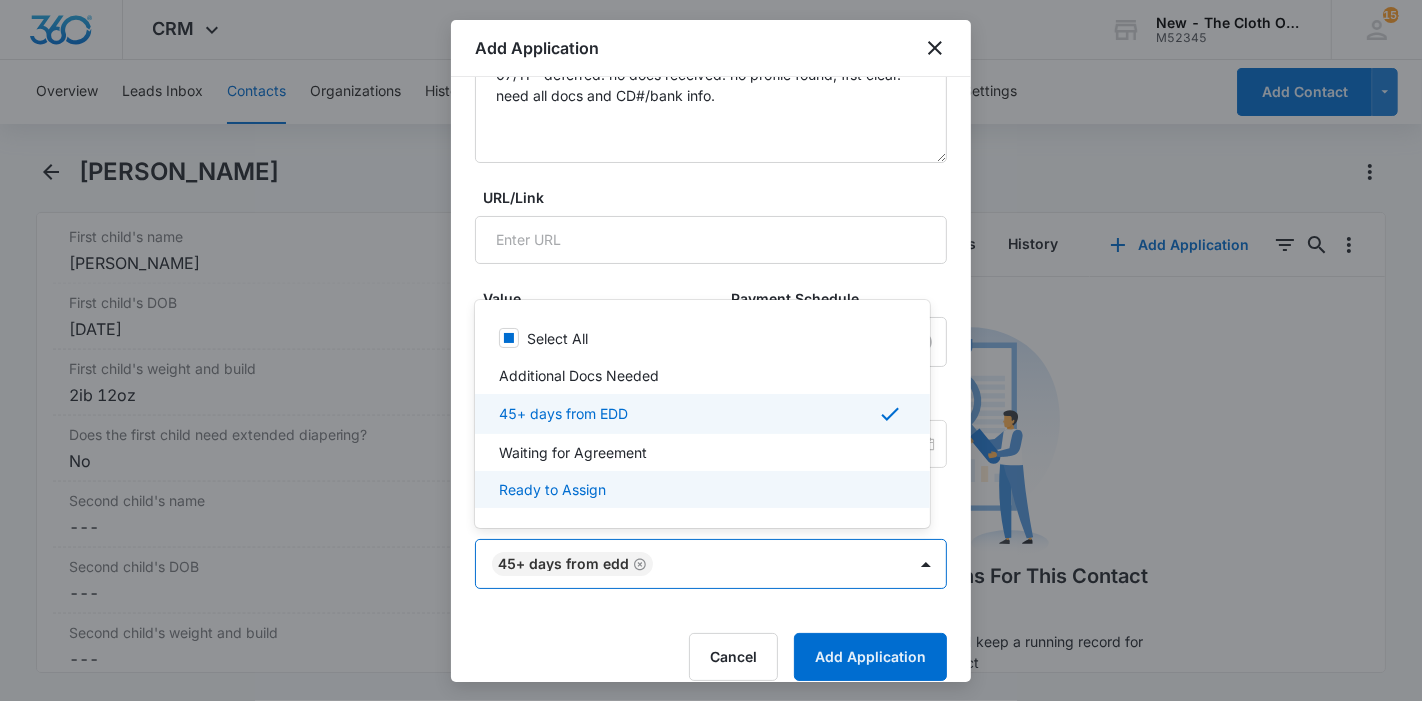 click at bounding box center [711, 350] 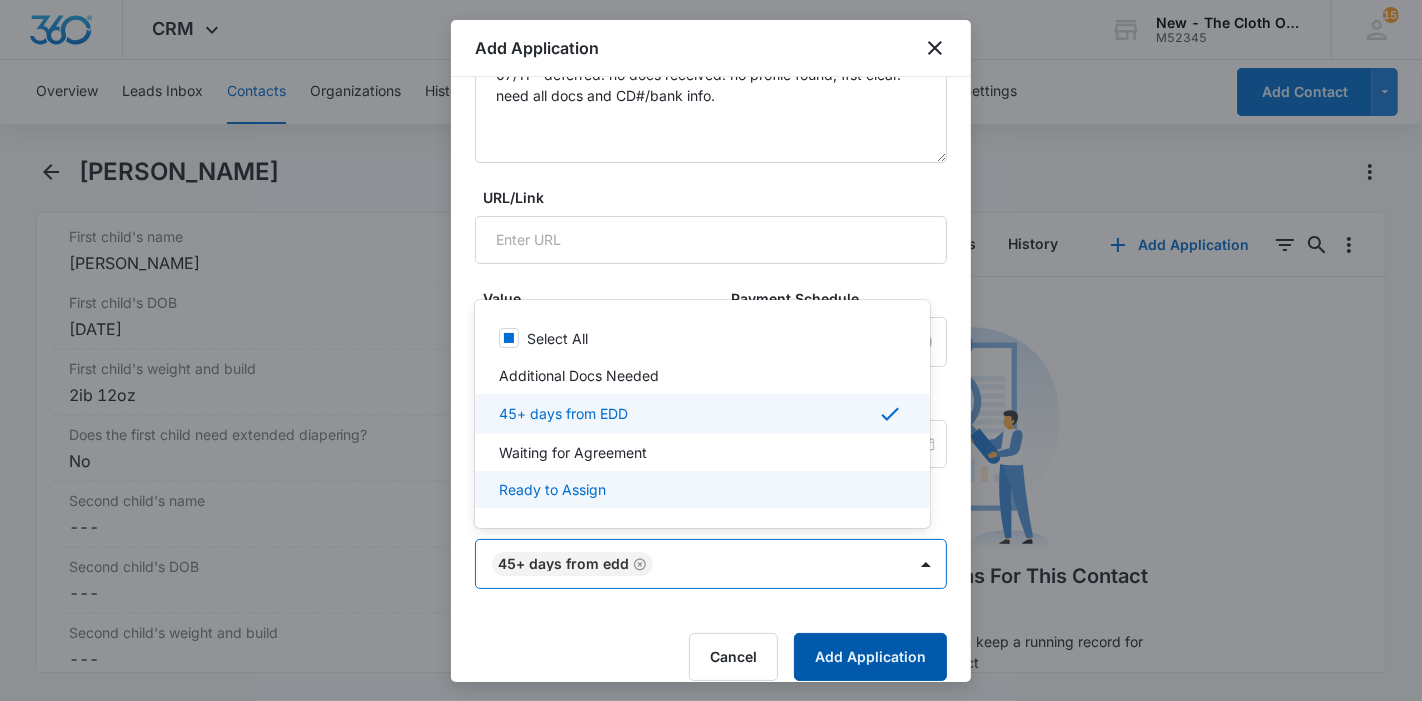 click on "Add Application" at bounding box center (870, 657) 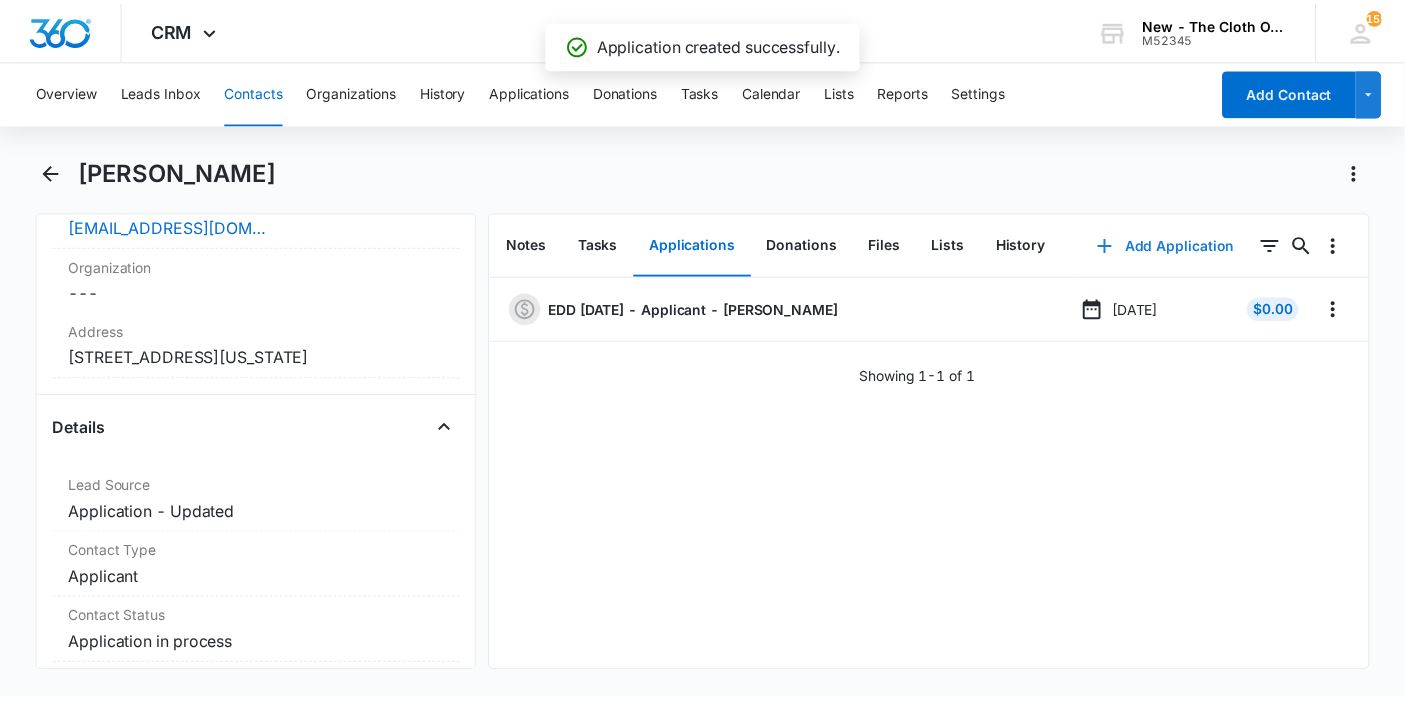 scroll, scrollTop: 555, scrollLeft: 0, axis: vertical 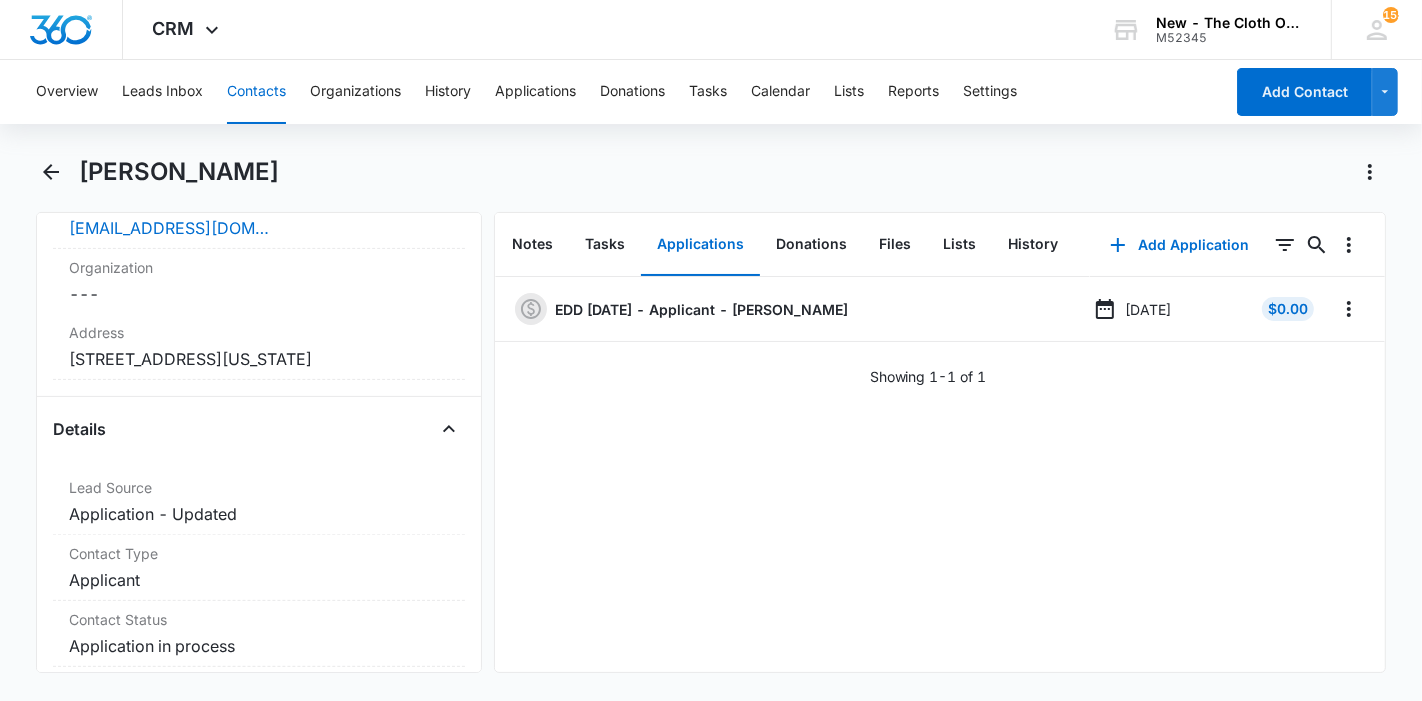 drag, startPoint x: 287, startPoint y: 171, endPoint x: 89, endPoint y: 170, distance: 198.00252 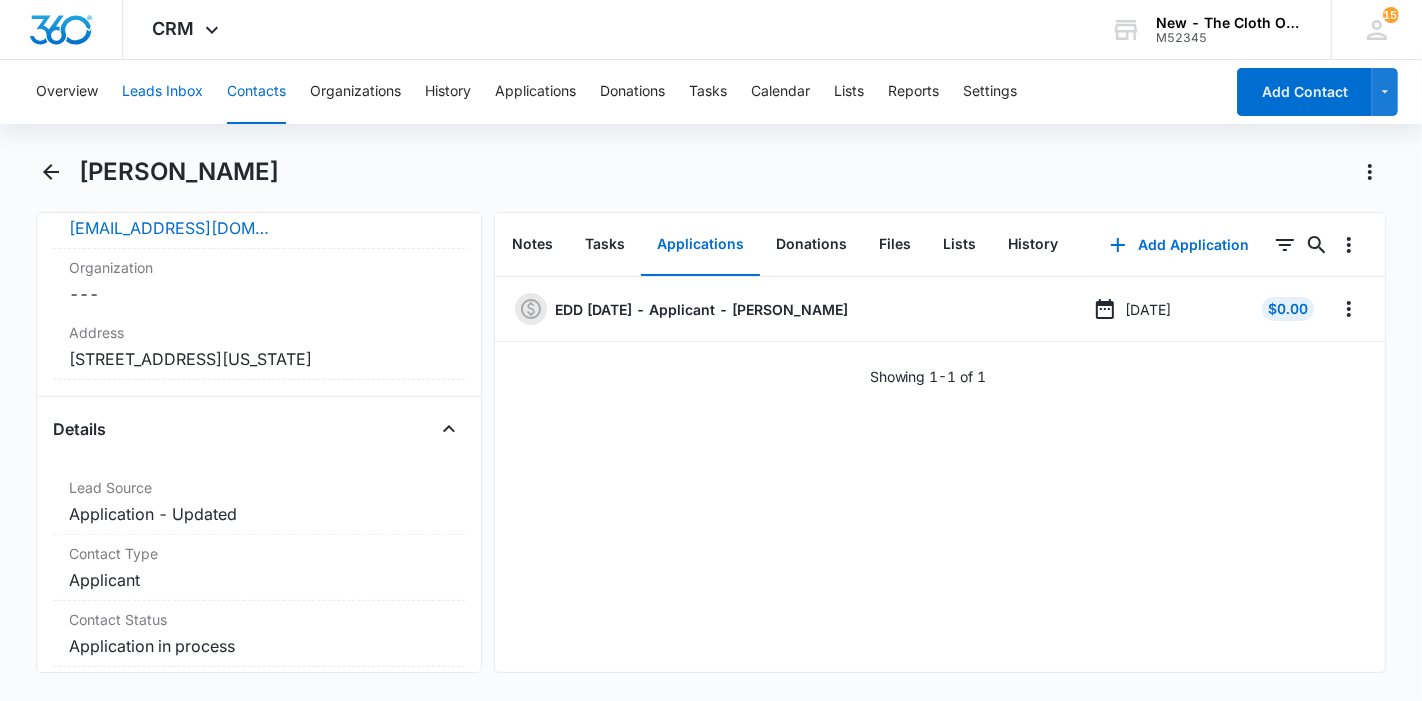 click on "Leads Inbox" at bounding box center [162, 92] 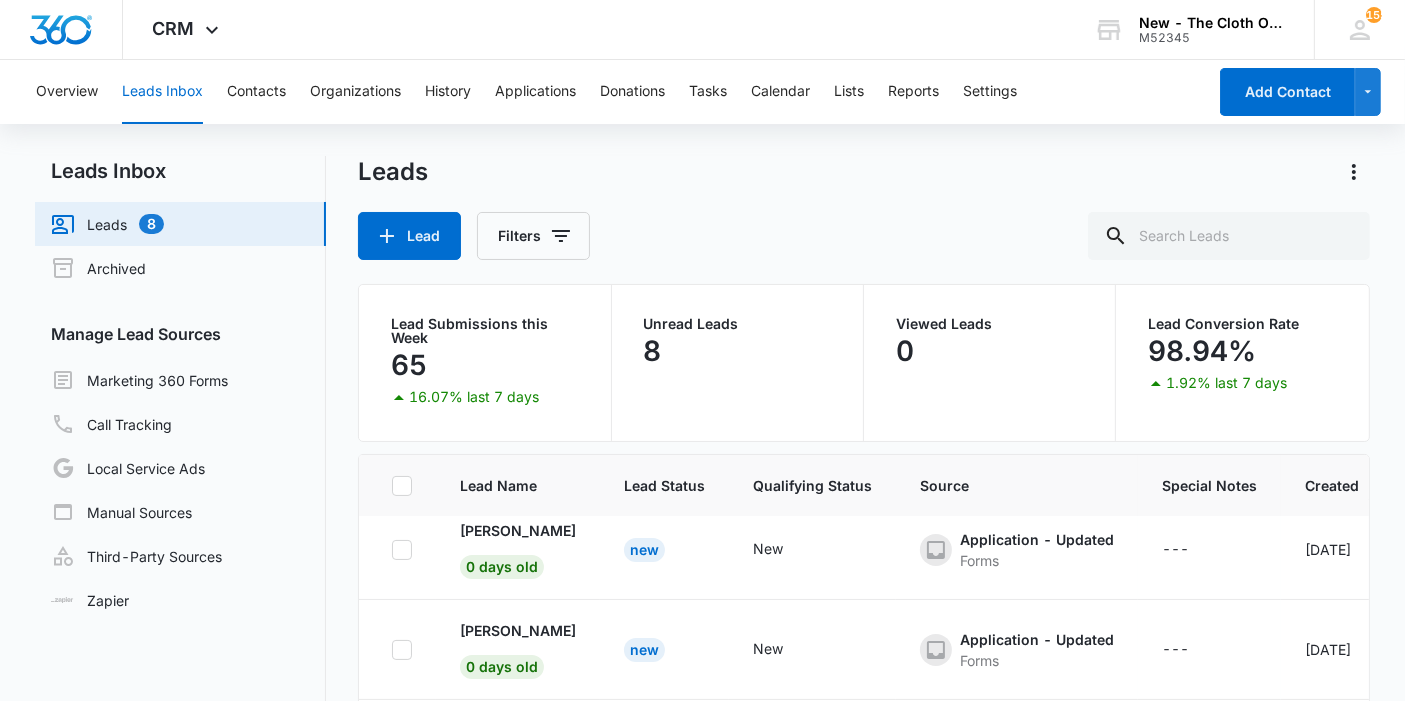 scroll, scrollTop: 530, scrollLeft: 0, axis: vertical 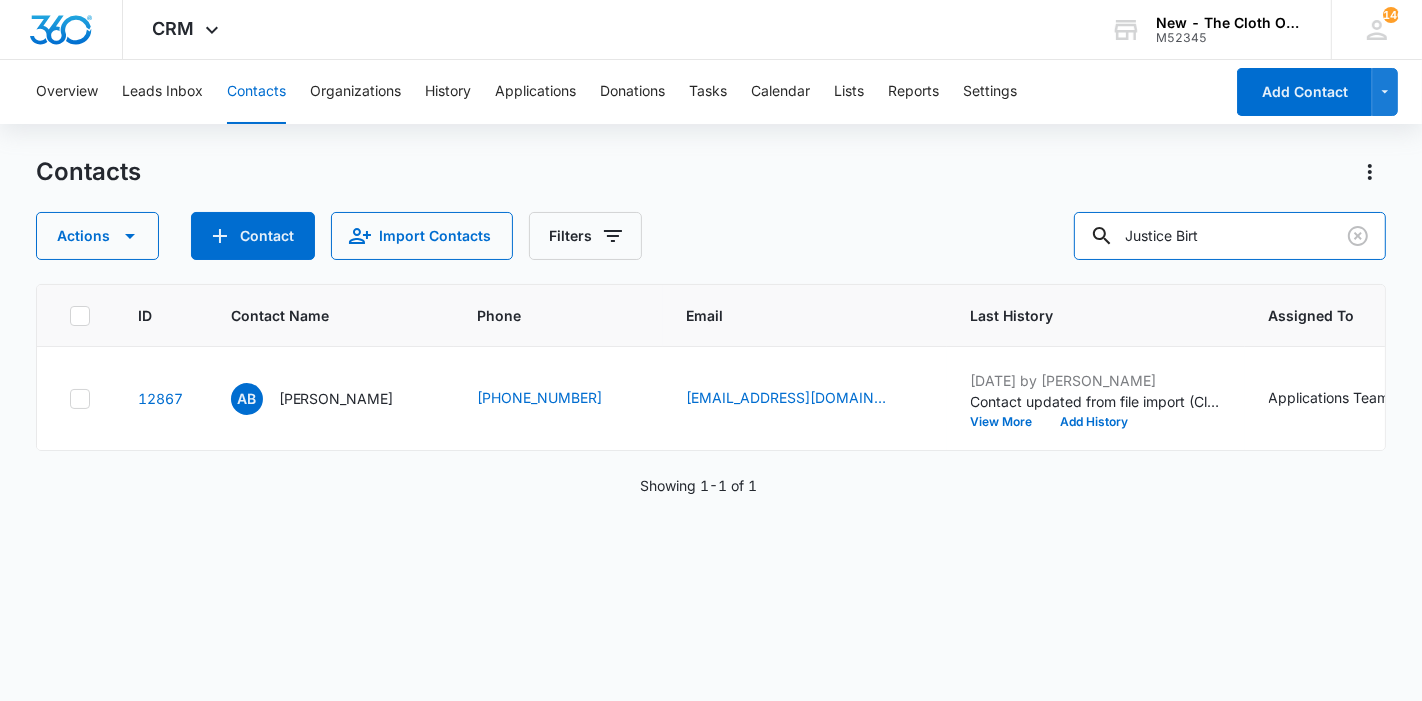 drag, startPoint x: 1241, startPoint y: 233, endPoint x: 1077, endPoint y: 234, distance: 164.00305 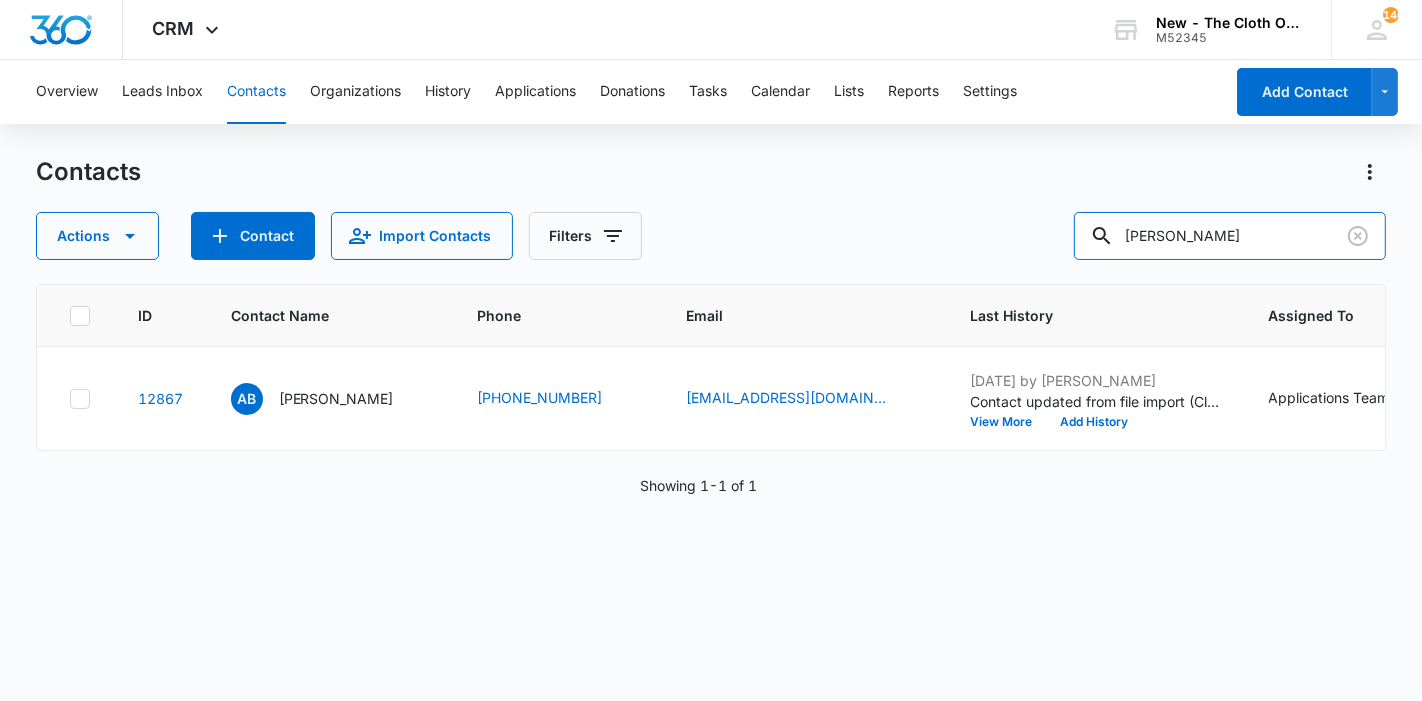type on "[PERSON_NAME]" 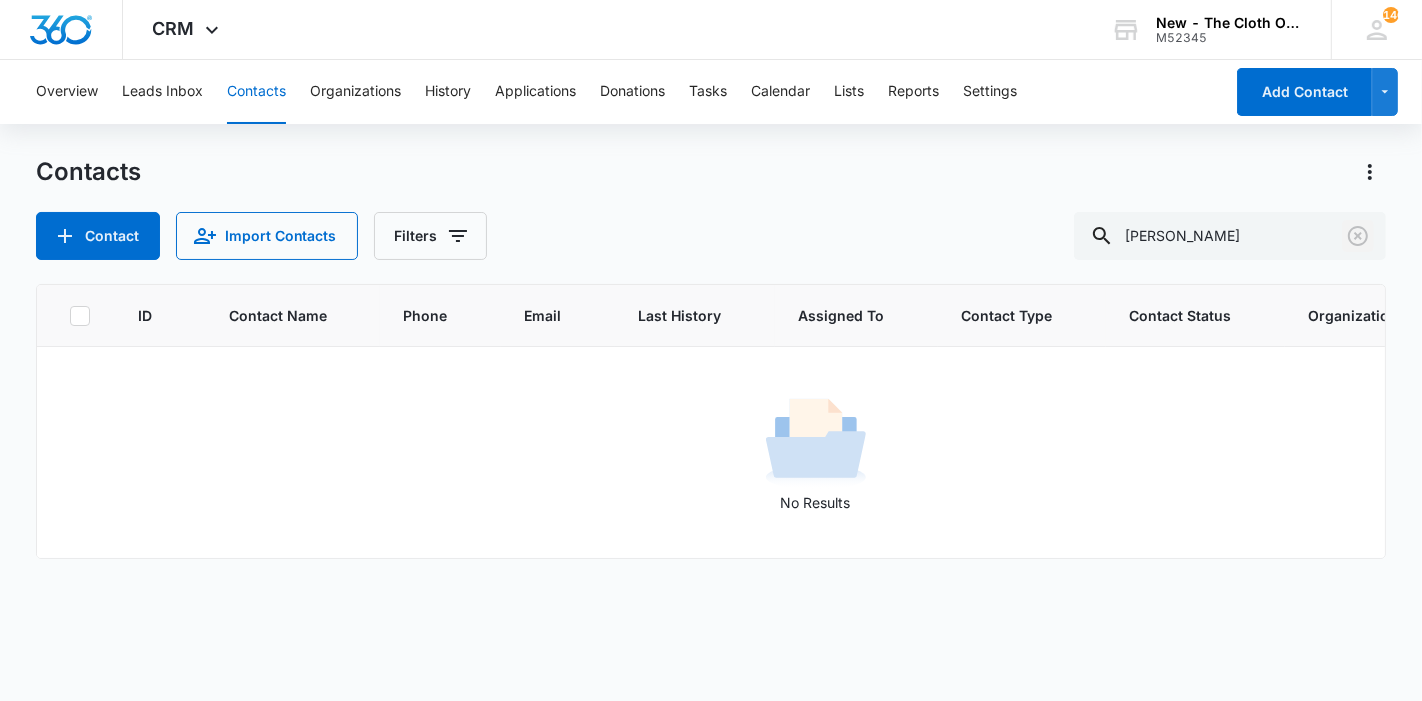 click at bounding box center [1358, 236] 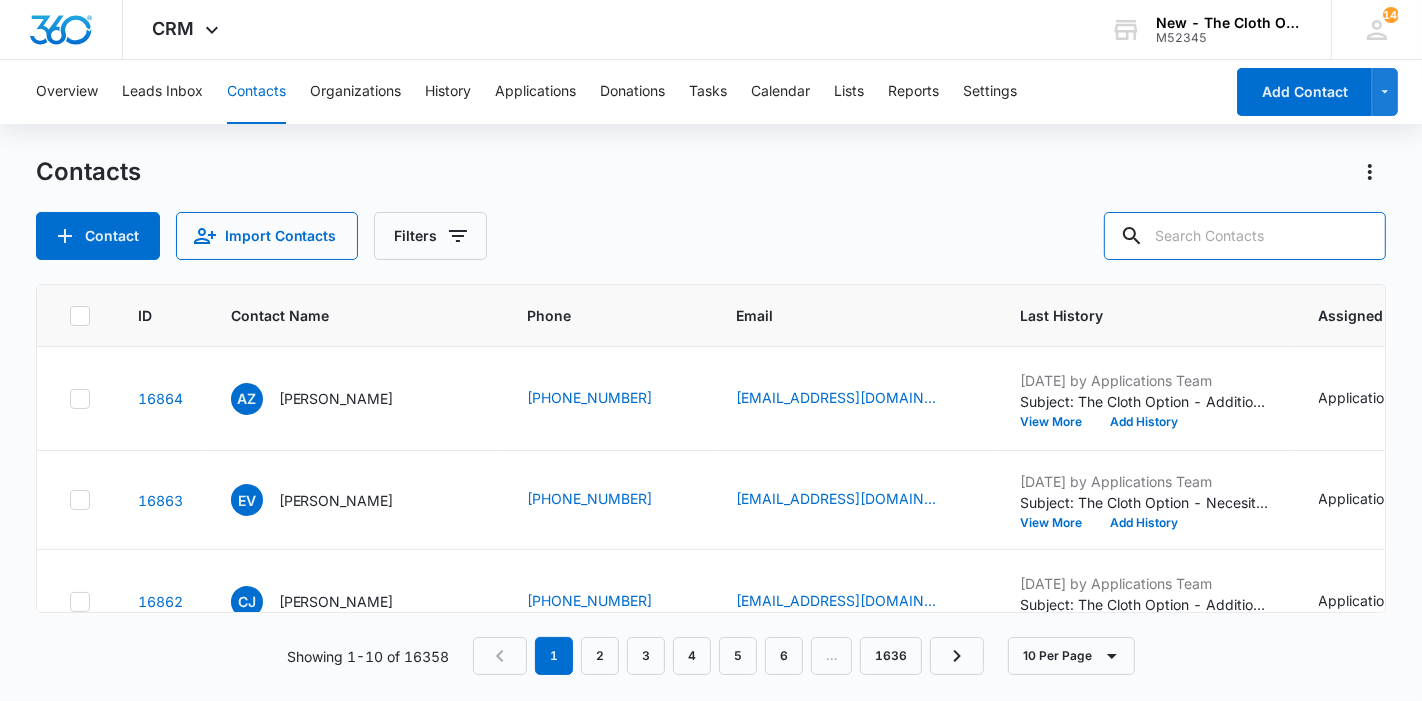 paste on "[PERSON_NAME]" 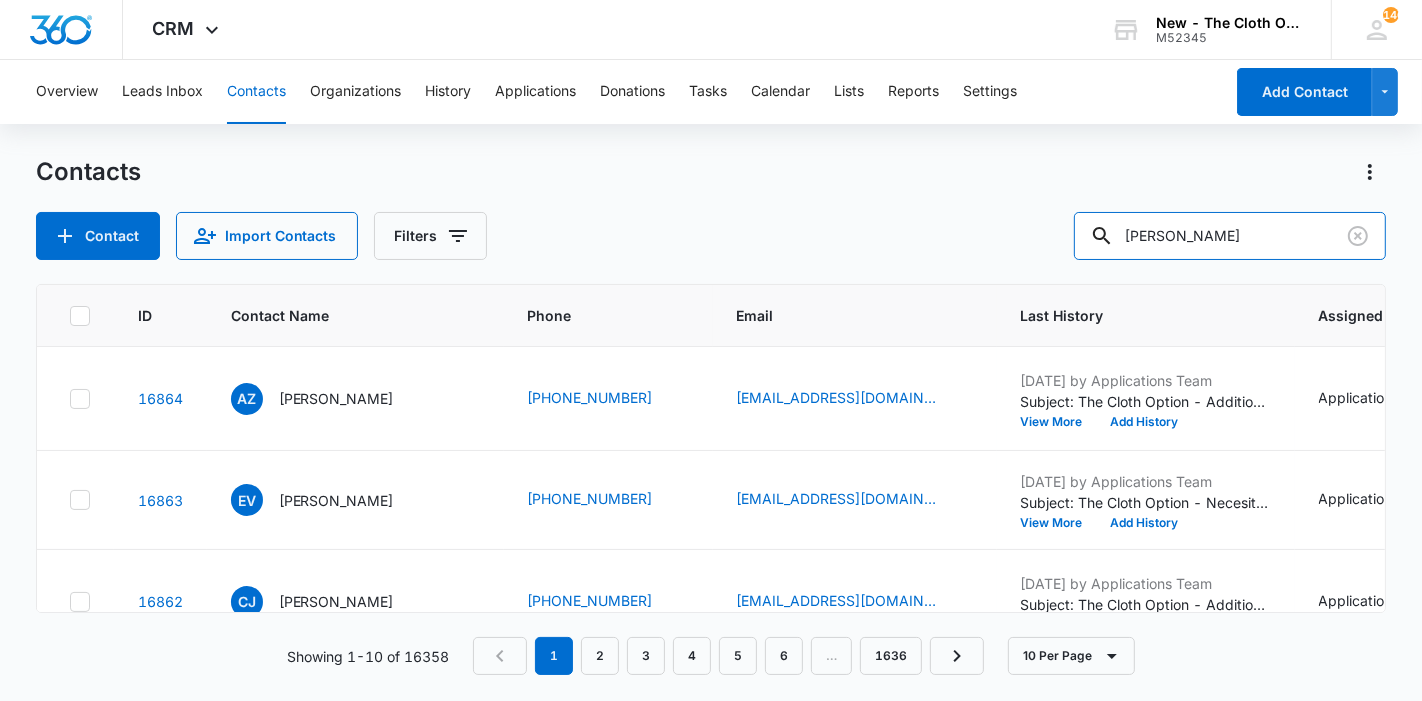 type on "[PERSON_NAME]" 